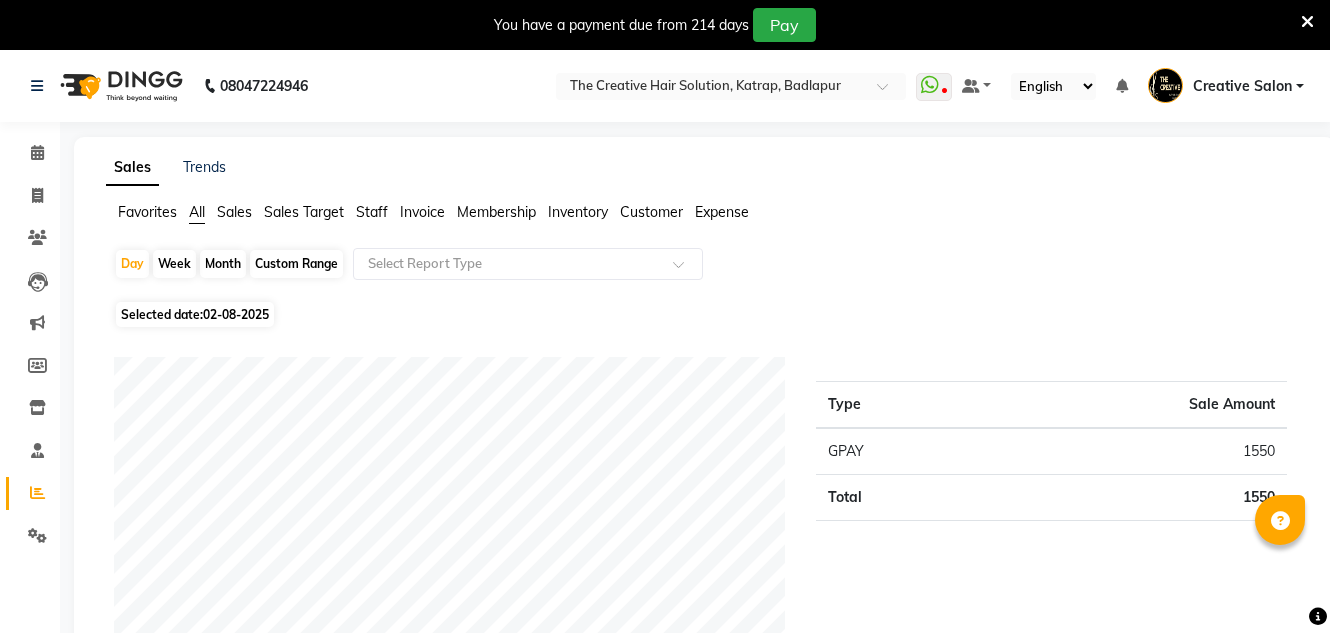 scroll, scrollTop: 600, scrollLeft: 0, axis: vertical 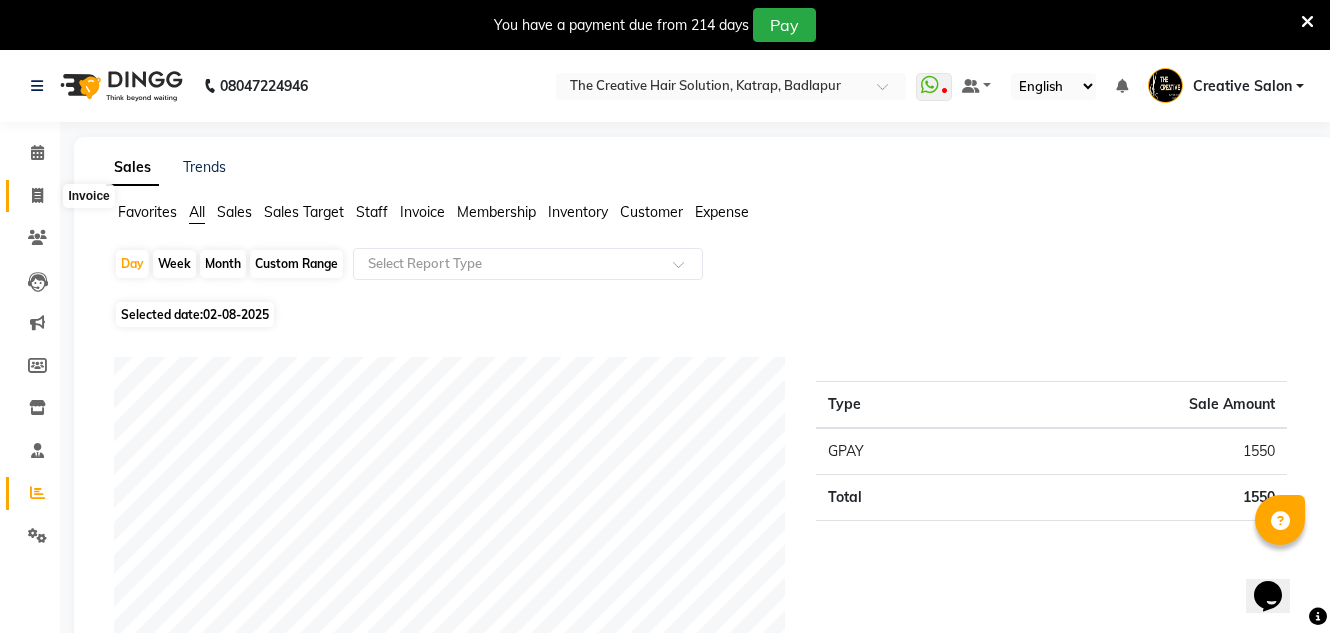 click 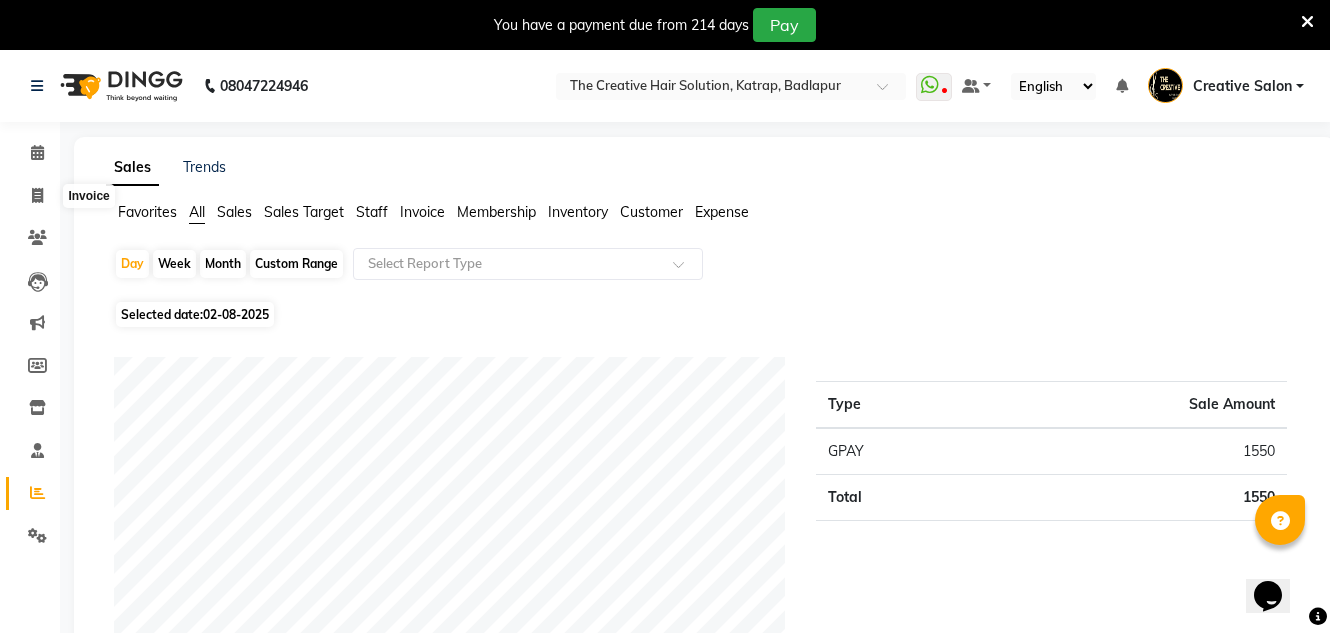 select on "service" 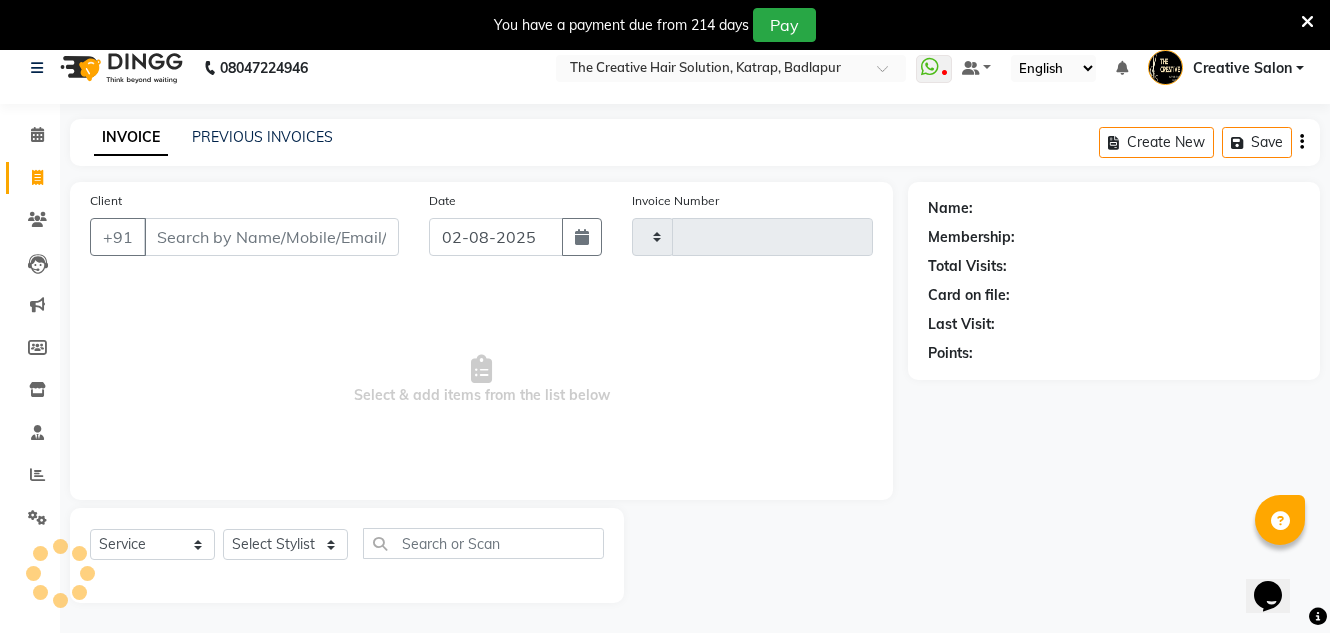 scroll, scrollTop: 50, scrollLeft: 0, axis: vertical 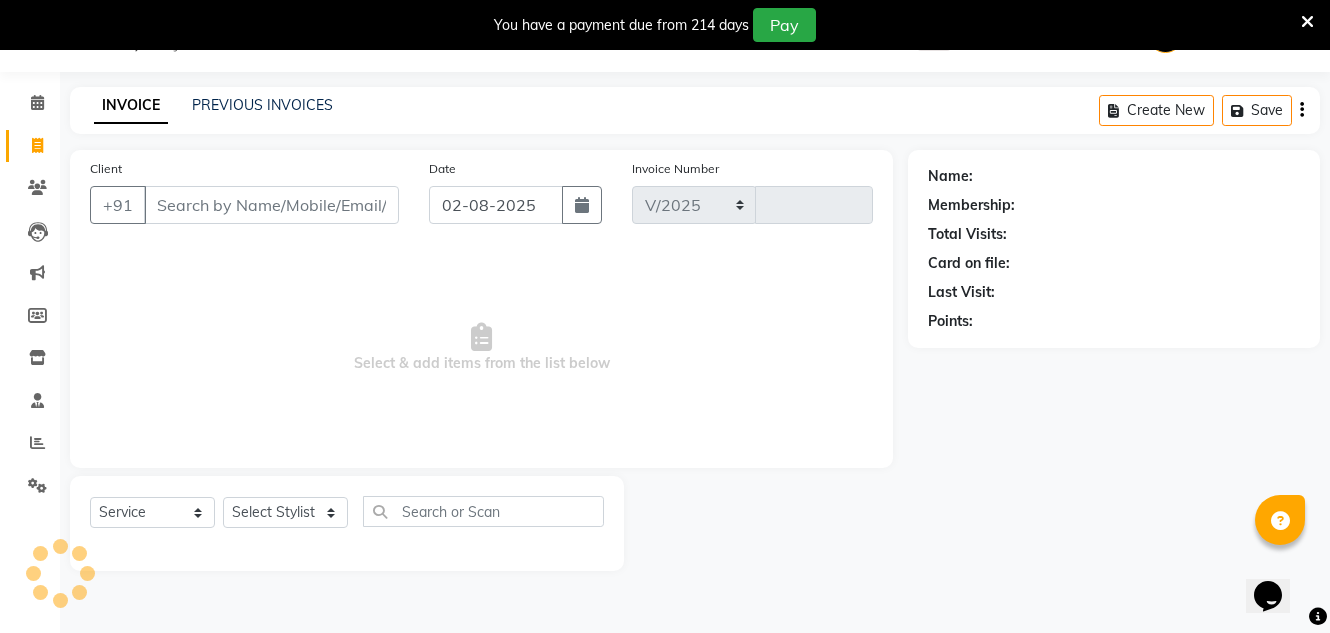 select on "527" 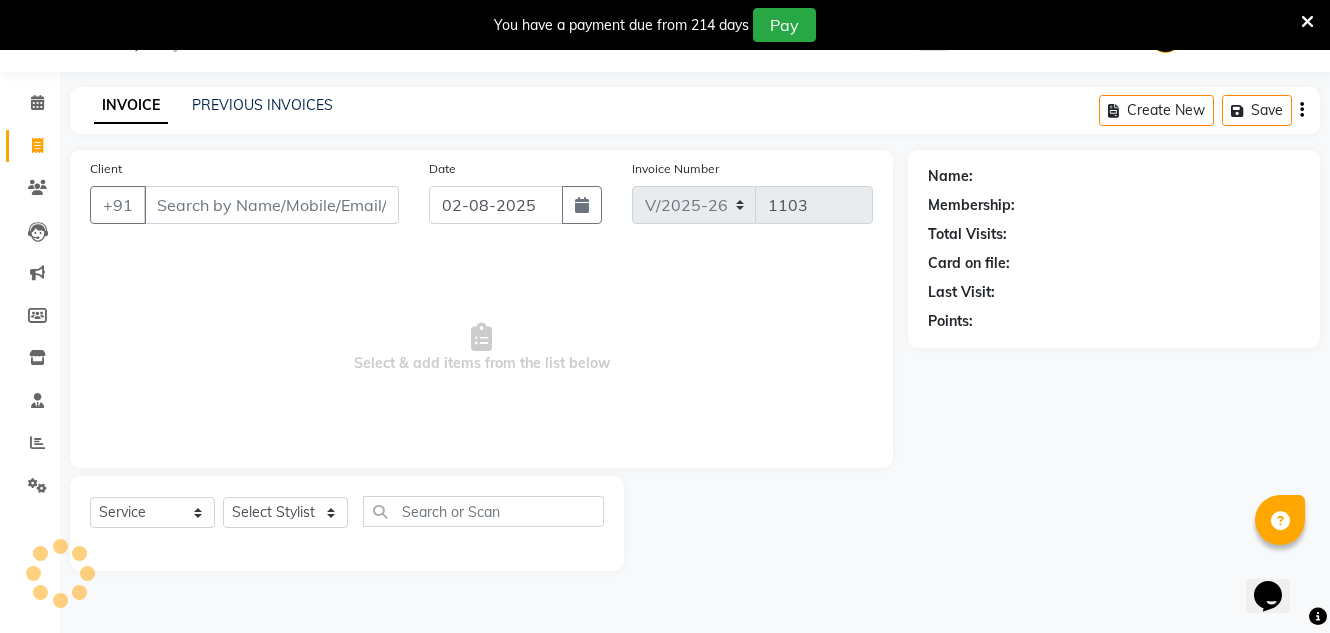 click on "Client" at bounding box center (271, 205) 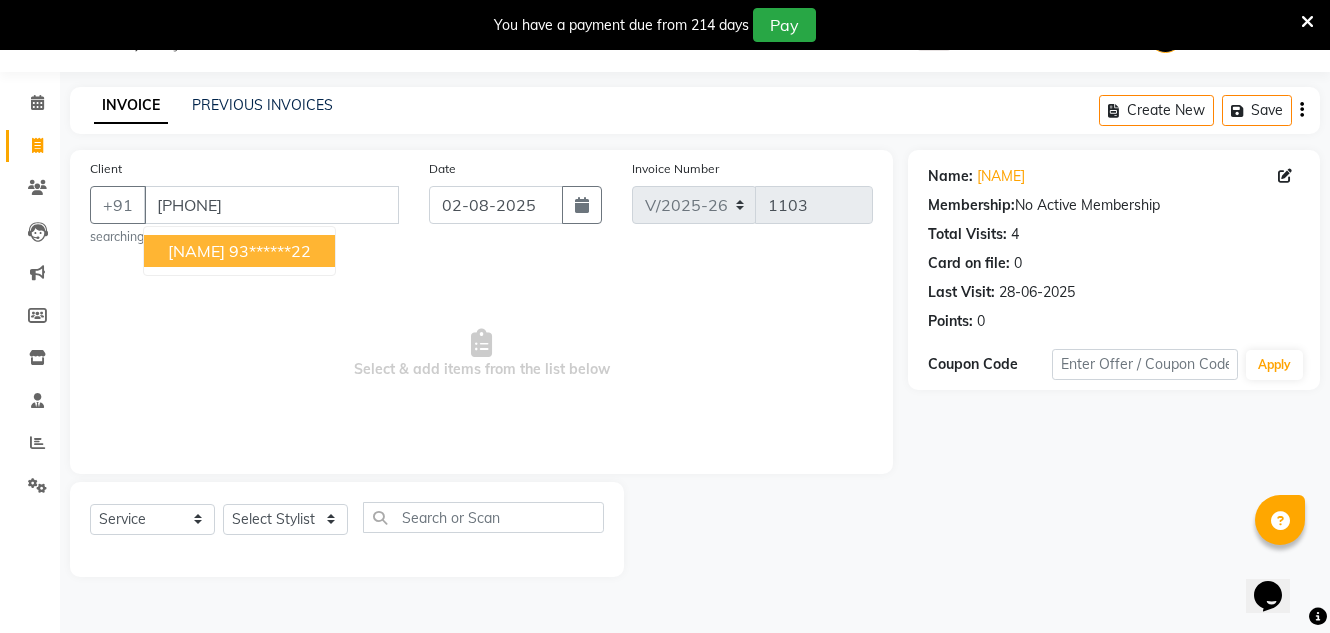 click on "93******22" at bounding box center [270, 251] 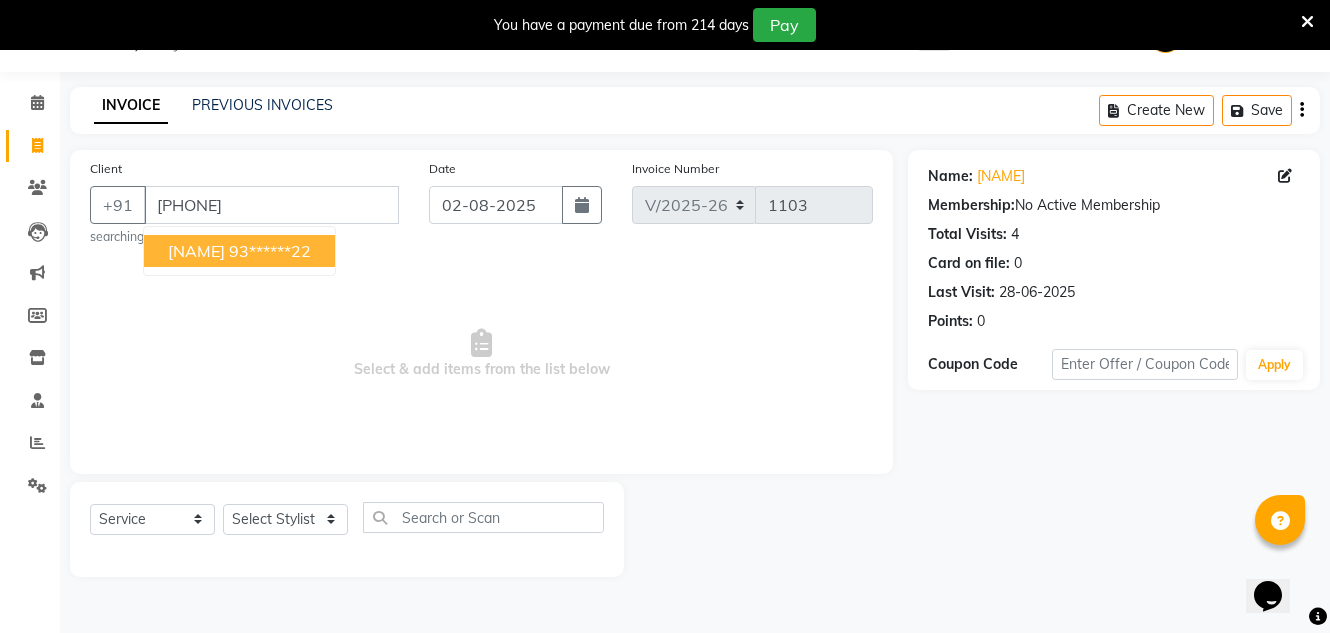 type on "93******22" 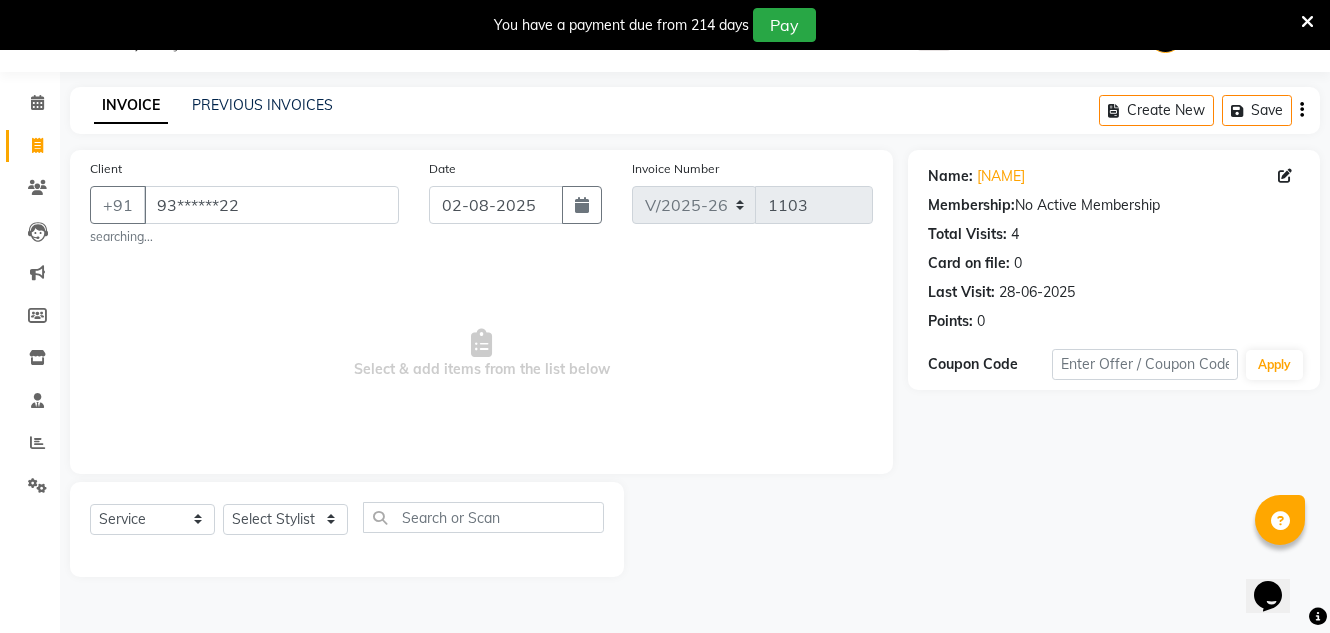 click on "Select Service Product Membership Package Voucher Prepaid Gift Card Select Stylist [PERSON] [PERSON] [PERSON] [PERSON] [PERSON] the creative" 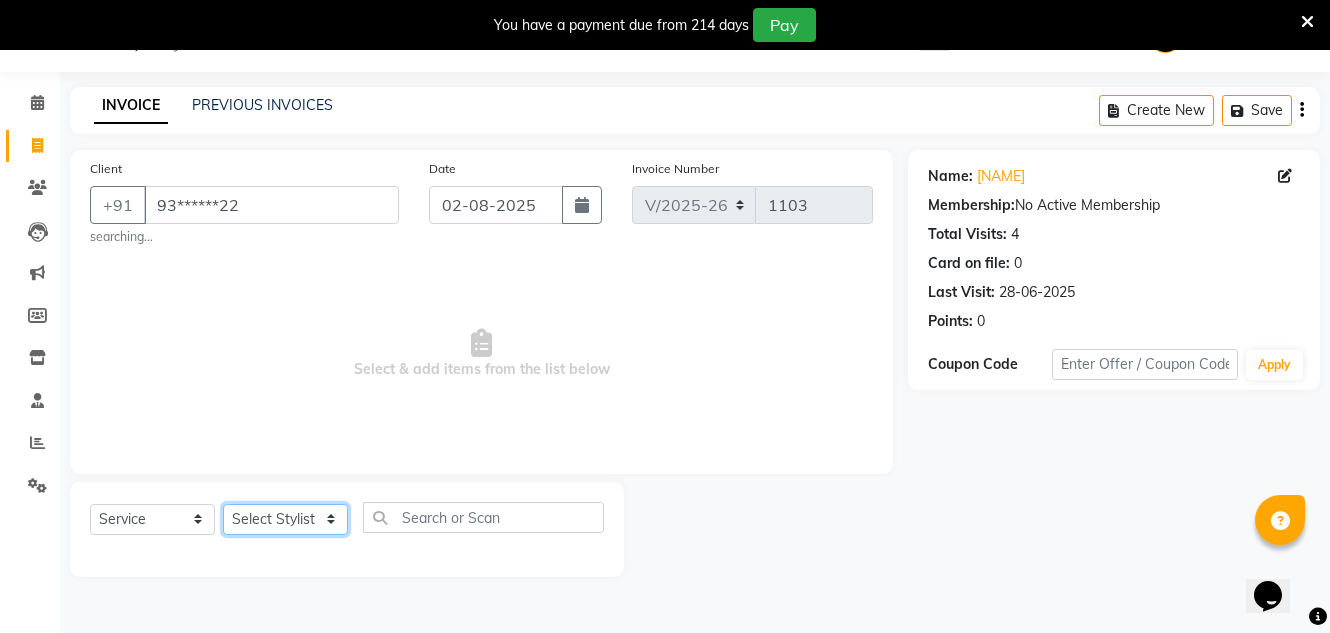 click on "Select Stylist Creative Salon [NAME] [NAME] [NAME] [NAME] the creative" 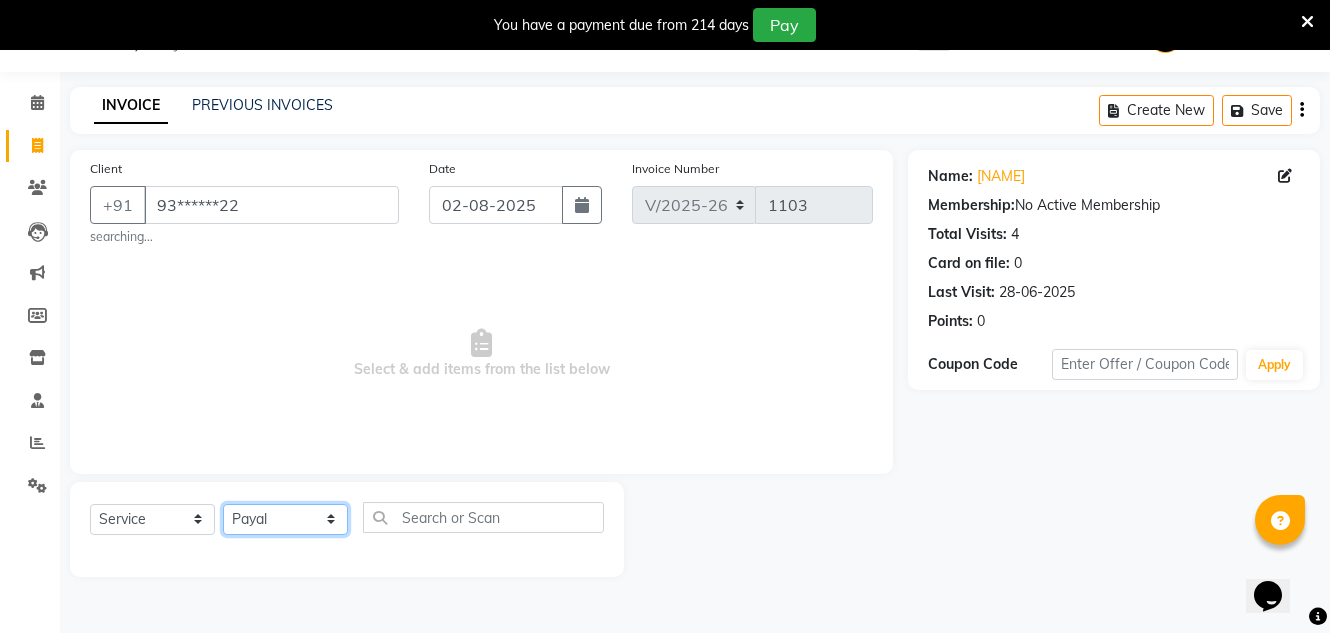 click on "Select Stylist Creative Salon [NAME] [NAME] [NAME] [NAME] the creative" 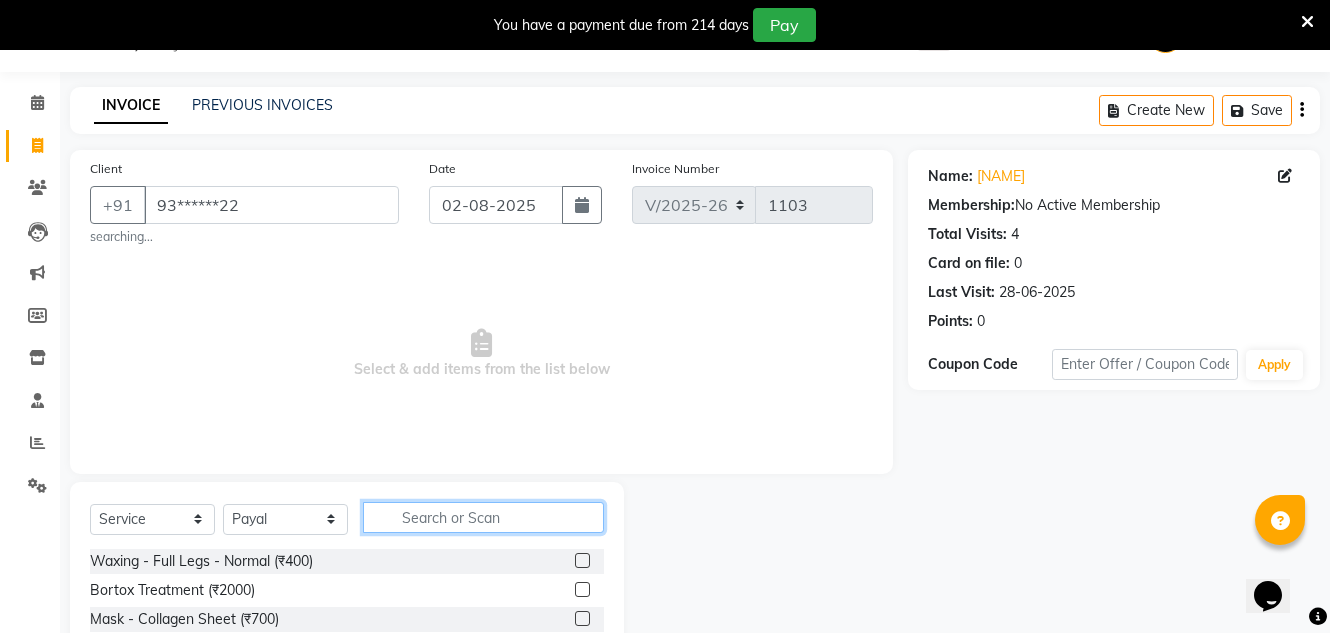 click 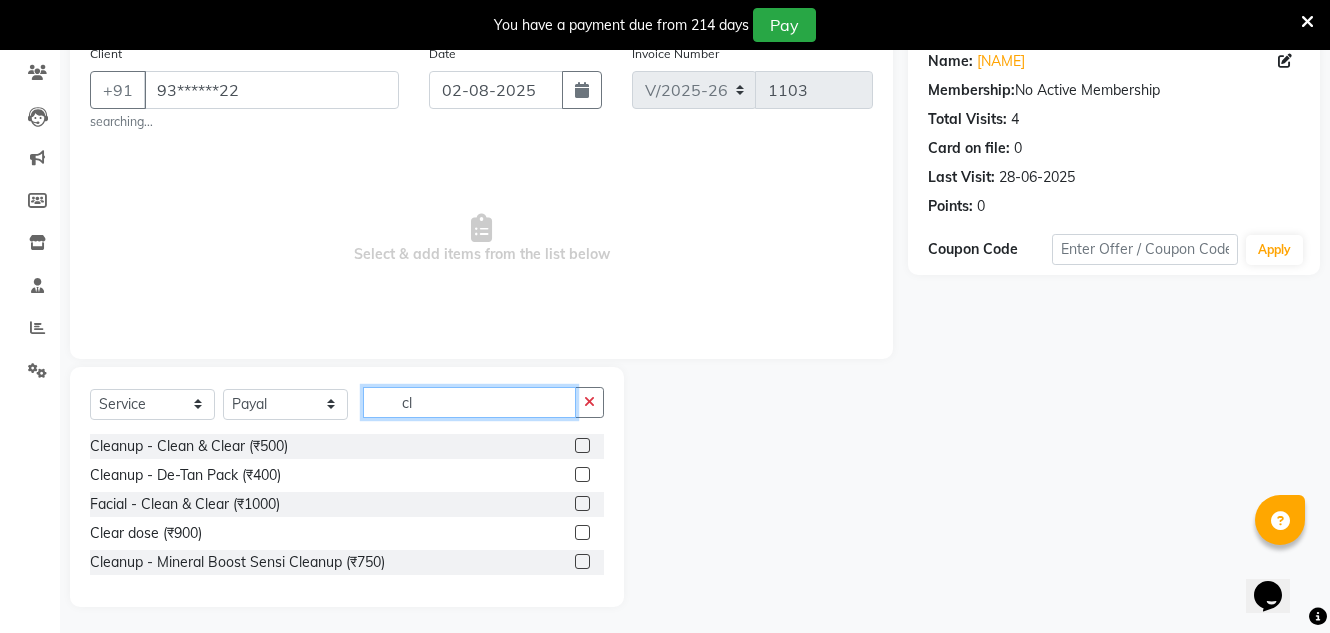 scroll, scrollTop: 169, scrollLeft: 0, axis: vertical 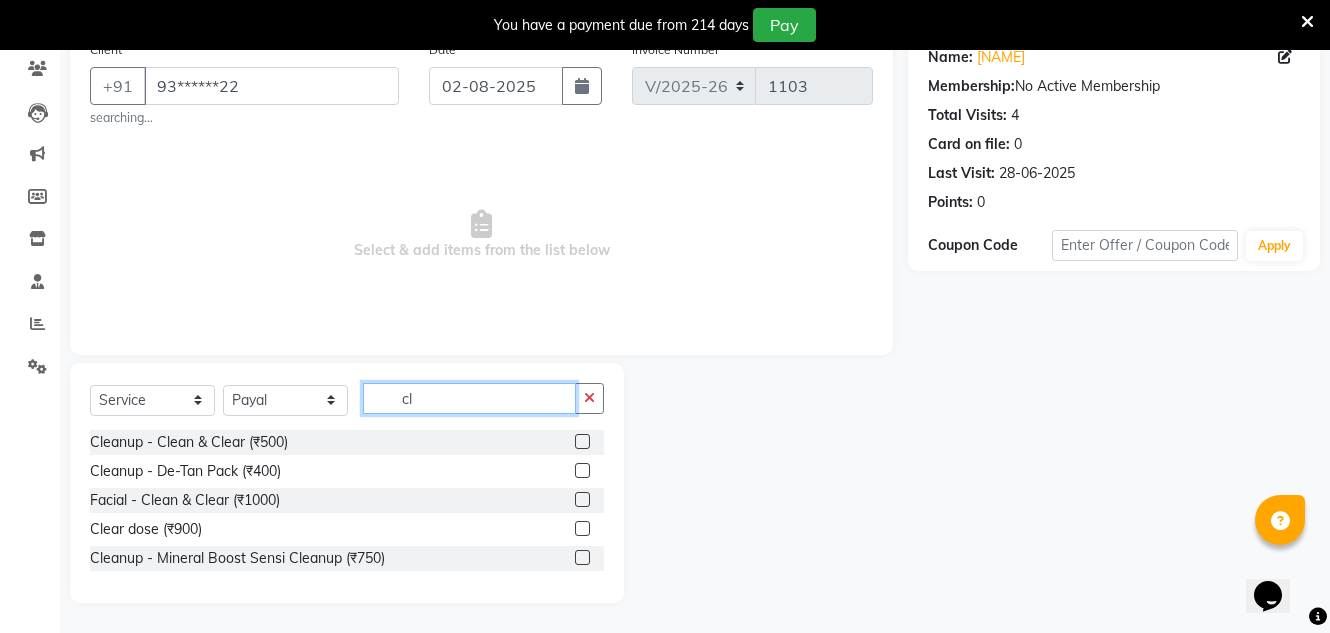type on "cl" 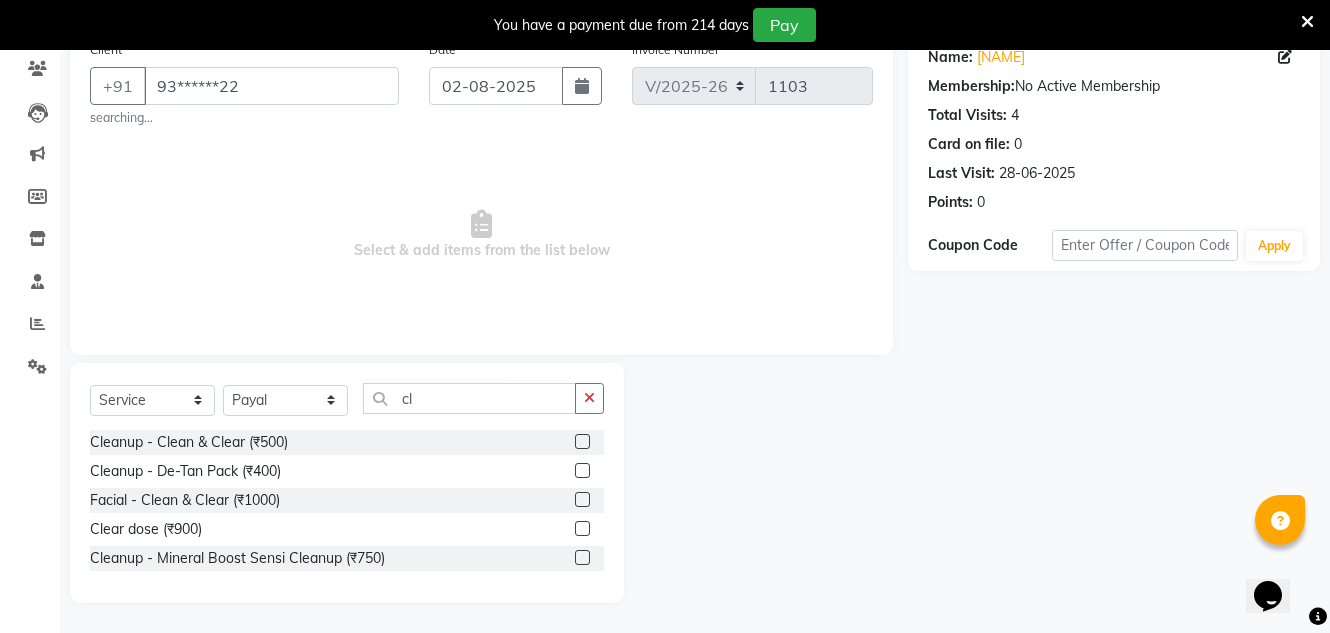 click 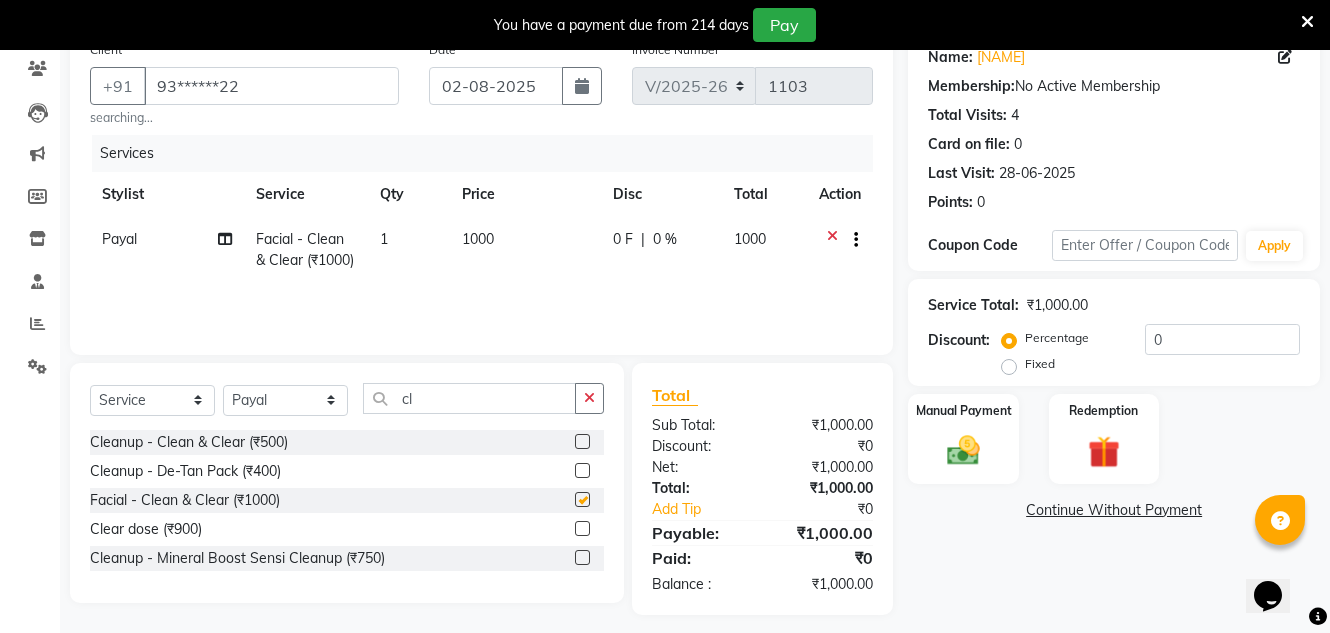checkbox on "false" 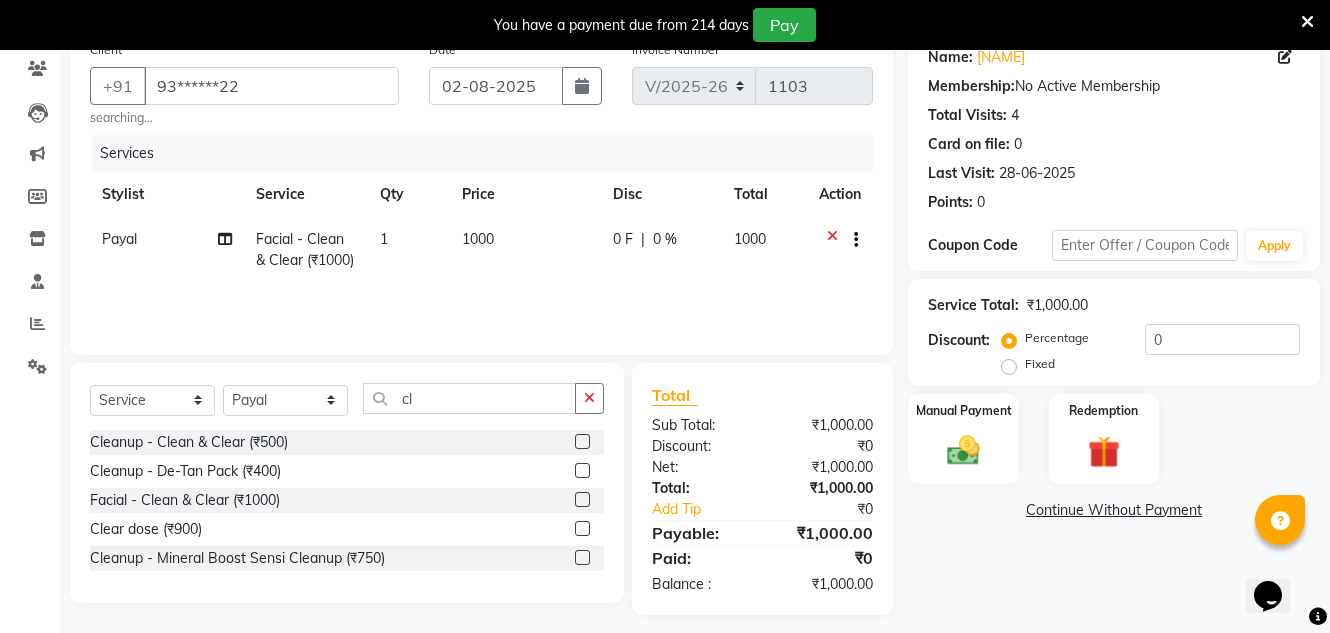 click on "1000" 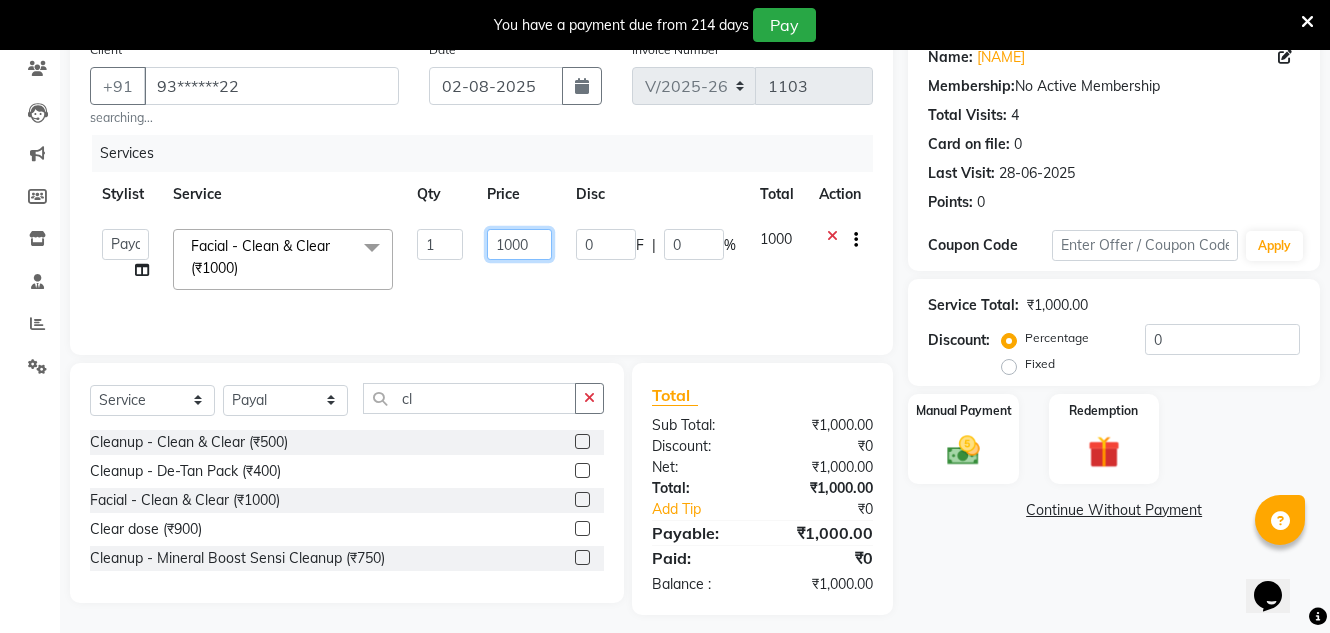 click on "1000" 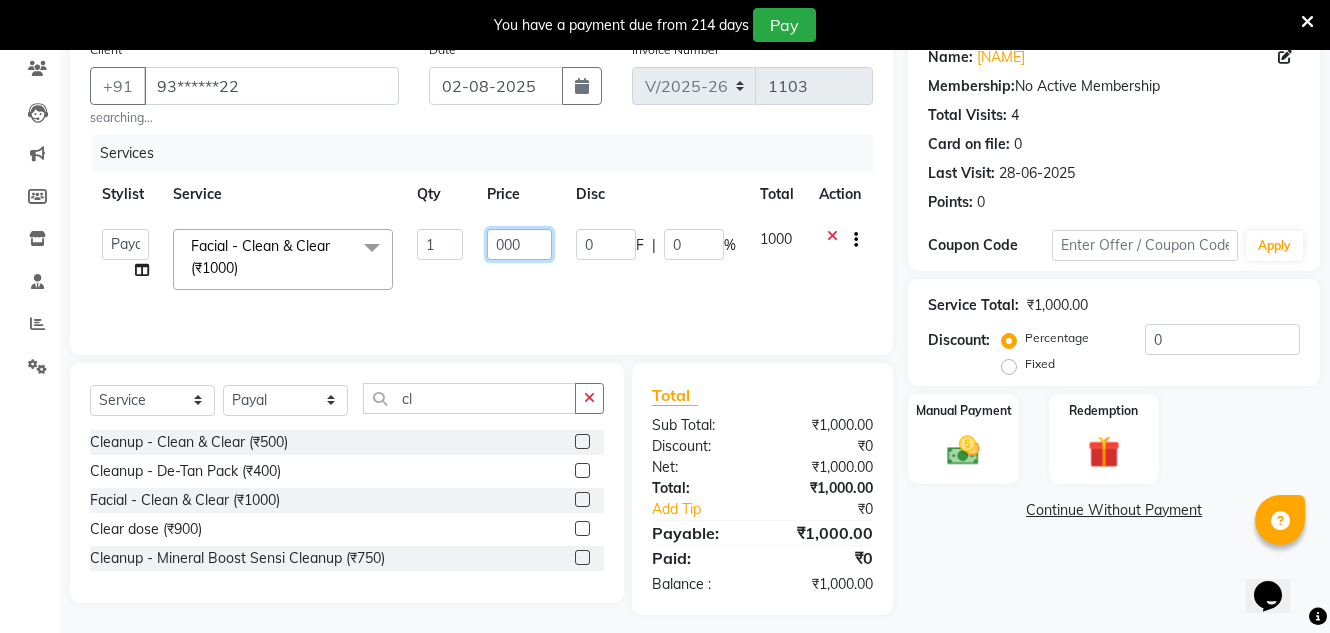 type on "2000" 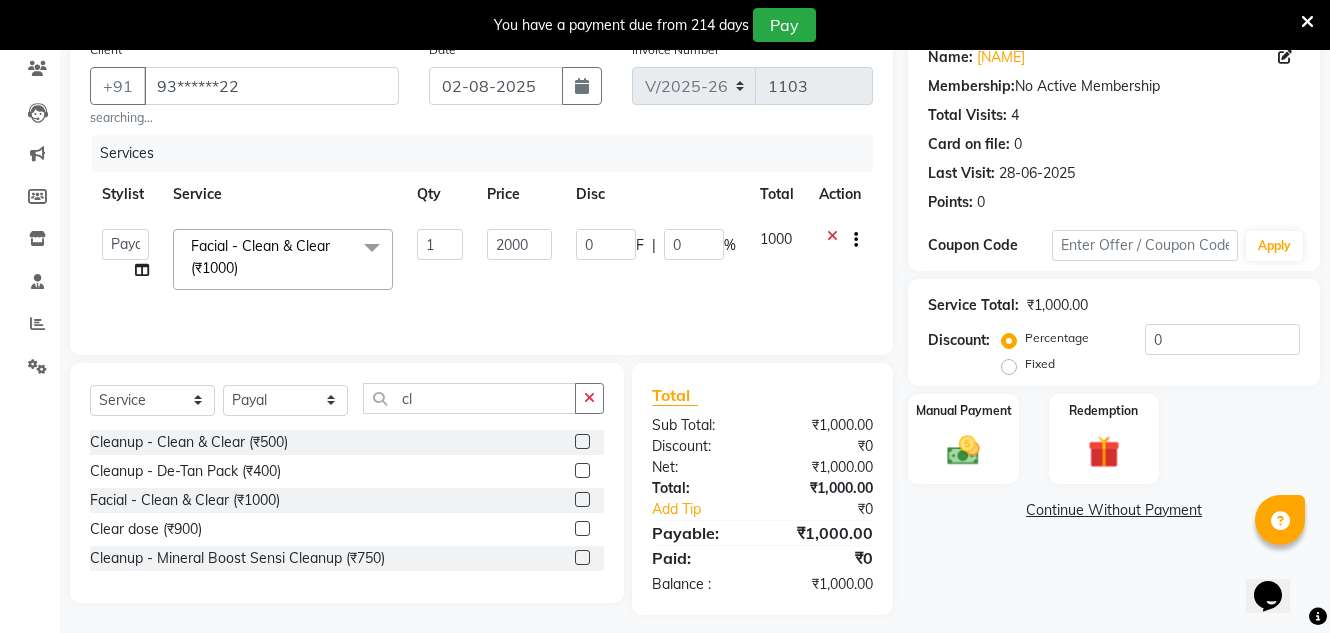 click on "Creative Salon [PERSON] [PERSON] [PERSON] [PERSON] [PERSON] the creative Facial - Clean & Clear (₹1000) x Waxing - Full Legs - Normal (₹400) Bortox Treatment (₹2000) Mask - Collagen Sheet (₹700) Hair - Shaving (Male) (₹100) Half Leg (₹500) Hair Spa - Keratin Spa - Upto Waist (Female) (₹1500) Hair Spa - Loreal Instant Repair Power Mix - Shoulder (Female) (₹800) Scrubing (₹2000) Keratin Botox (Below shoulder) (₹4500) Hair Spa - Smartbond Treatment - Neck Length (Female) (₹500) Hair - Hair Cut For Kids (Male) (₹150) Hair Spa - Lotus Colour Protection Power Mix - Below Shoulder (Female) (₹1000) Body Spa & Head Massage - Roller Massage (Male) (₹900) Keratin Treatment - Shoulder (Female) (₹2500) Professional Bleach - Stomach (₹350) pending Amount (₹100) Hand & Feet - Crack Heel Treatment (₹800) Waxing - Full Arms / Half Legs - Normal (₹200) Cleanup - Clean & Clear (₹500) Pre Bridal Package - Manicure / Pedicure (₹850) Pre Bridal Package - Signature Facial (₹4500) 1" 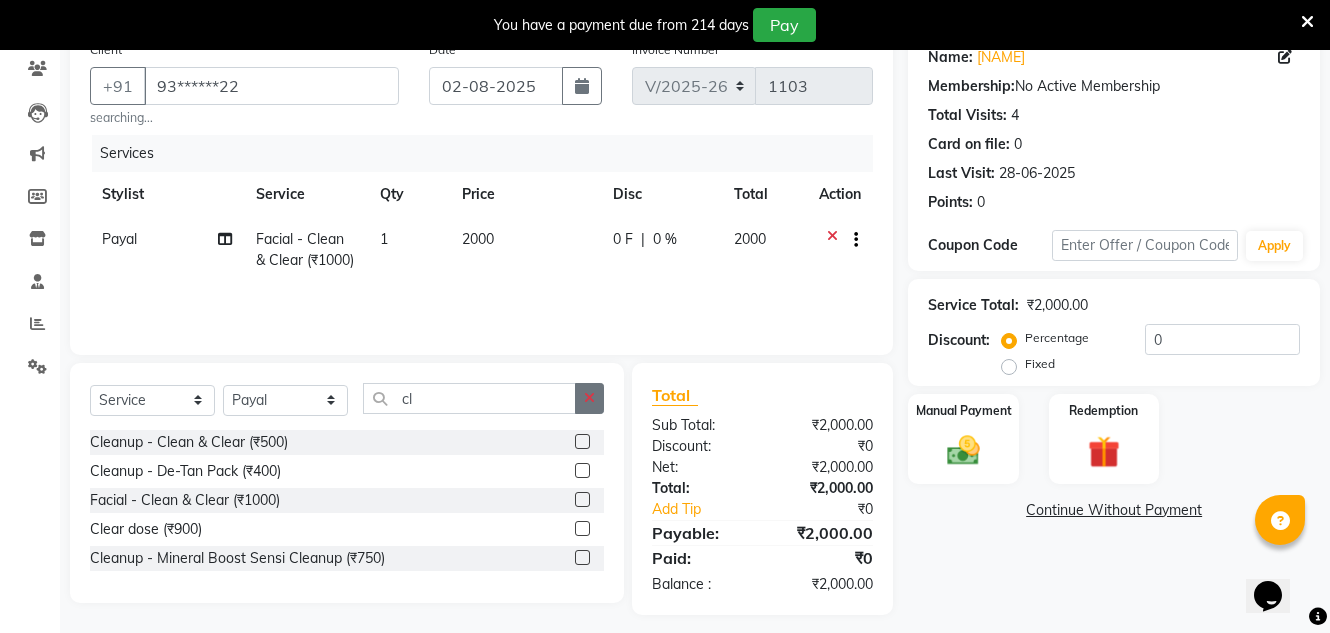 click 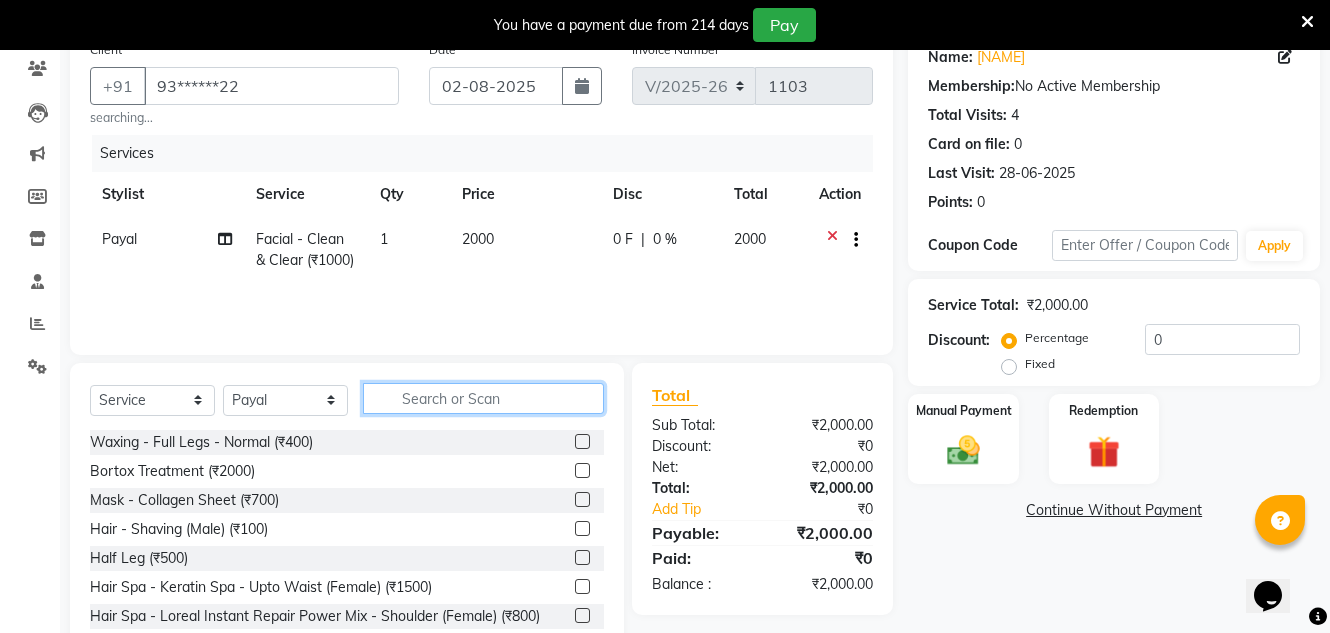 click 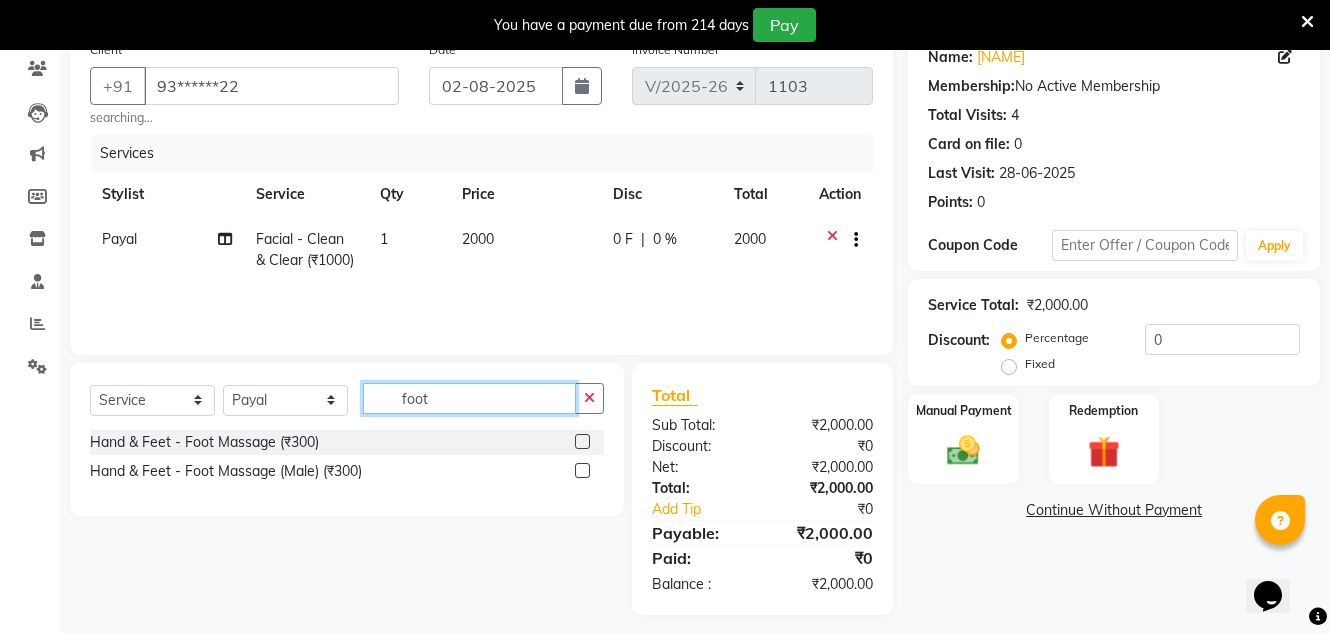 type on "foot" 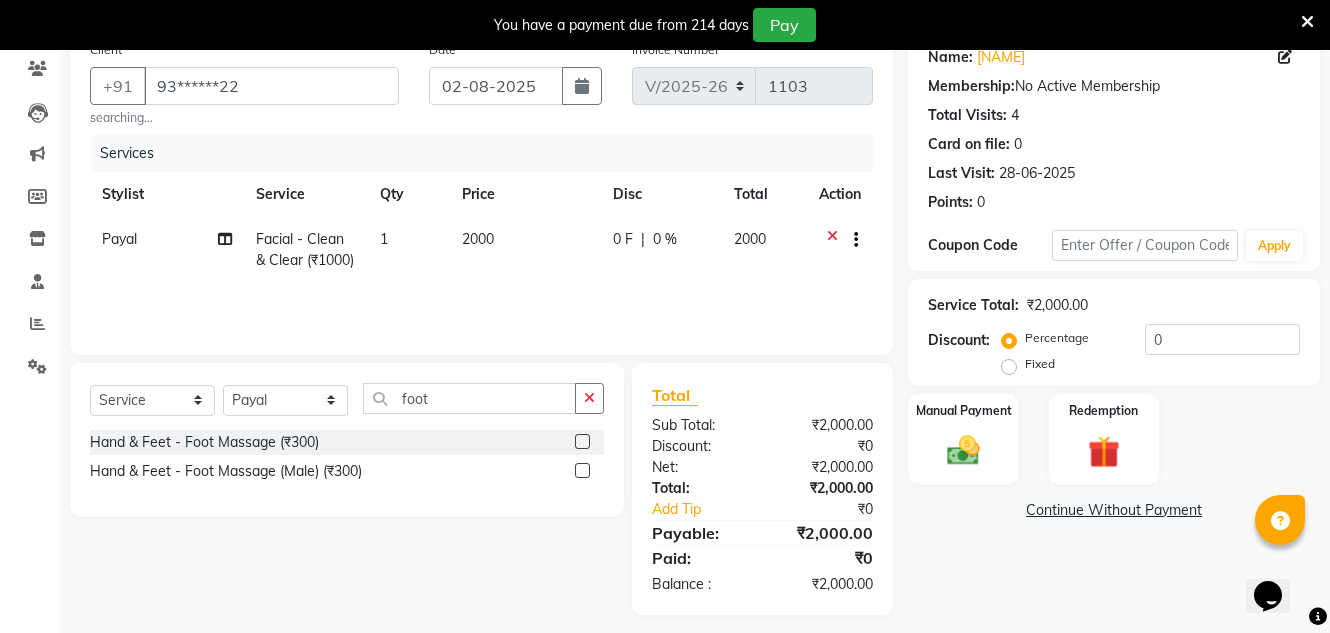 click 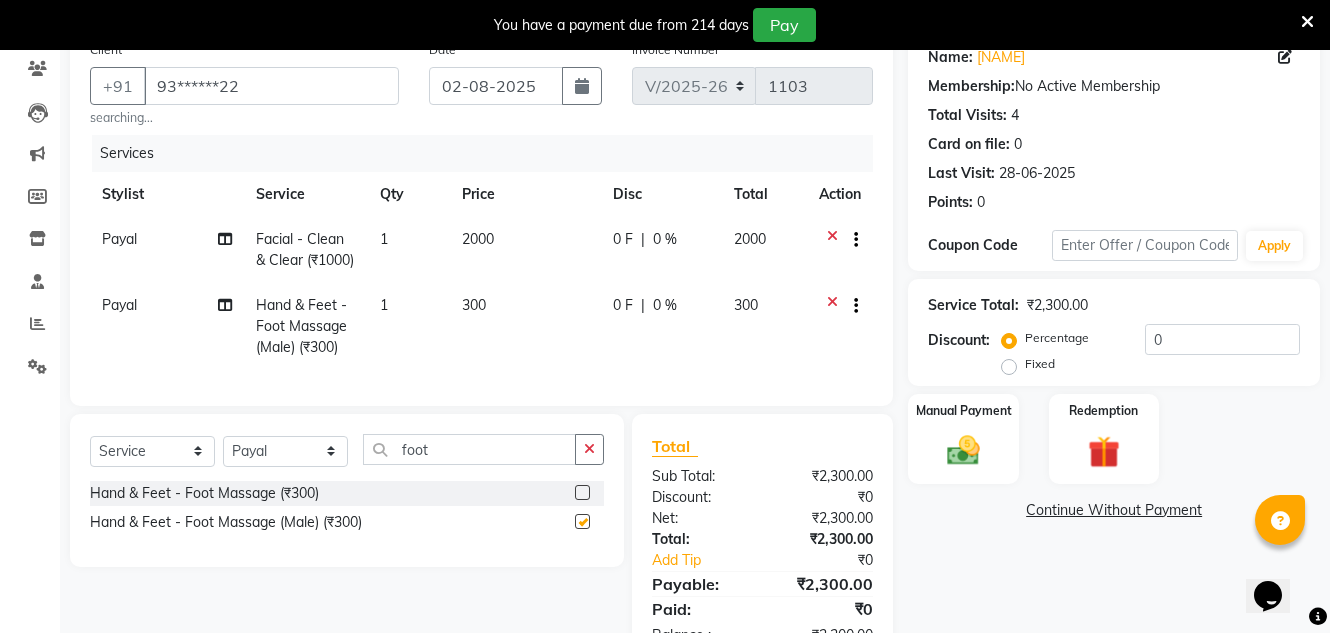checkbox on "false" 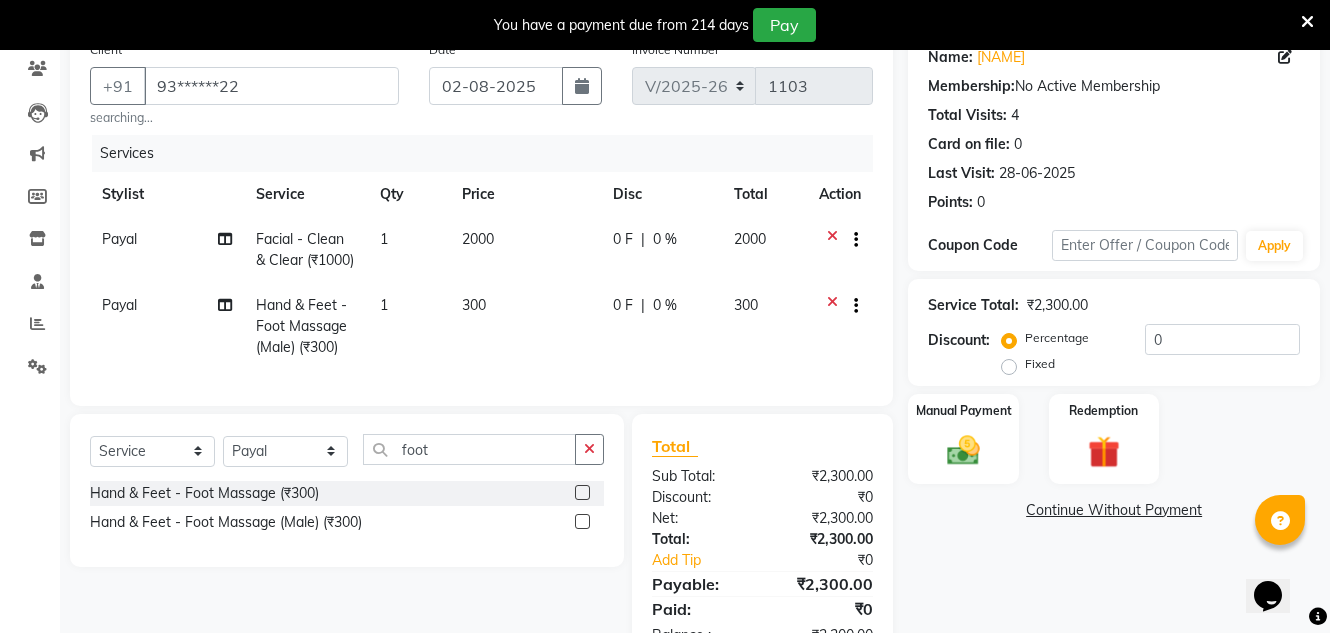 click on "300" 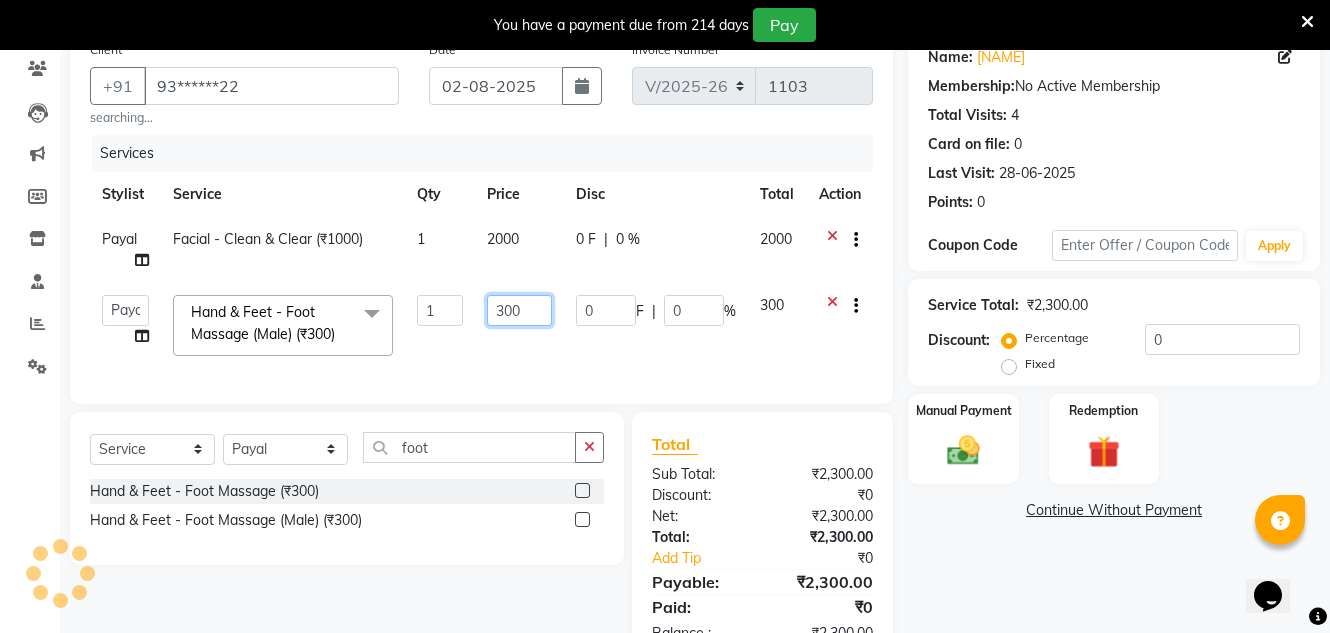 click on "300" 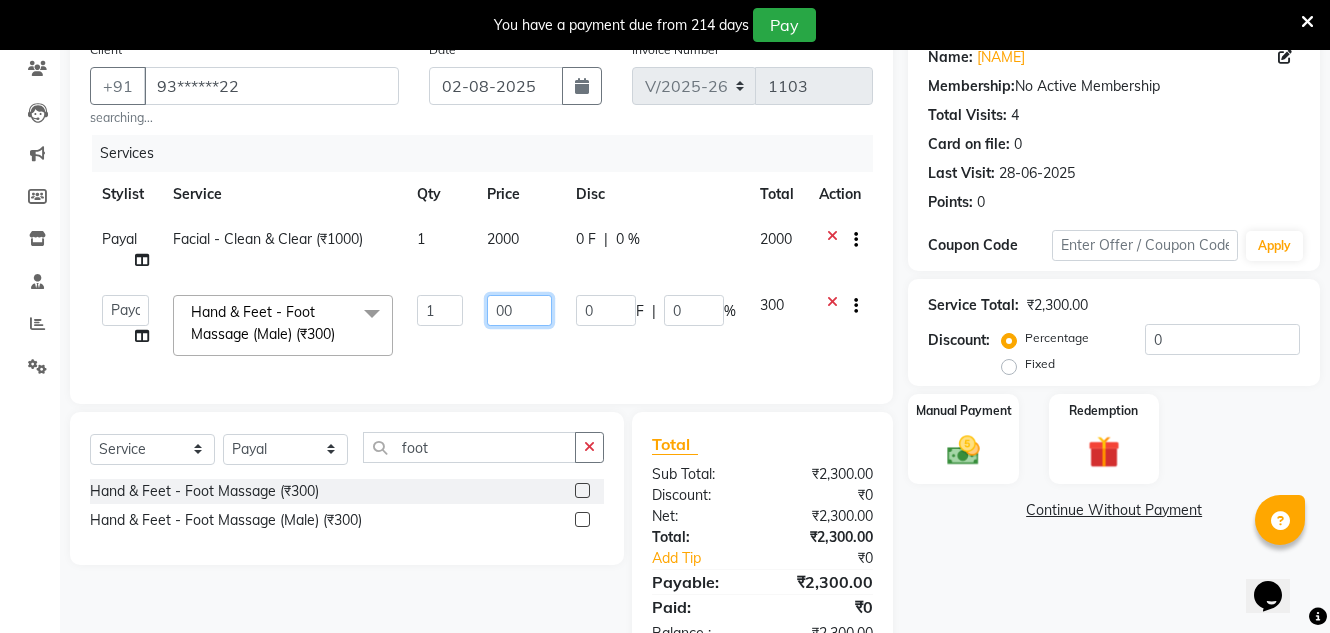 type on "800" 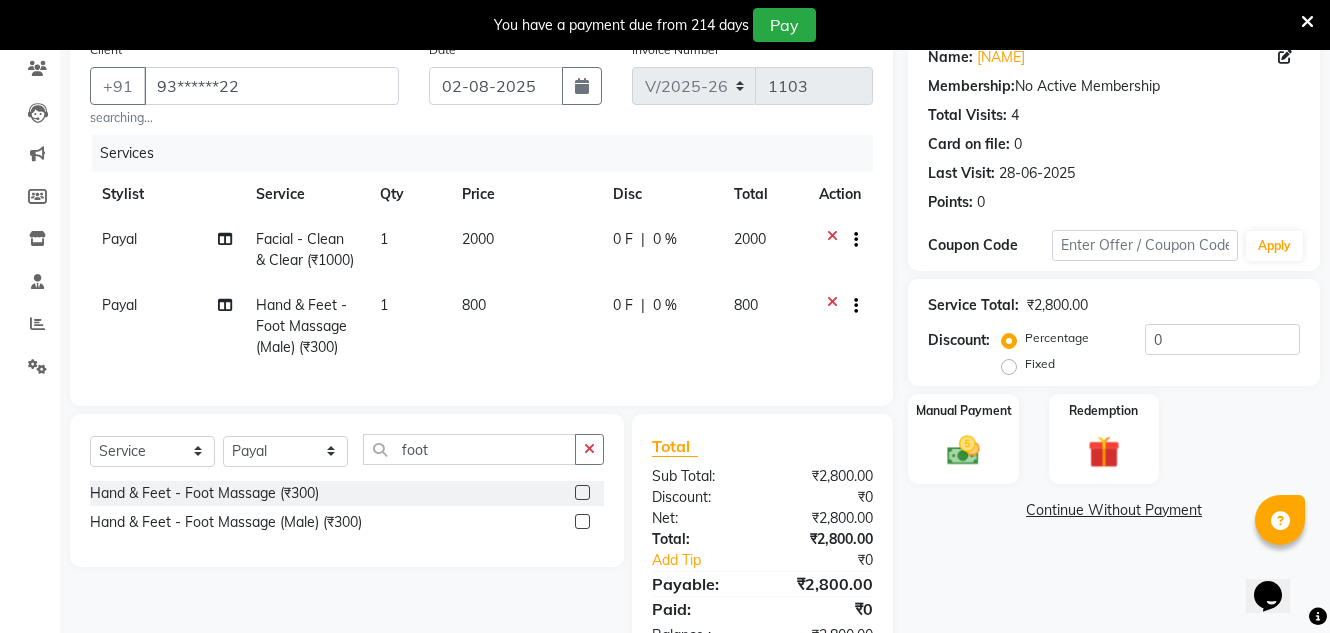click on "Payal Hand & Feet - Foot Massage (Male) (₹300) [PHONE]" 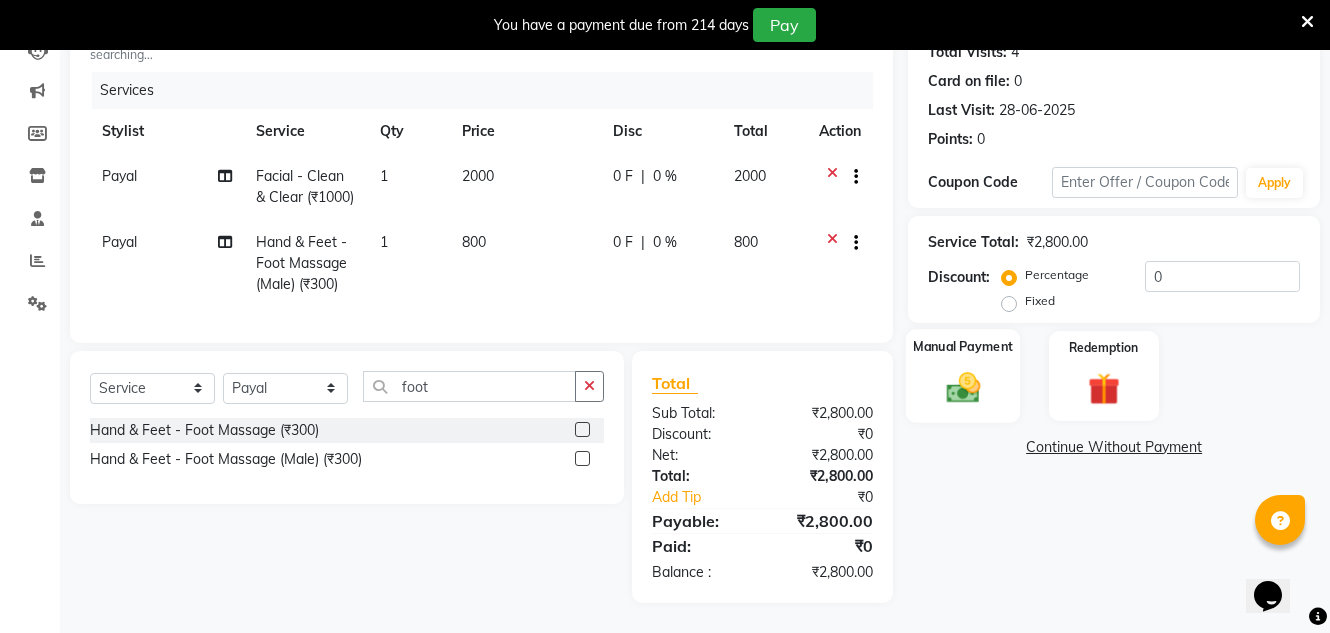 click on "Manual Payment" 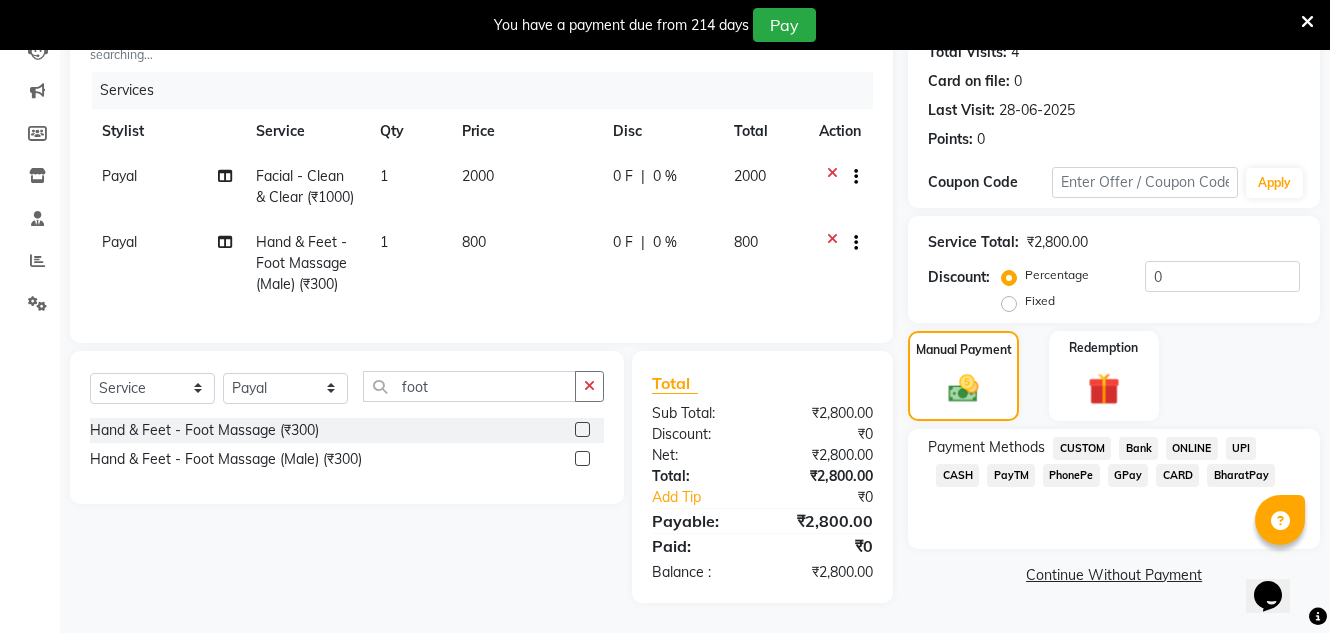 click on "Select Service Product Membership Package Voucher Prepaid Gift Card Select Stylist Creative Salon [NAME] [NAME] [NAME] [NAME] foot" 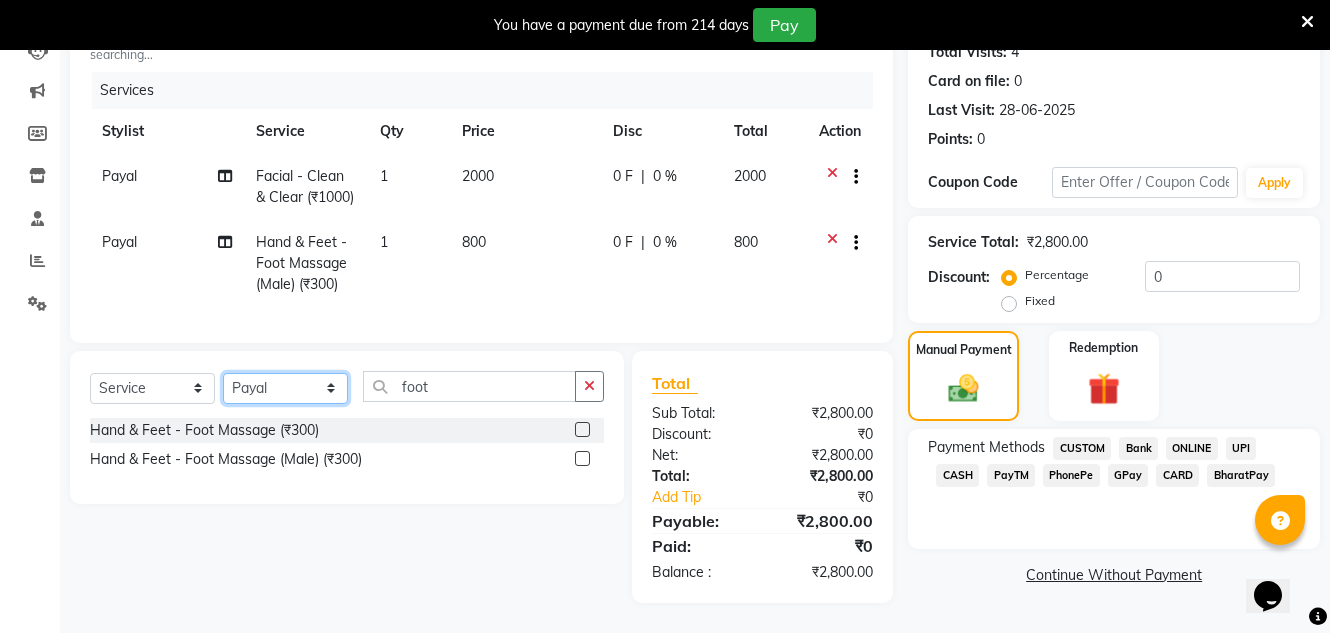 click on "Select Stylist Creative Salon [NAME] [NAME] [NAME] [NAME] the creative" 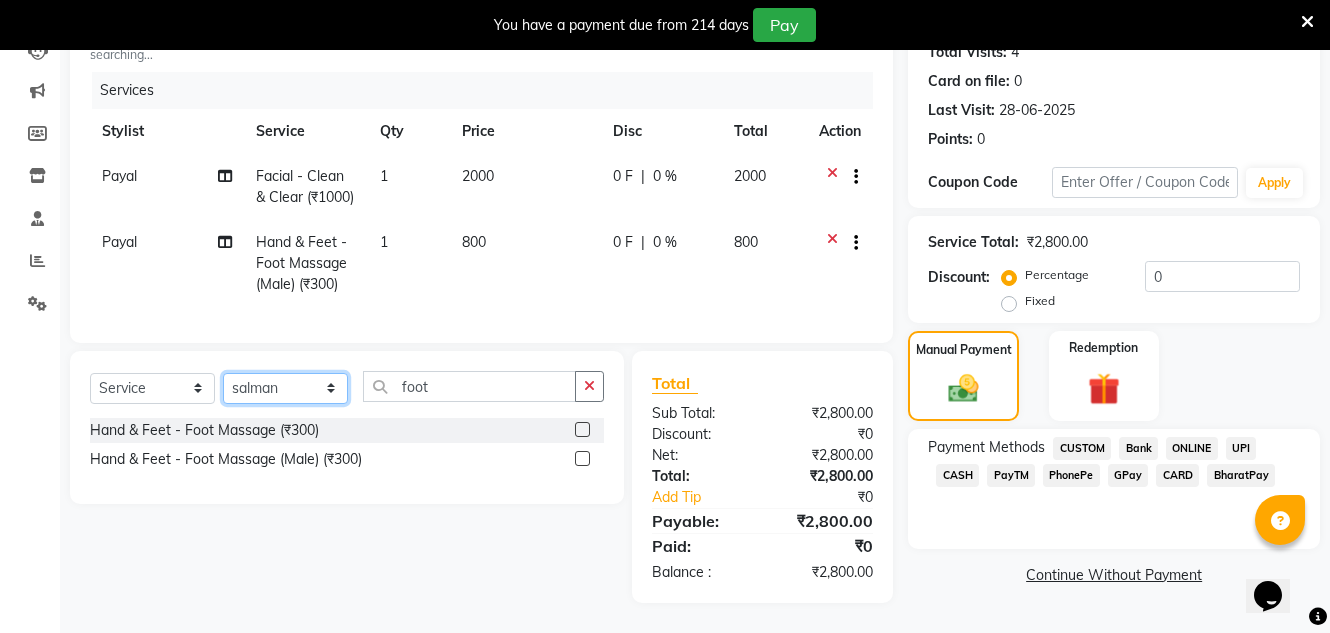click on "Select Stylist Creative Salon [NAME] [NAME] [NAME] [NAME] the creative" 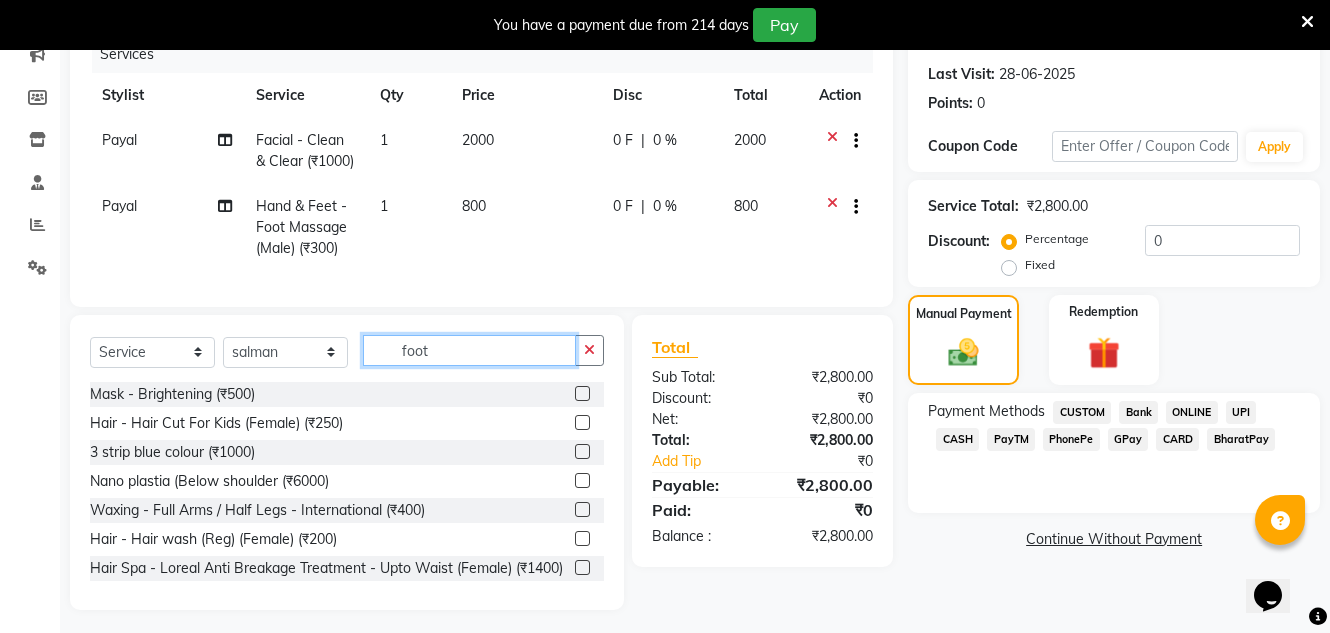 click on "foot" 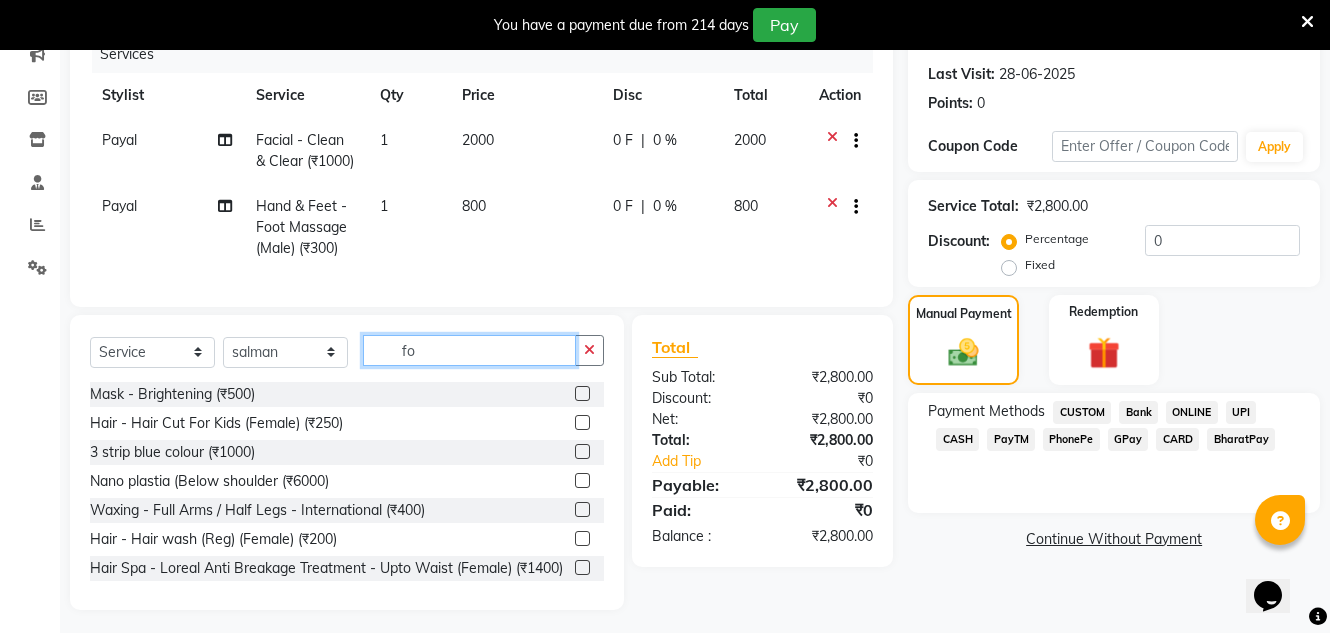 type on "f" 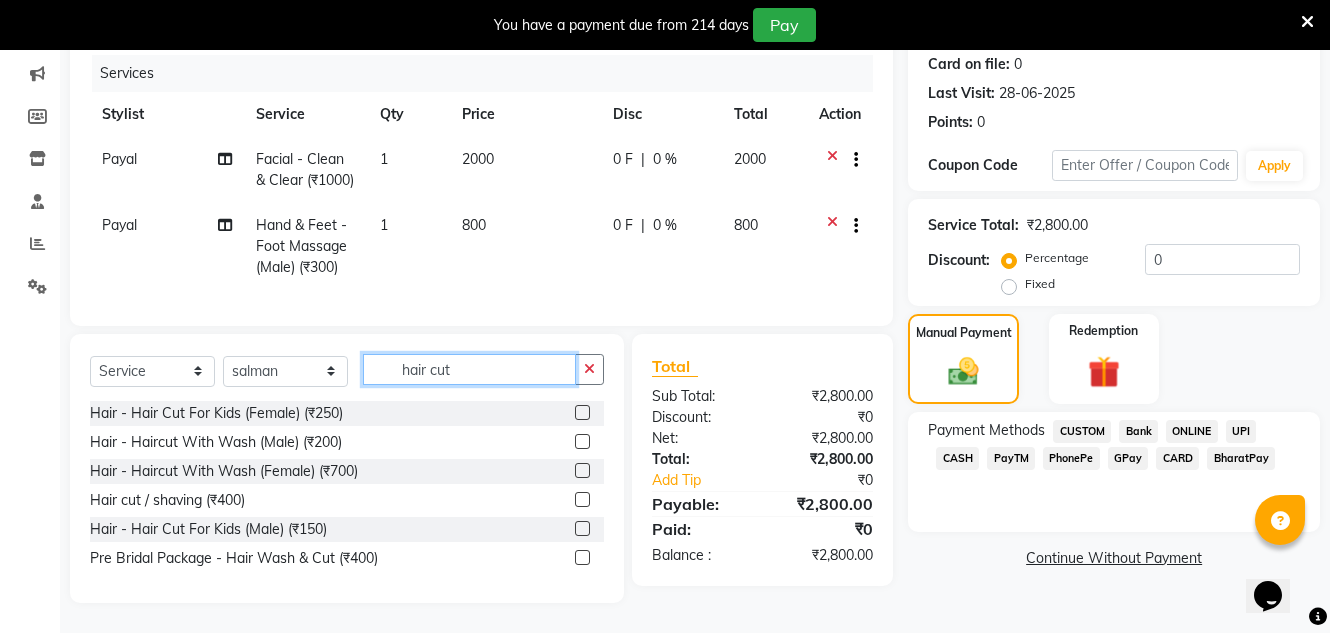 scroll, scrollTop: 285, scrollLeft: 0, axis: vertical 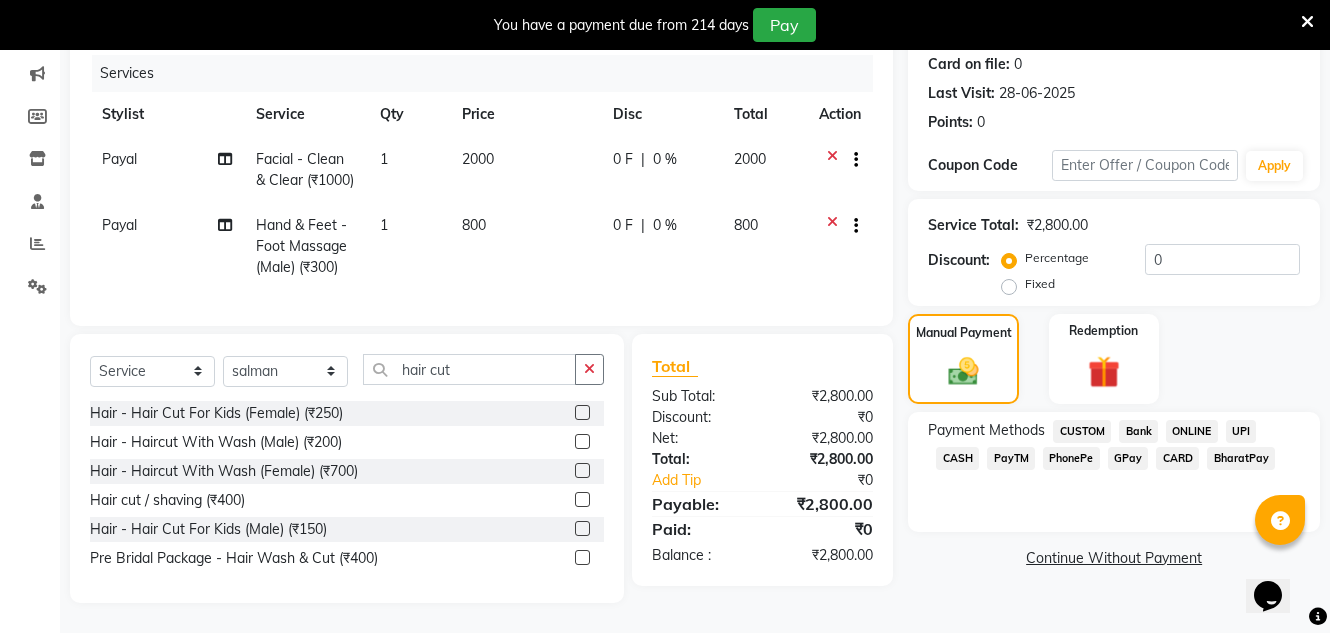click 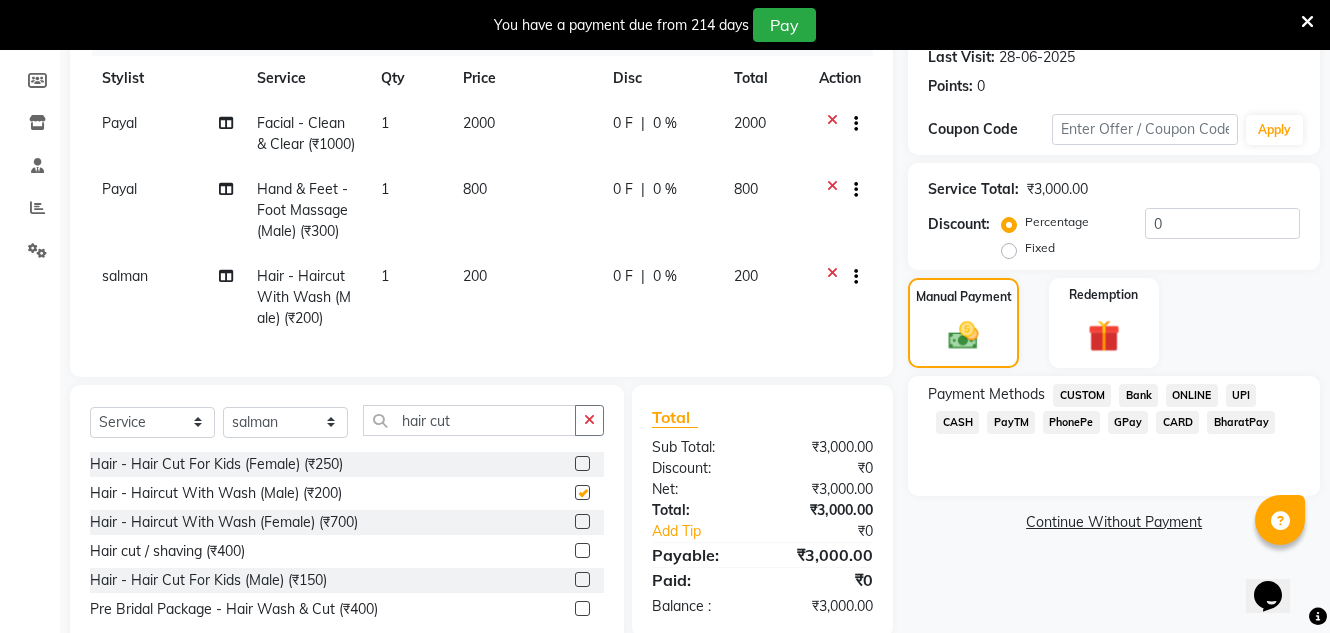checkbox on "false" 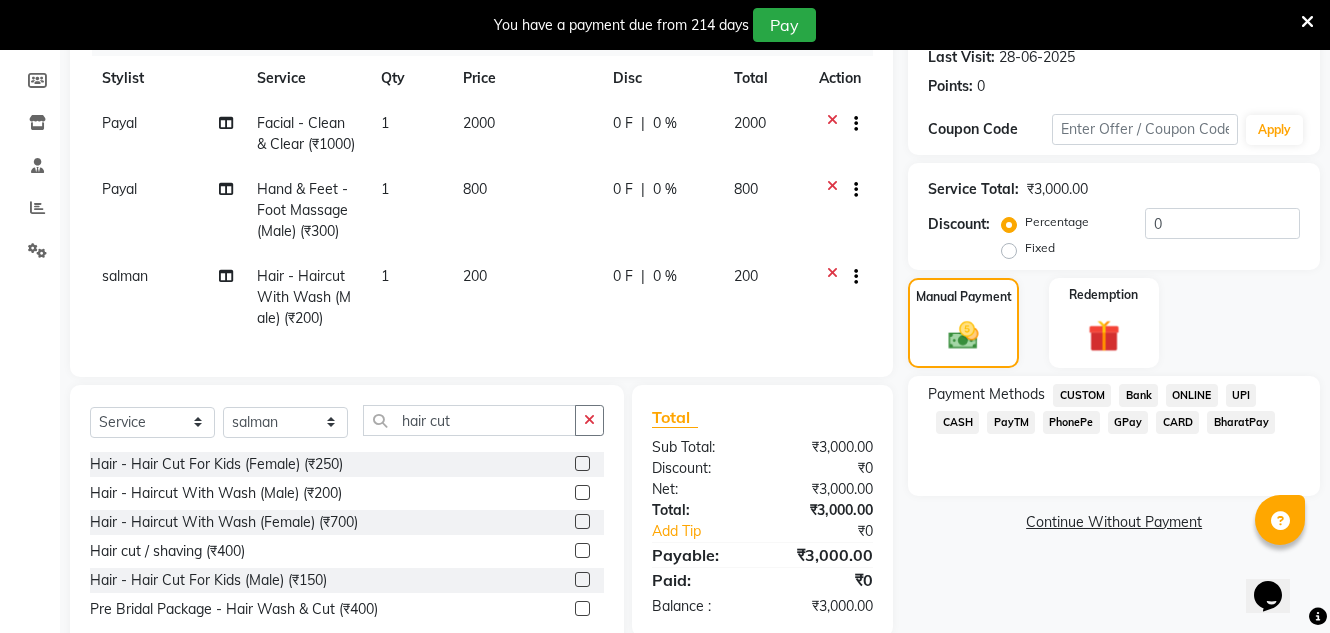 scroll, scrollTop: 372, scrollLeft: 0, axis: vertical 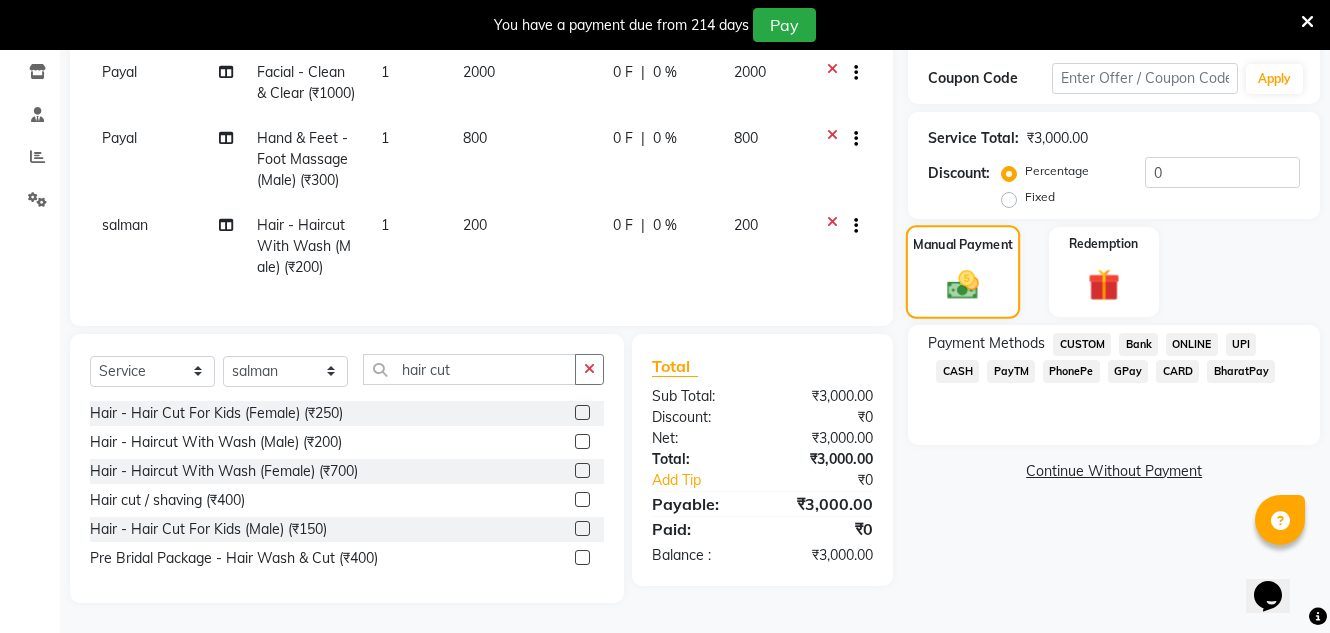 click 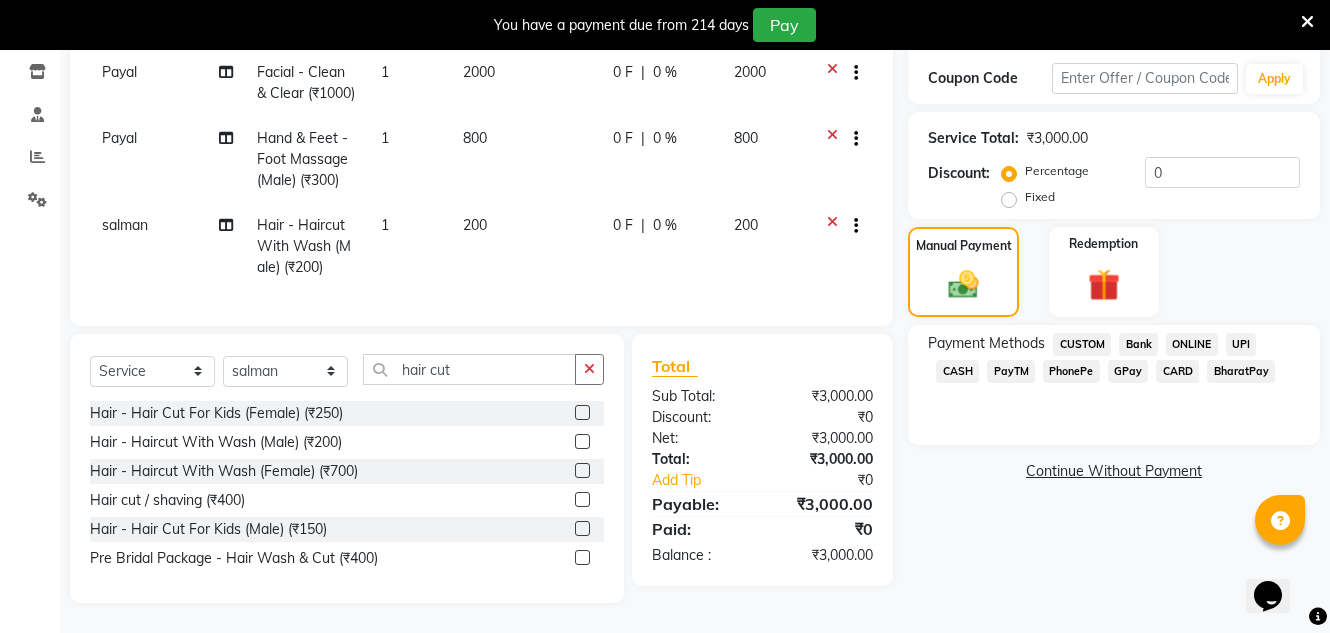click on "CASH" 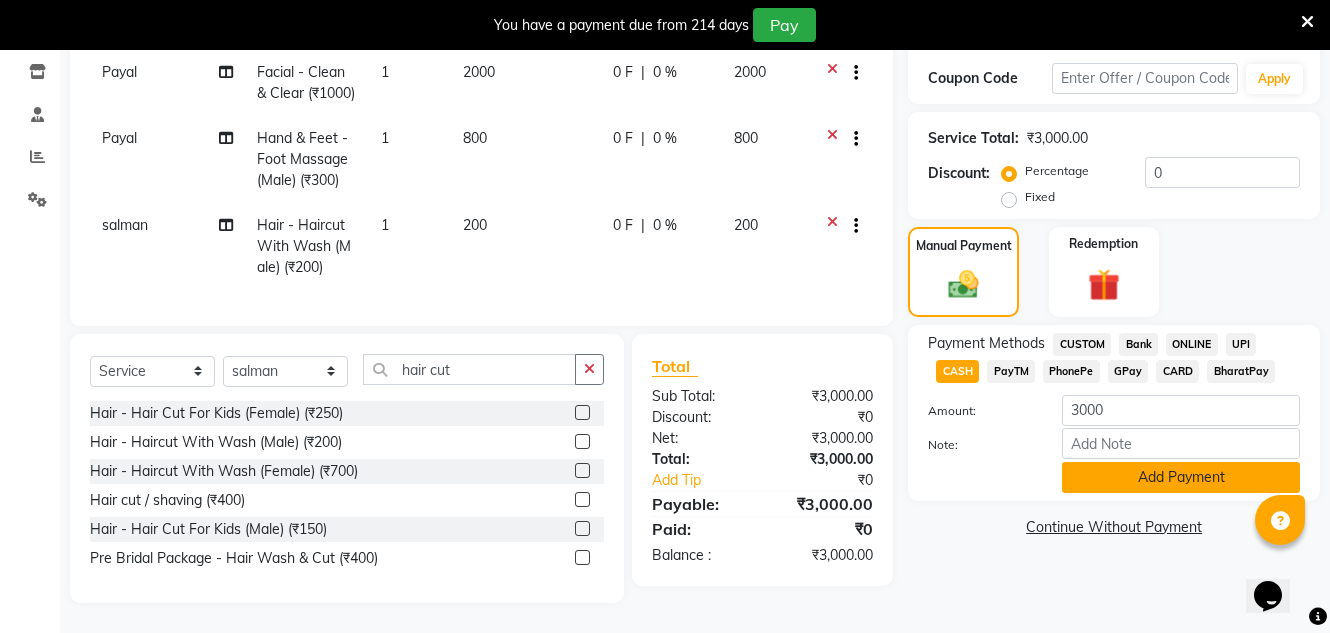 click on "Add Payment" 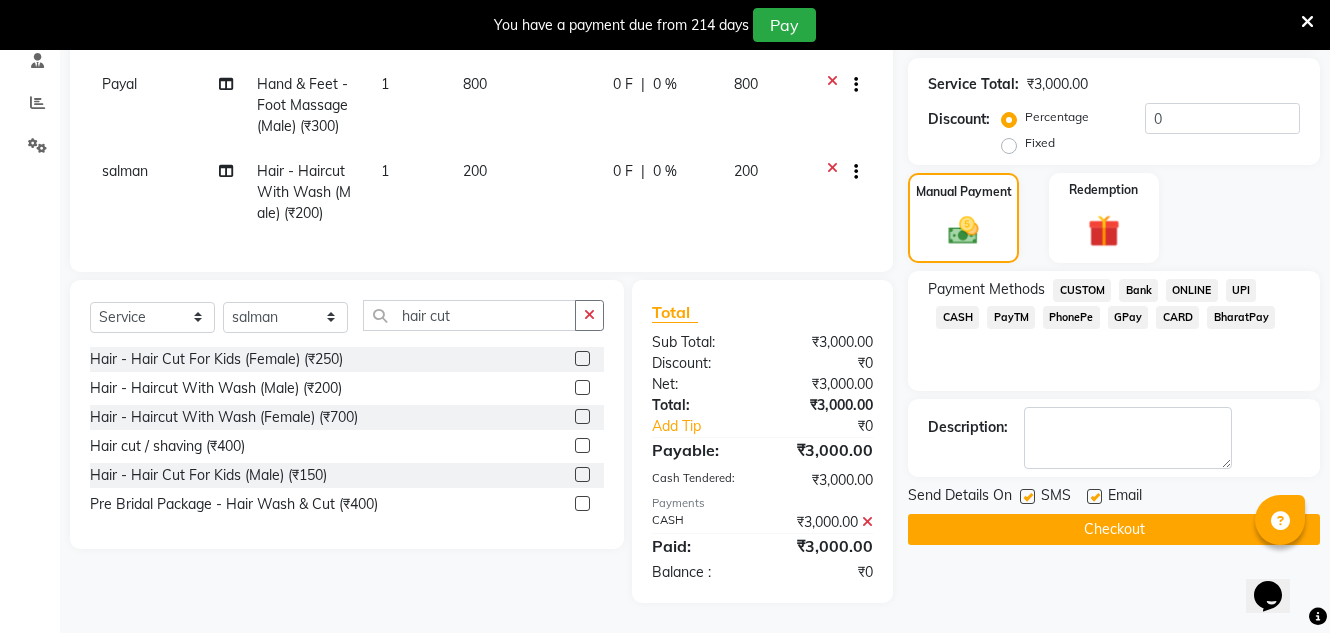 scroll, scrollTop: 426, scrollLeft: 0, axis: vertical 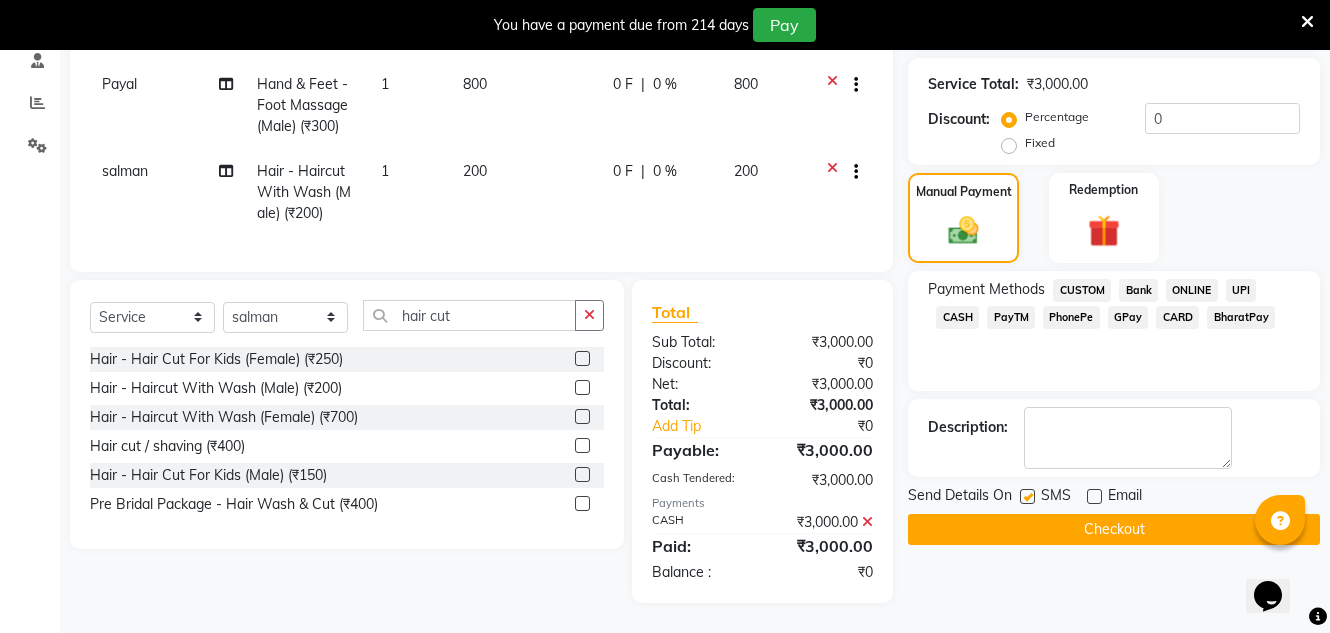 click on "Checkout" 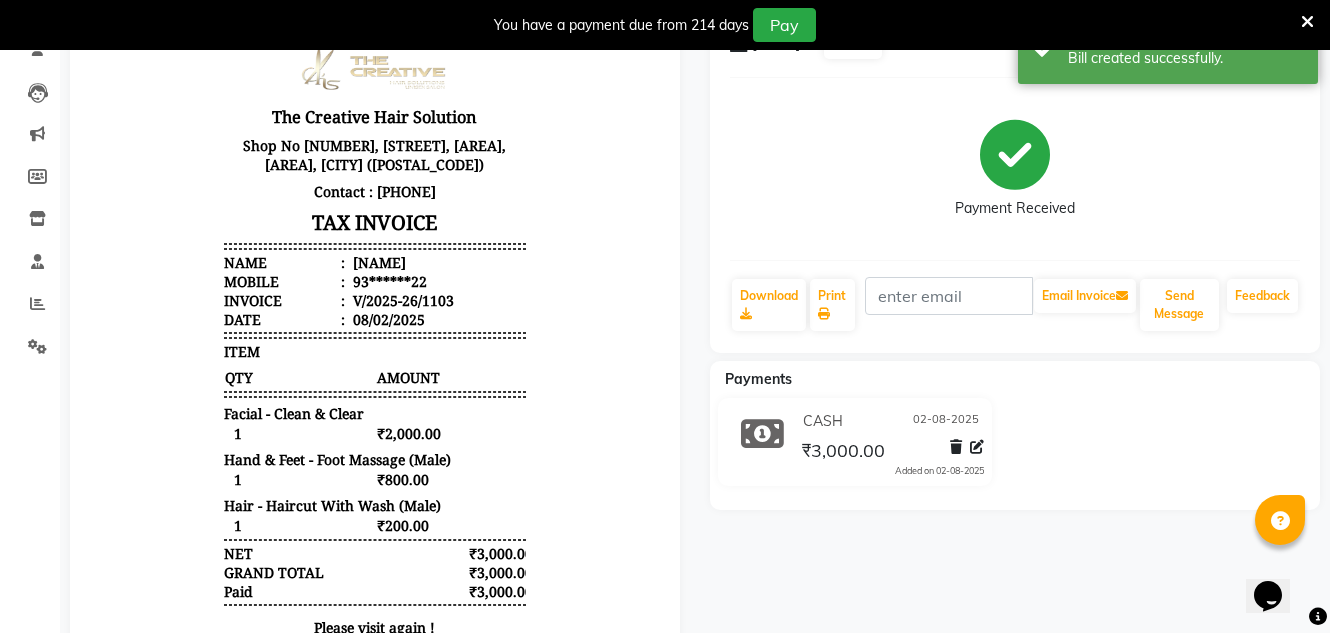 scroll, scrollTop: 0, scrollLeft: 0, axis: both 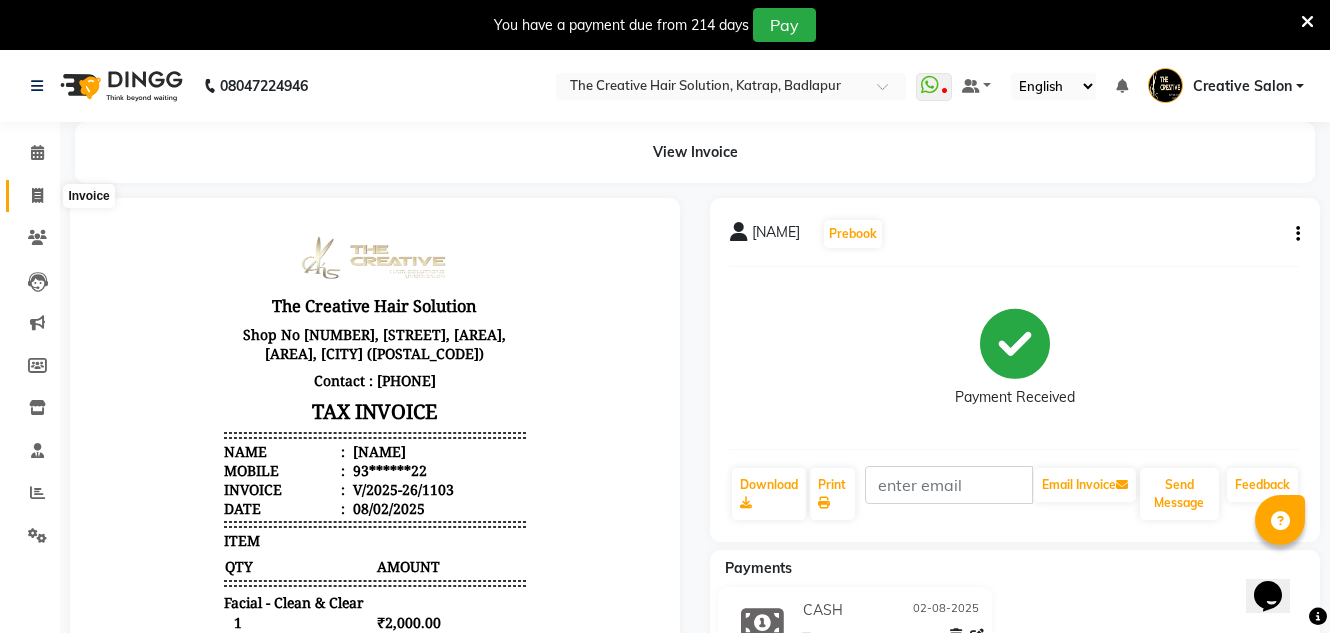 click 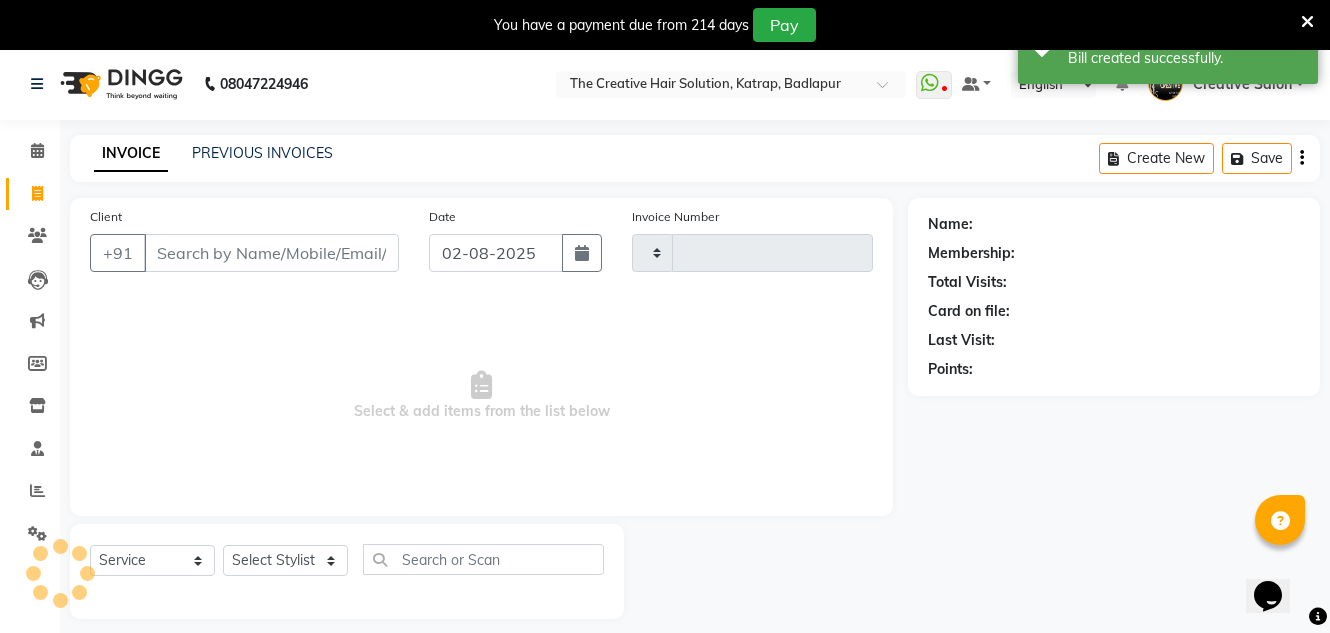 type on "1104" 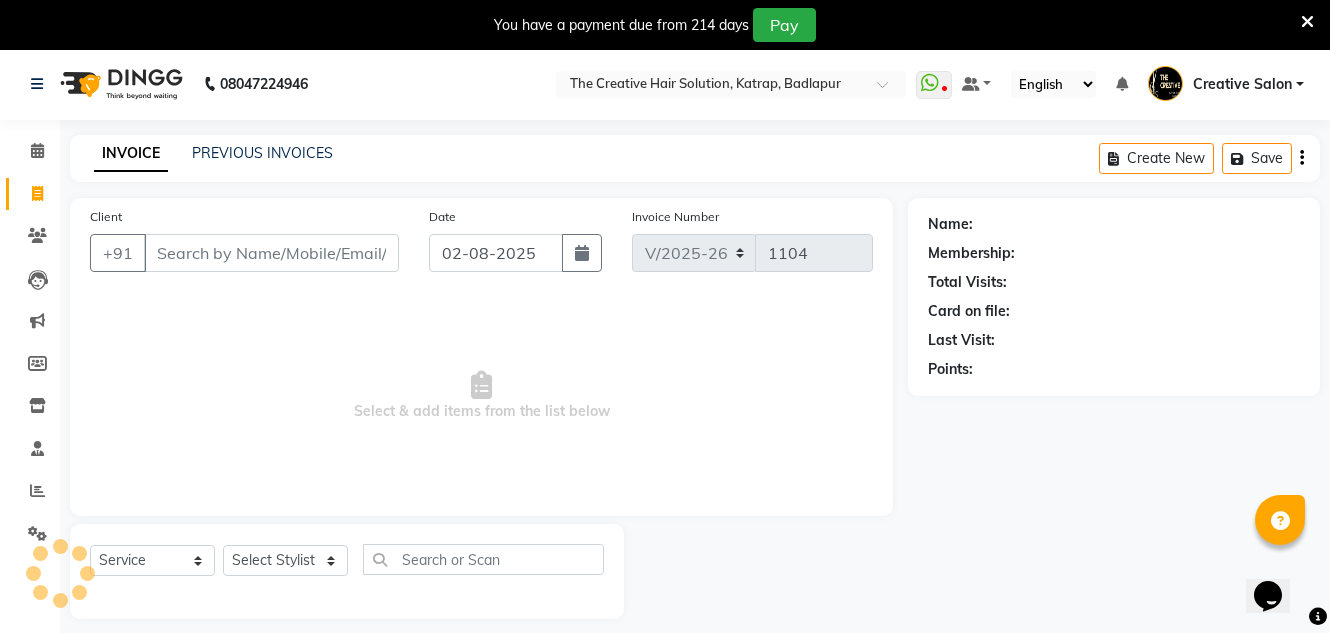 scroll, scrollTop: 50, scrollLeft: 0, axis: vertical 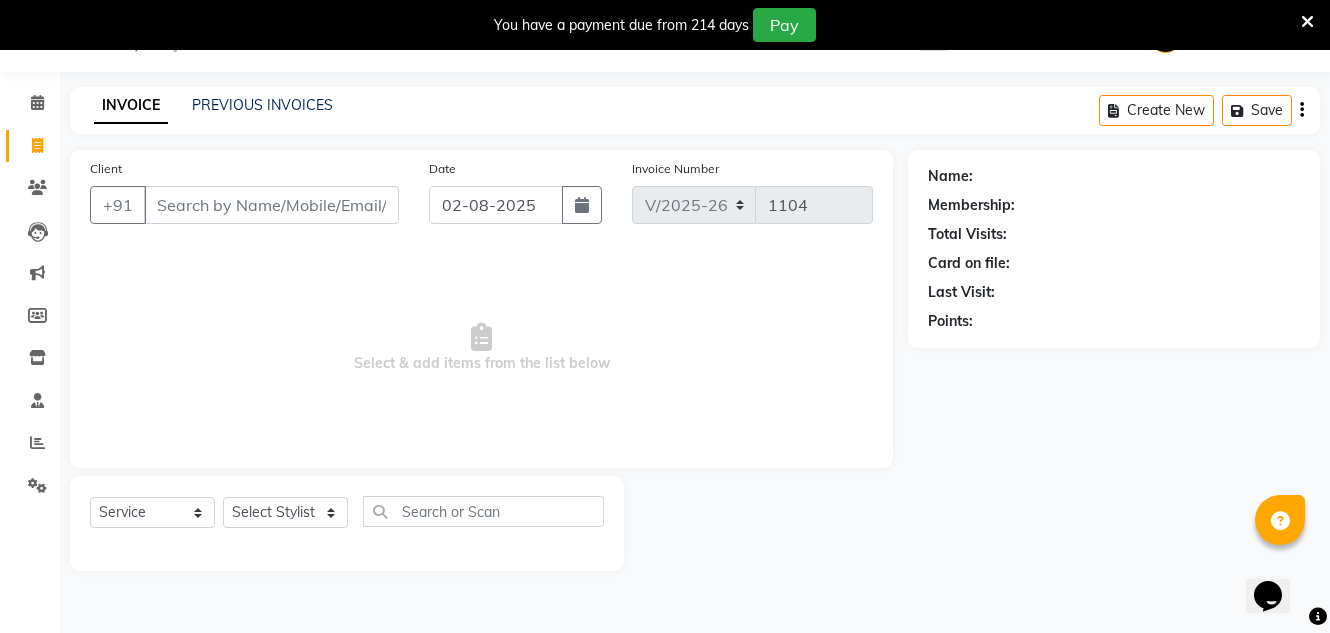click on "Client" at bounding box center (271, 205) 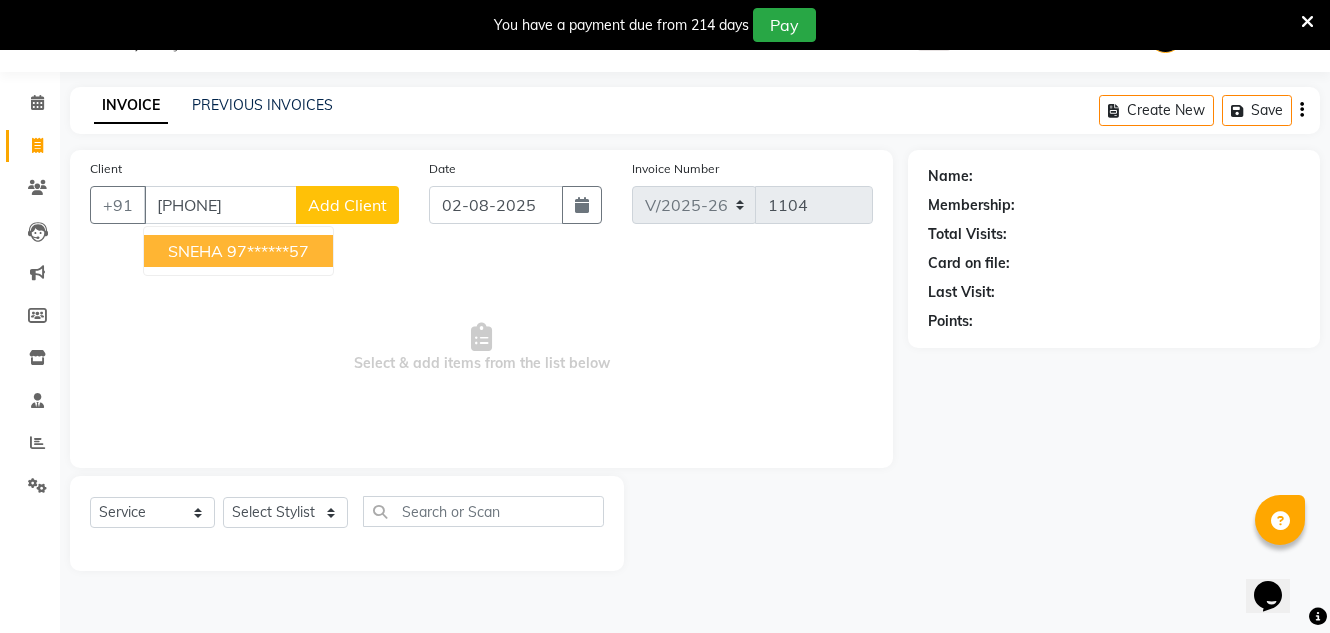 click on "SNEHA" at bounding box center (195, 251) 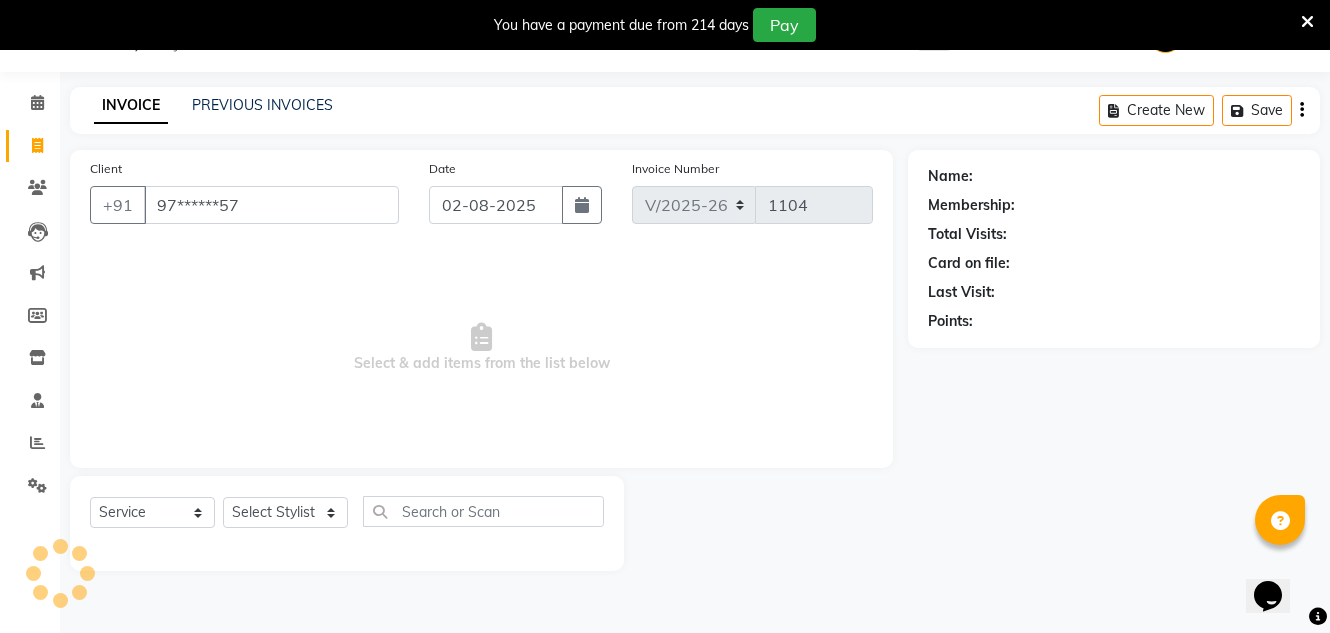 type on "97******57" 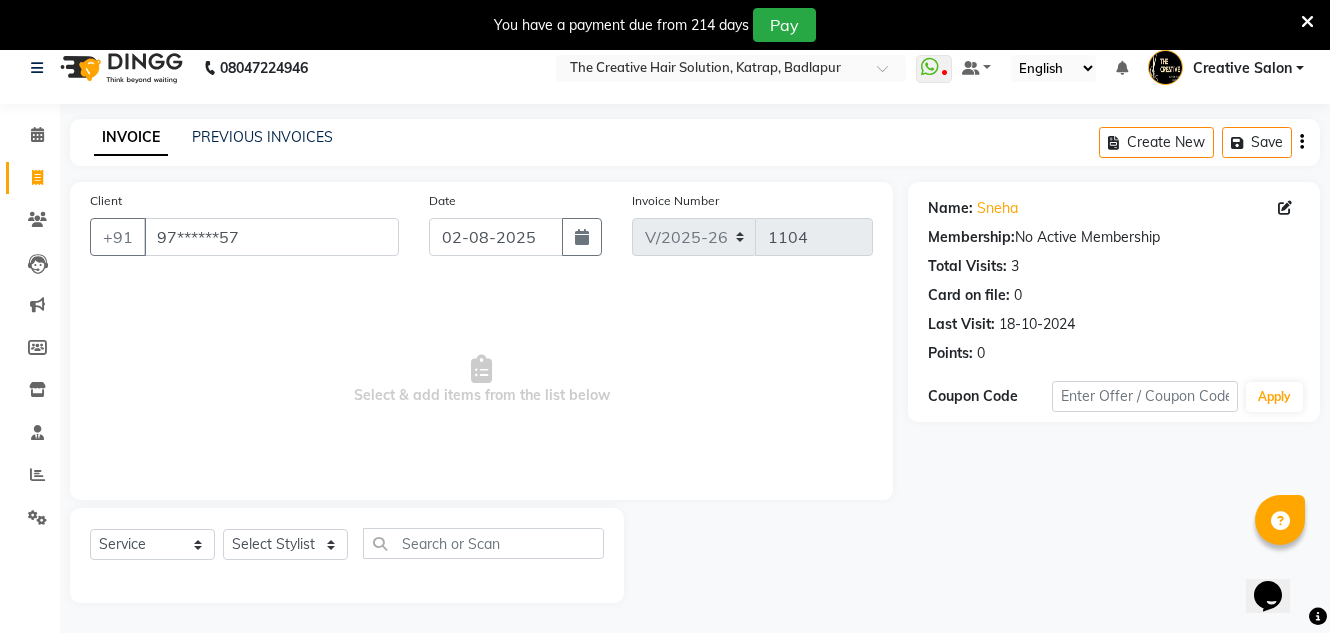 scroll, scrollTop: 0, scrollLeft: 0, axis: both 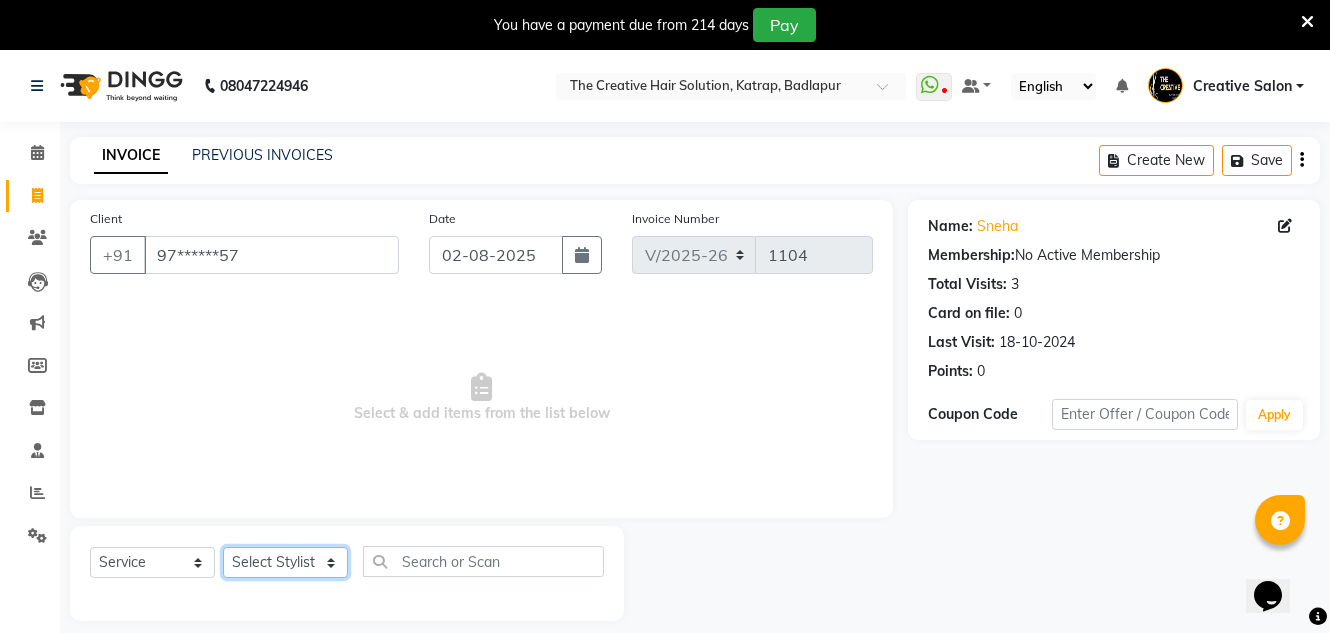 click on "Select Stylist Creative Salon [NAME] [NAME] [NAME] [NAME] the creative" 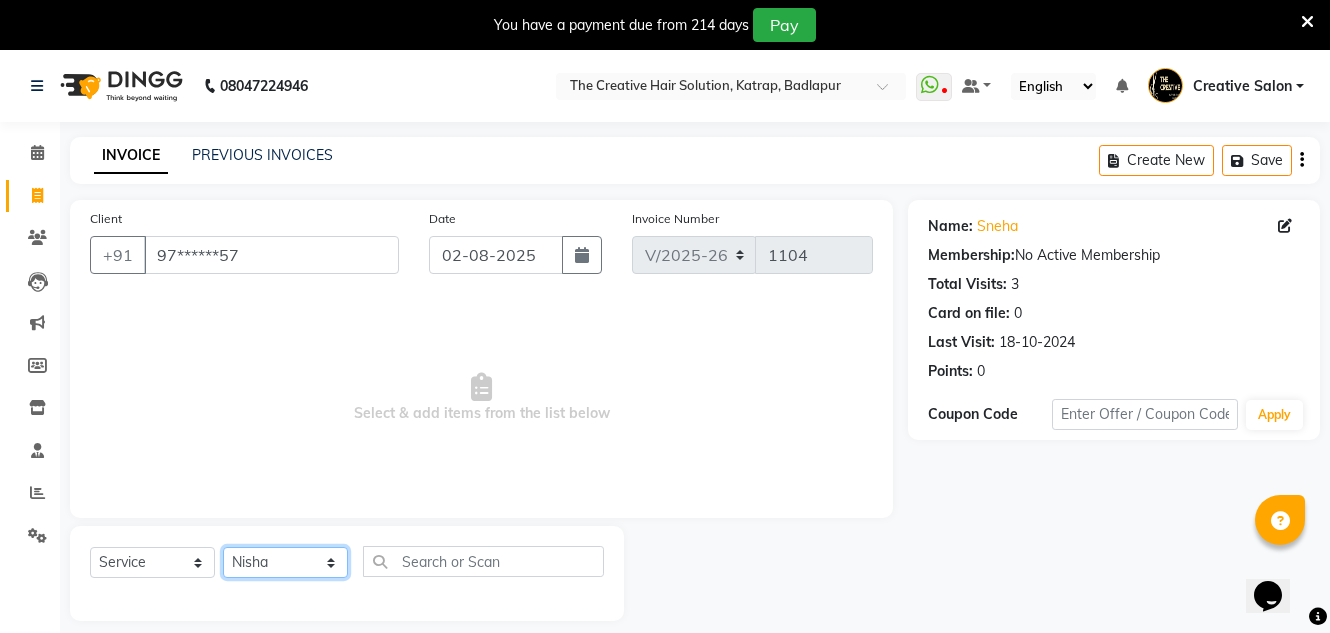 click on "Select Stylist Creative Salon [NAME] [NAME] [NAME] [NAME] the creative" 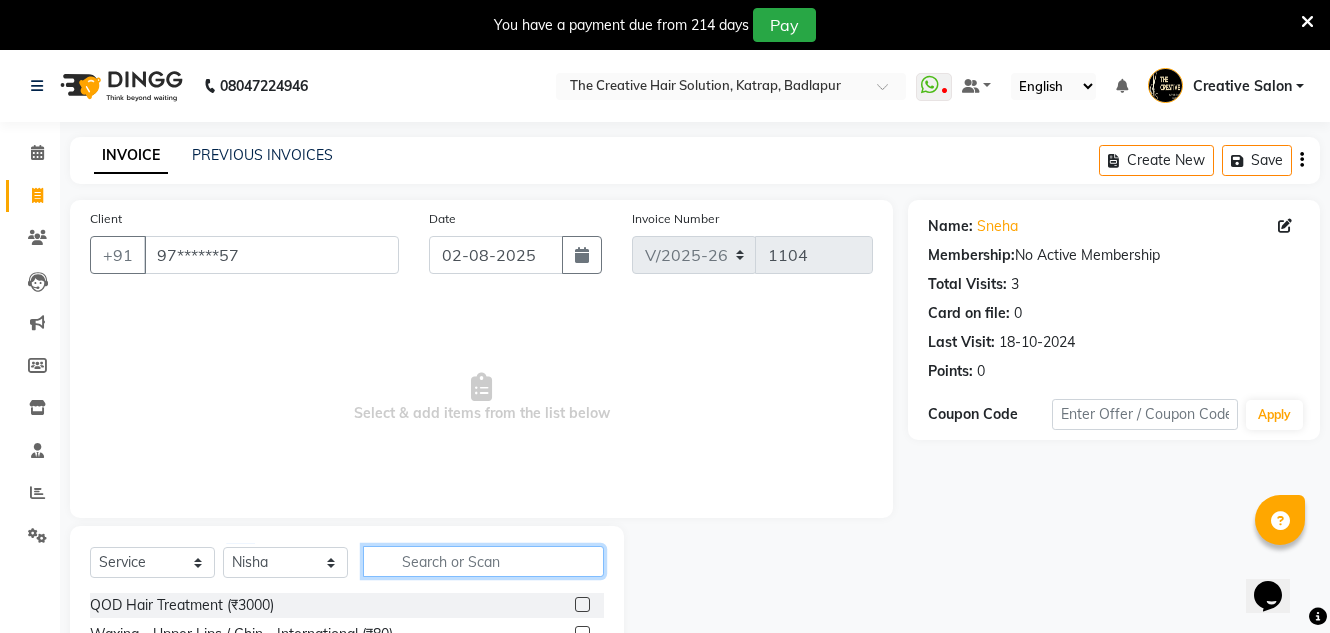 click 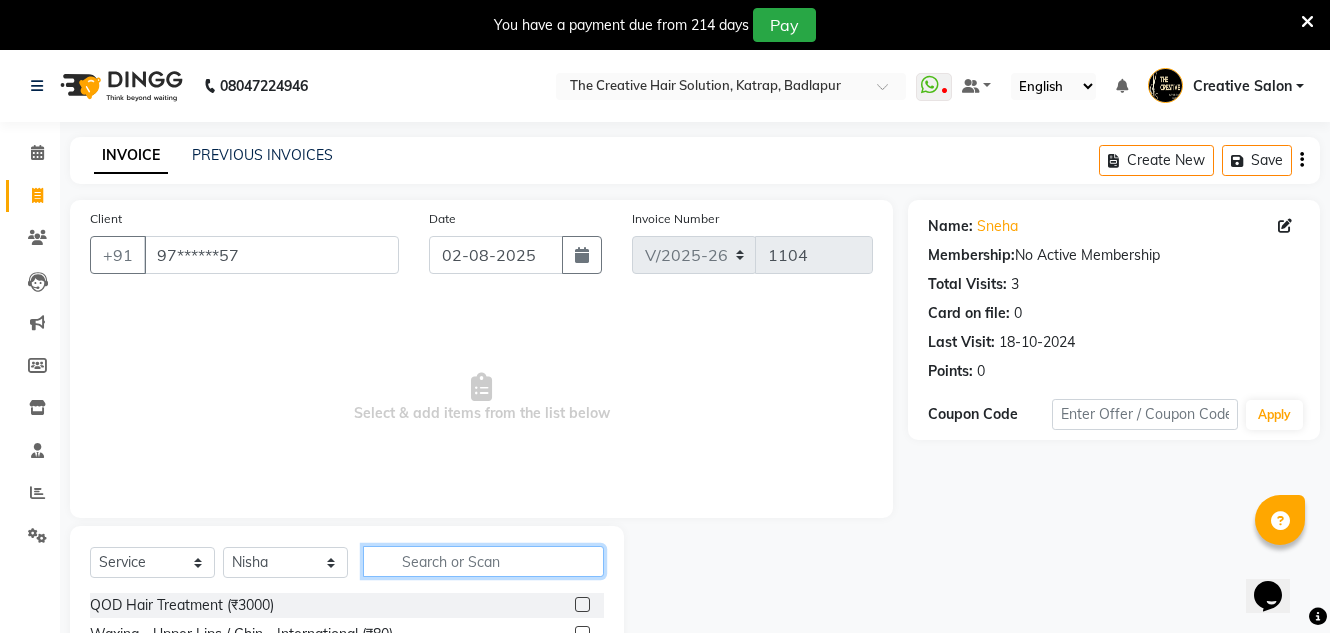 click 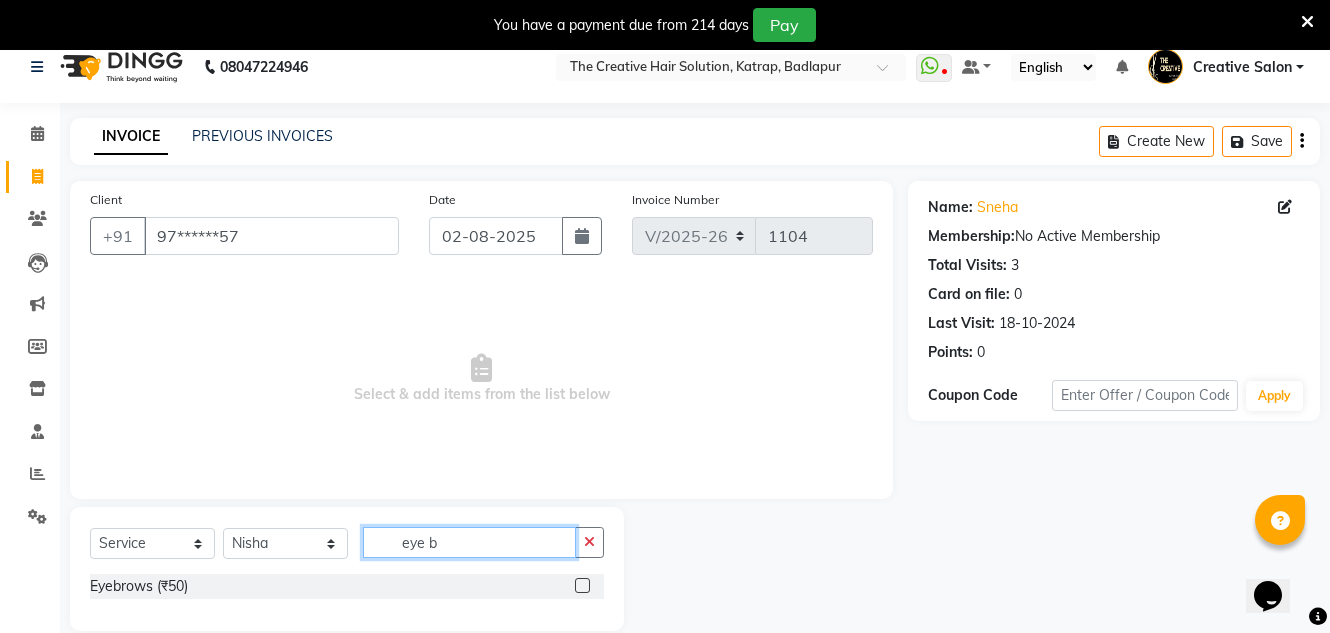 scroll, scrollTop: 50, scrollLeft: 0, axis: vertical 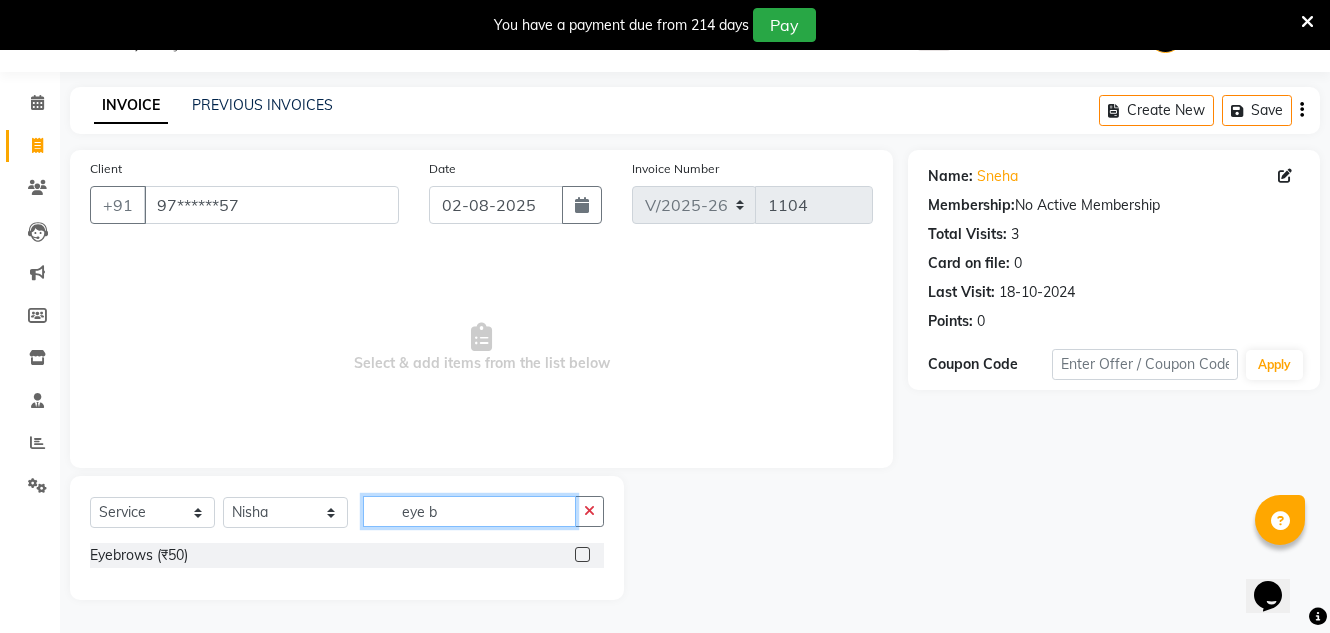 type on "eye b" 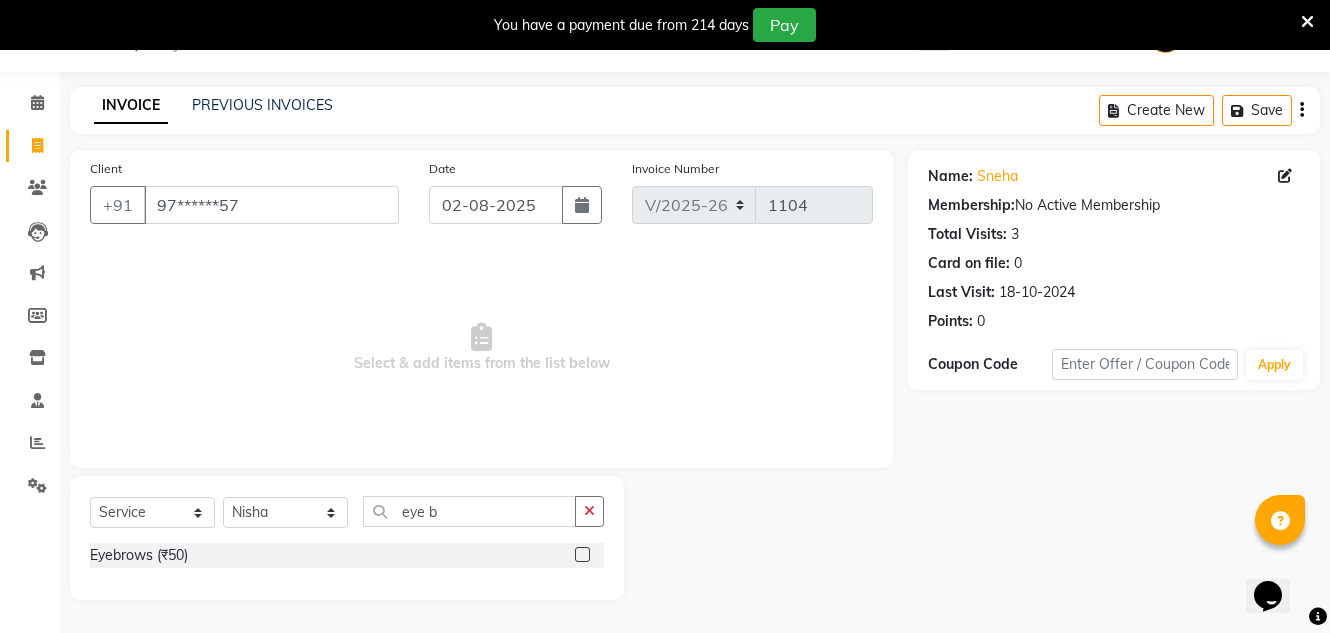 click 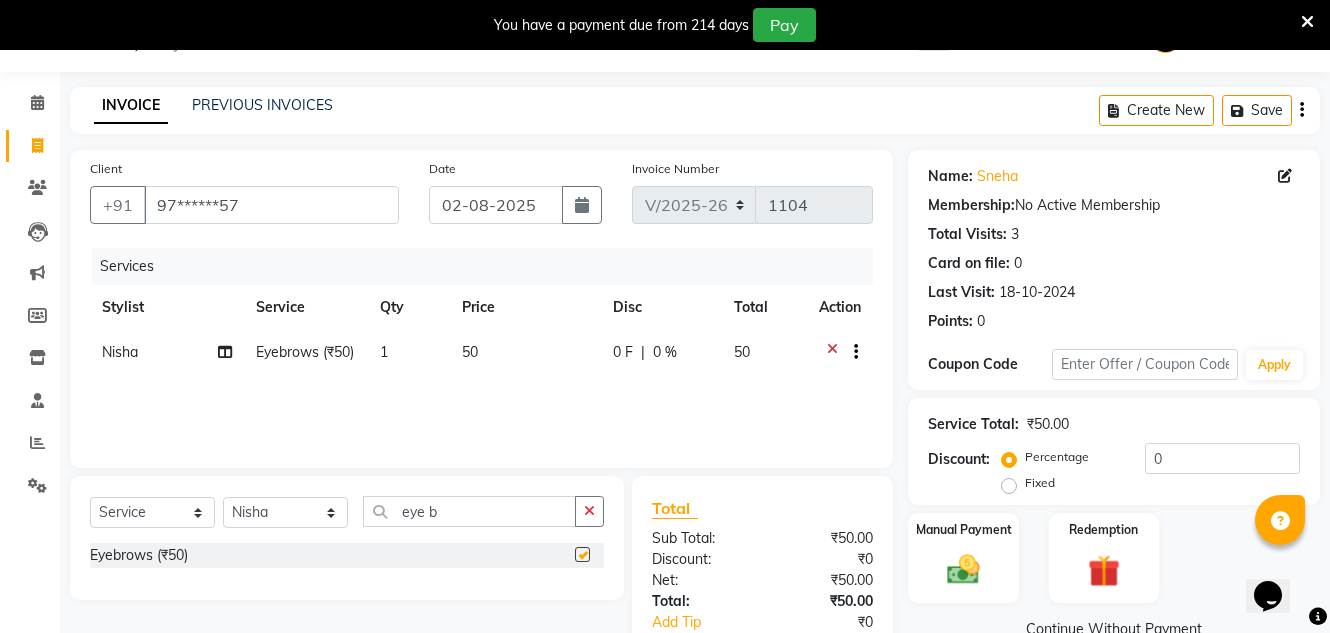 checkbox on "false" 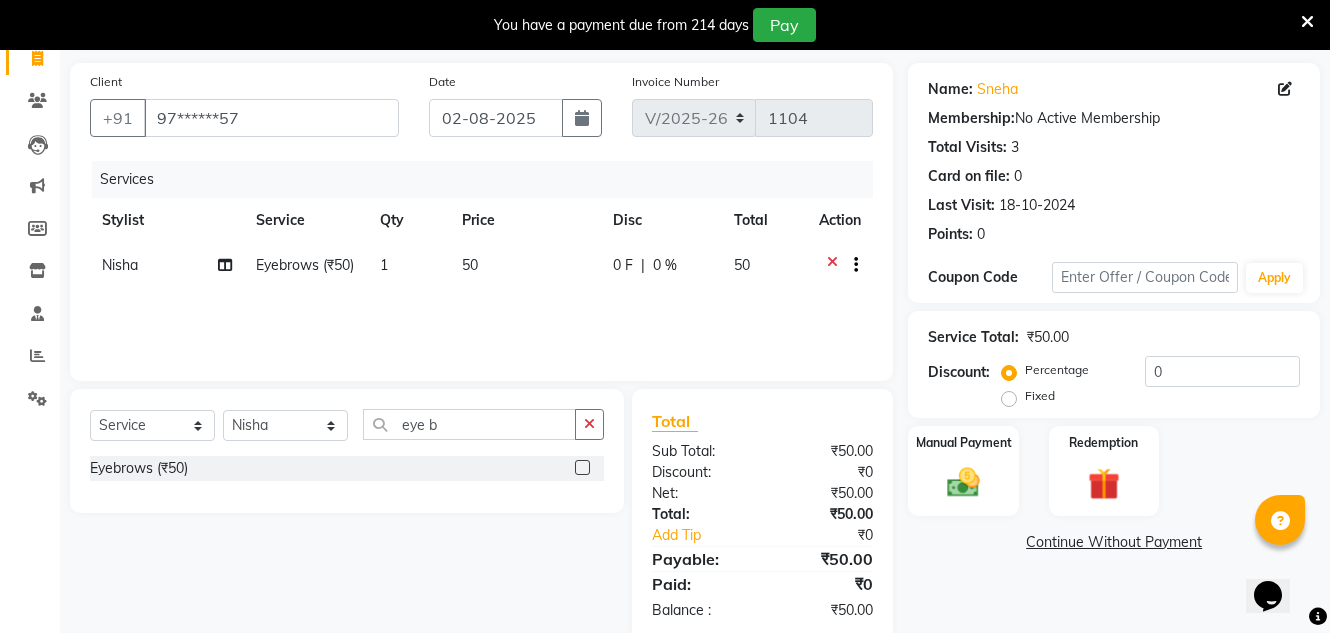 scroll, scrollTop: 175, scrollLeft: 0, axis: vertical 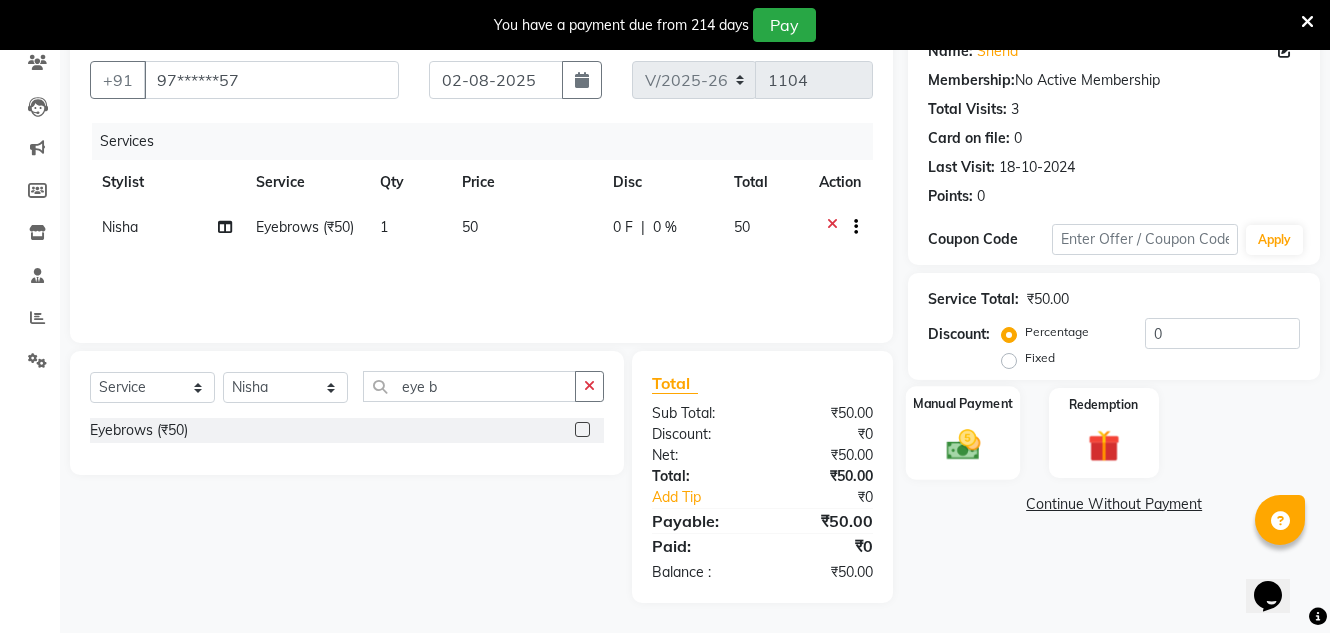 click 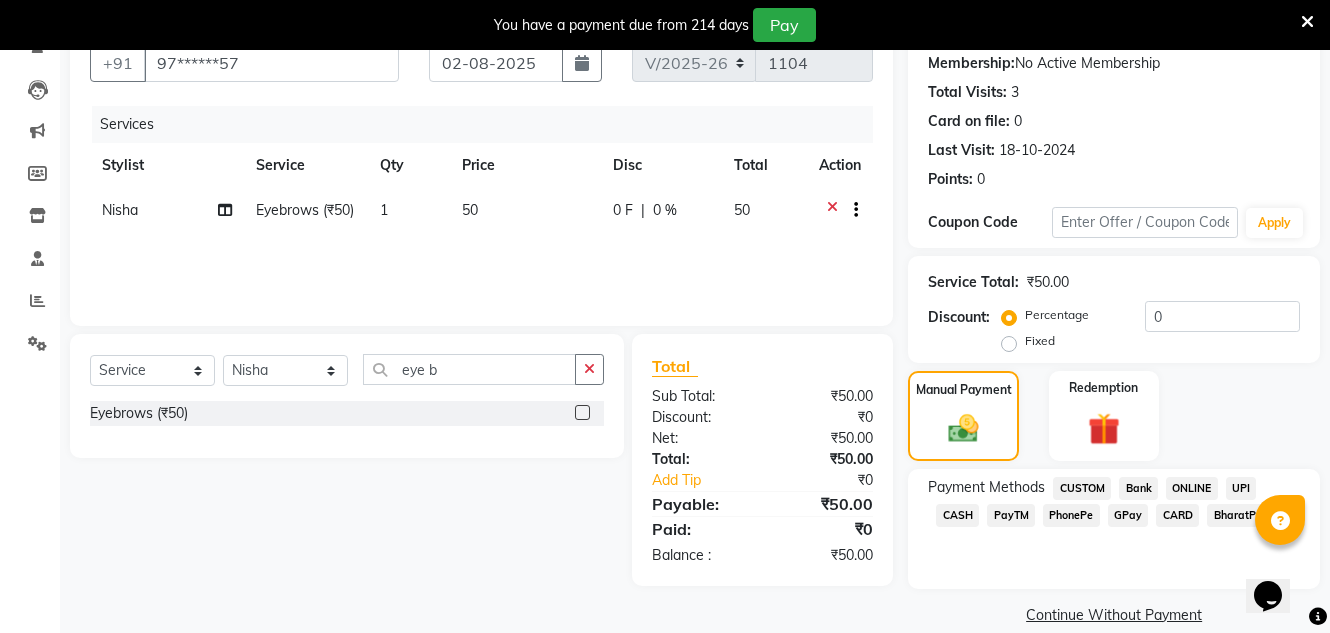 scroll, scrollTop: 219, scrollLeft: 0, axis: vertical 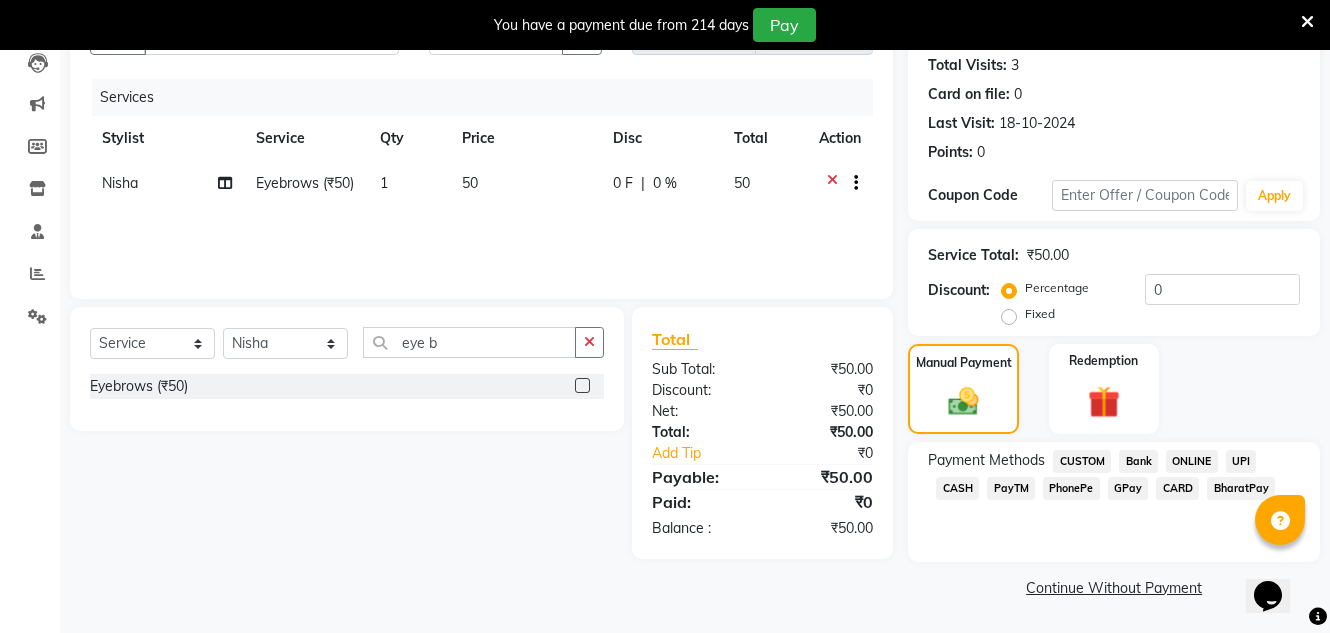 click on "GPay" 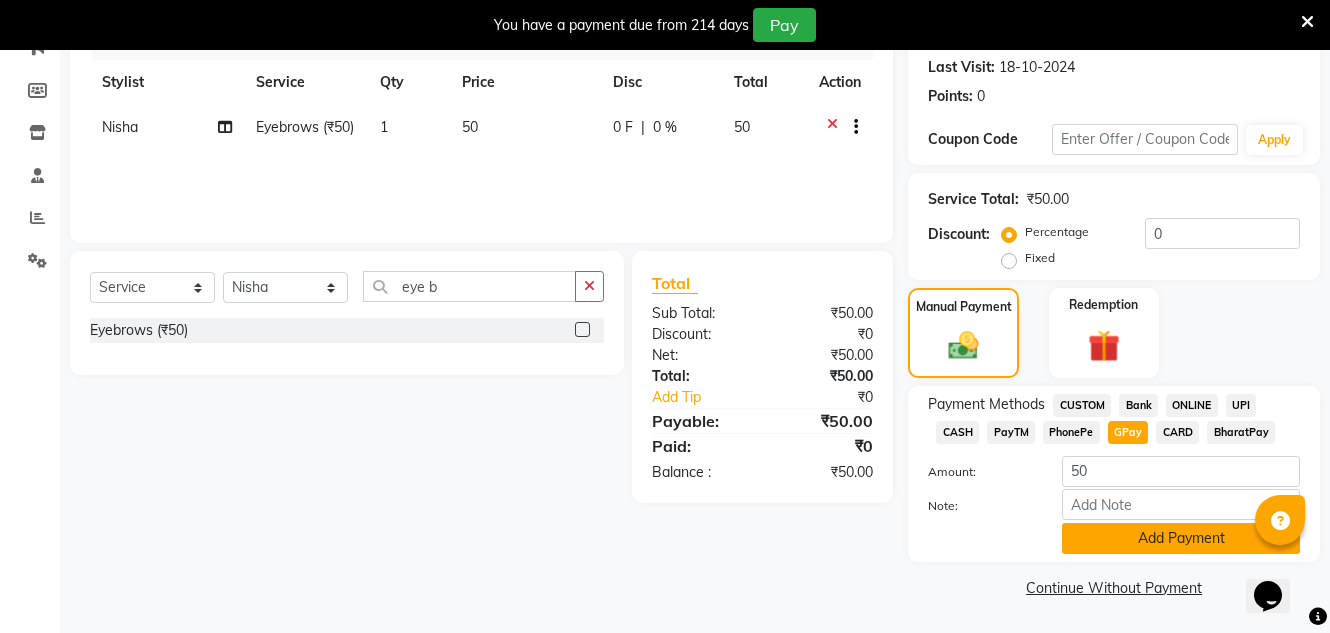 click on "Add Payment" 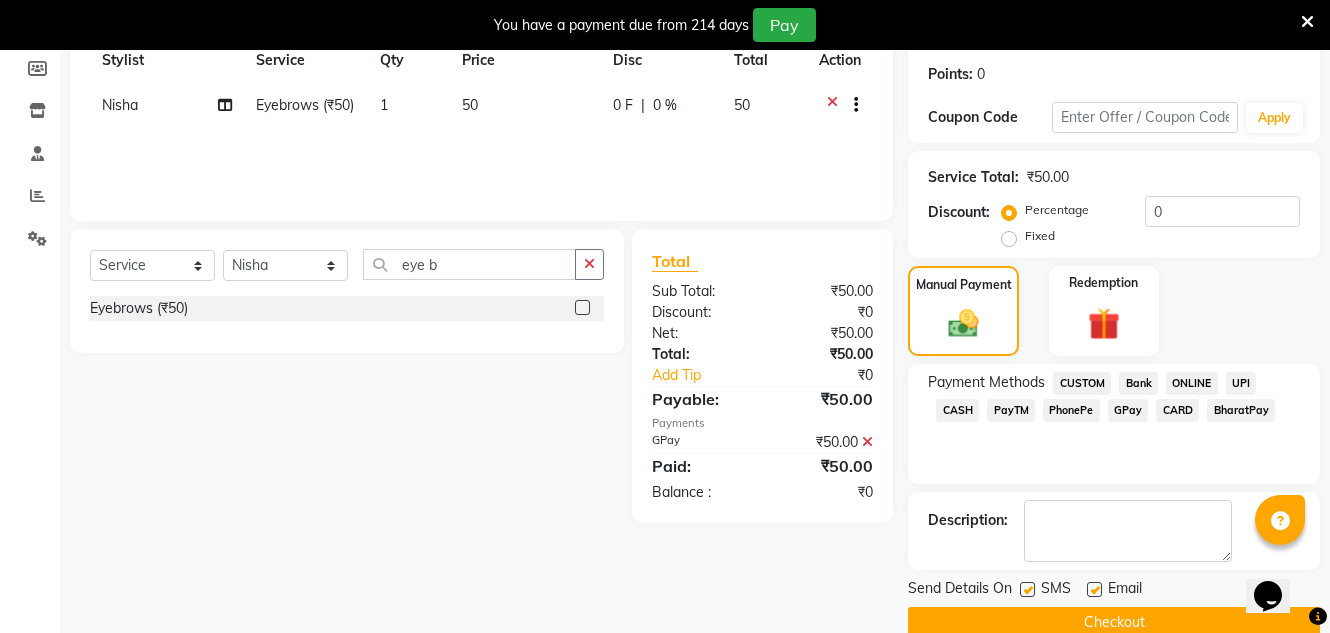 scroll, scrollTop: 332, scrollLeft: 0, axis: vertical 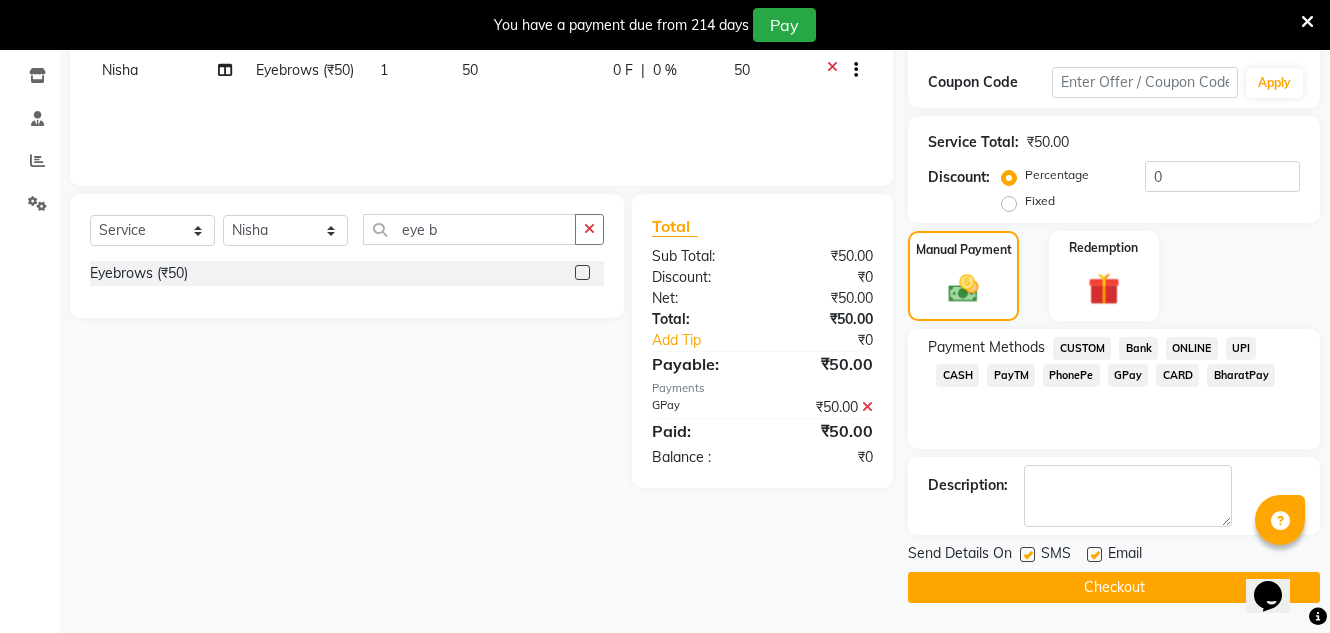 click 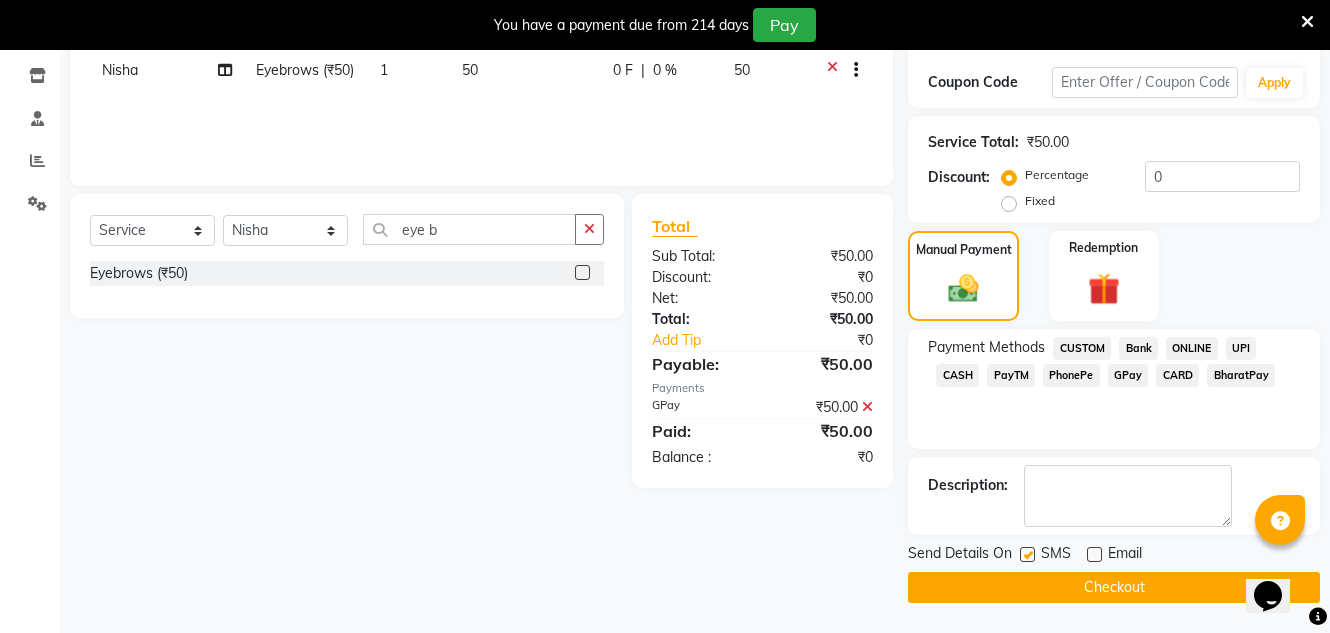 click on "GPay" 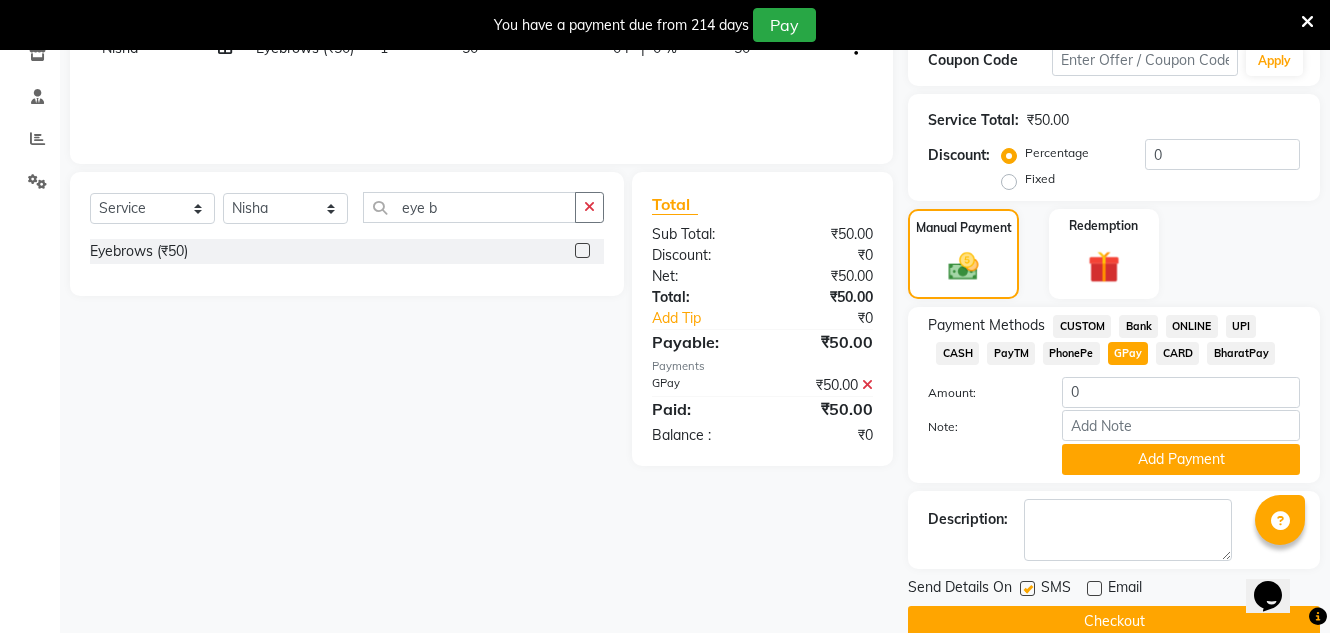 scroll, scrollTop: 388, scrollLeft: 0, axis: vertical 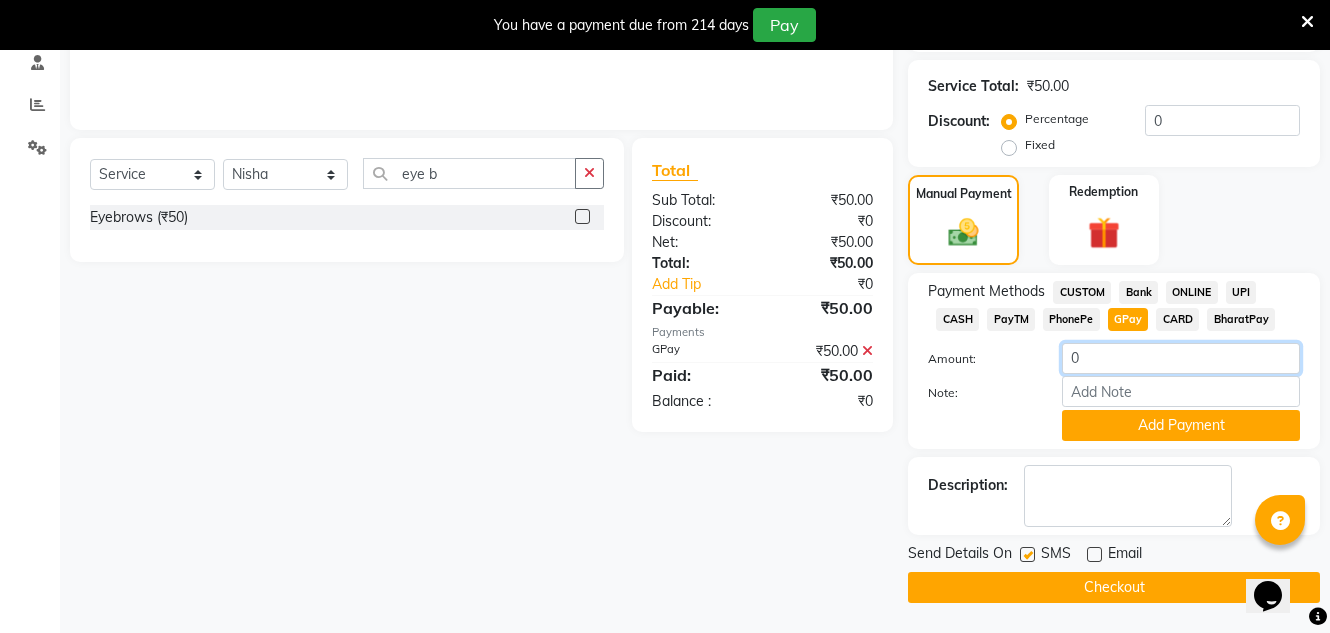 click on "0" 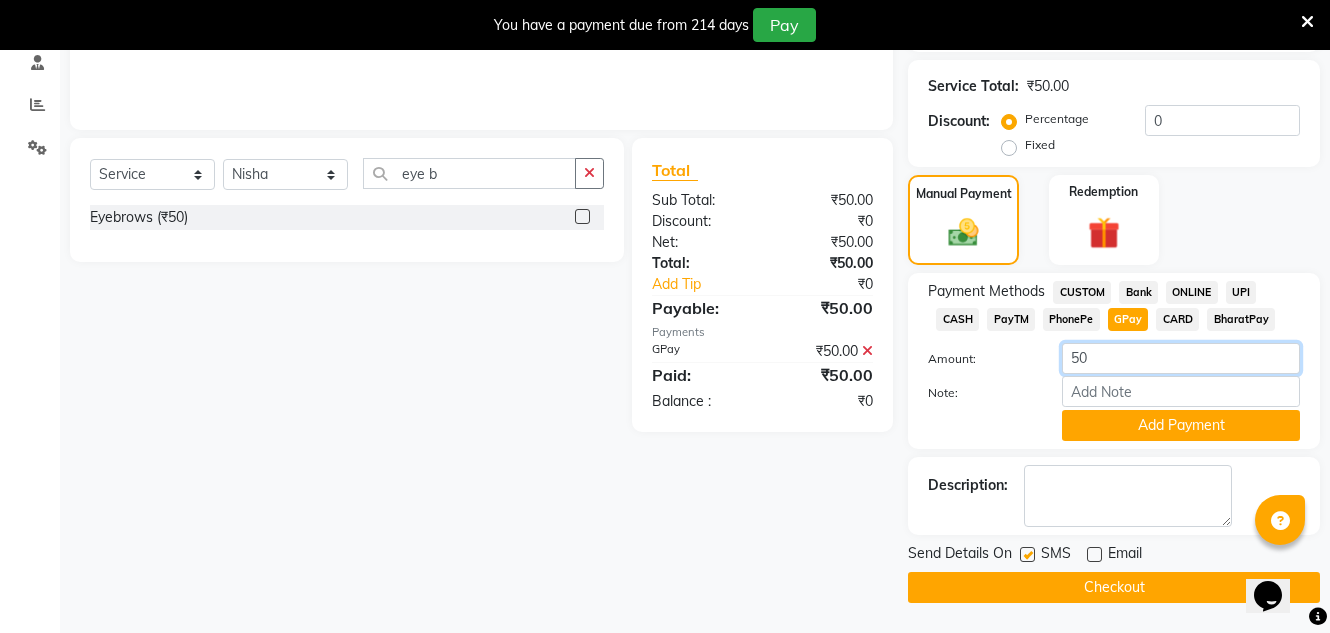 type on "50" 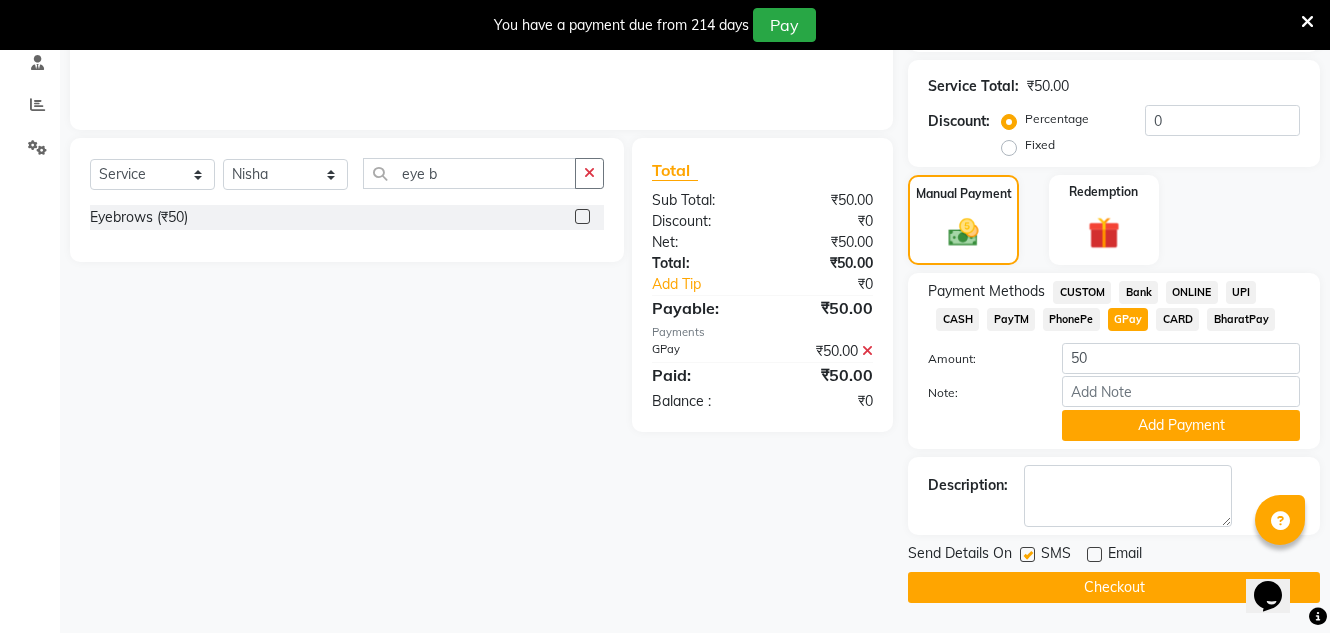 click 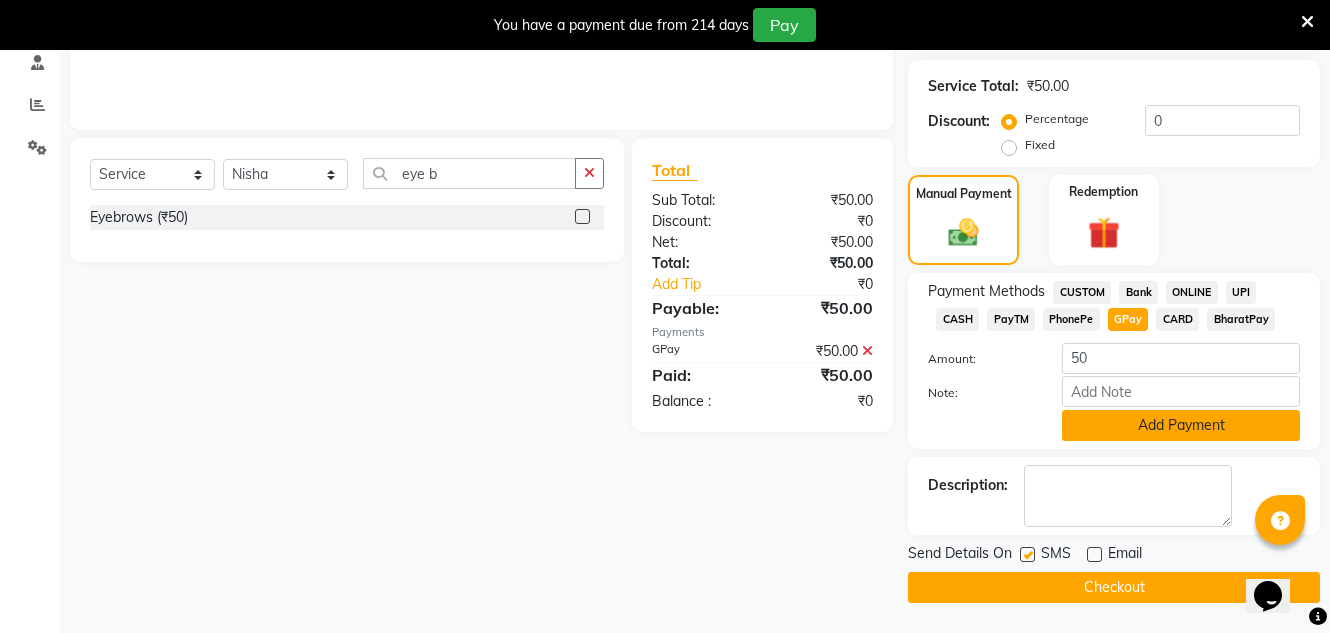 click on "Add Payment" 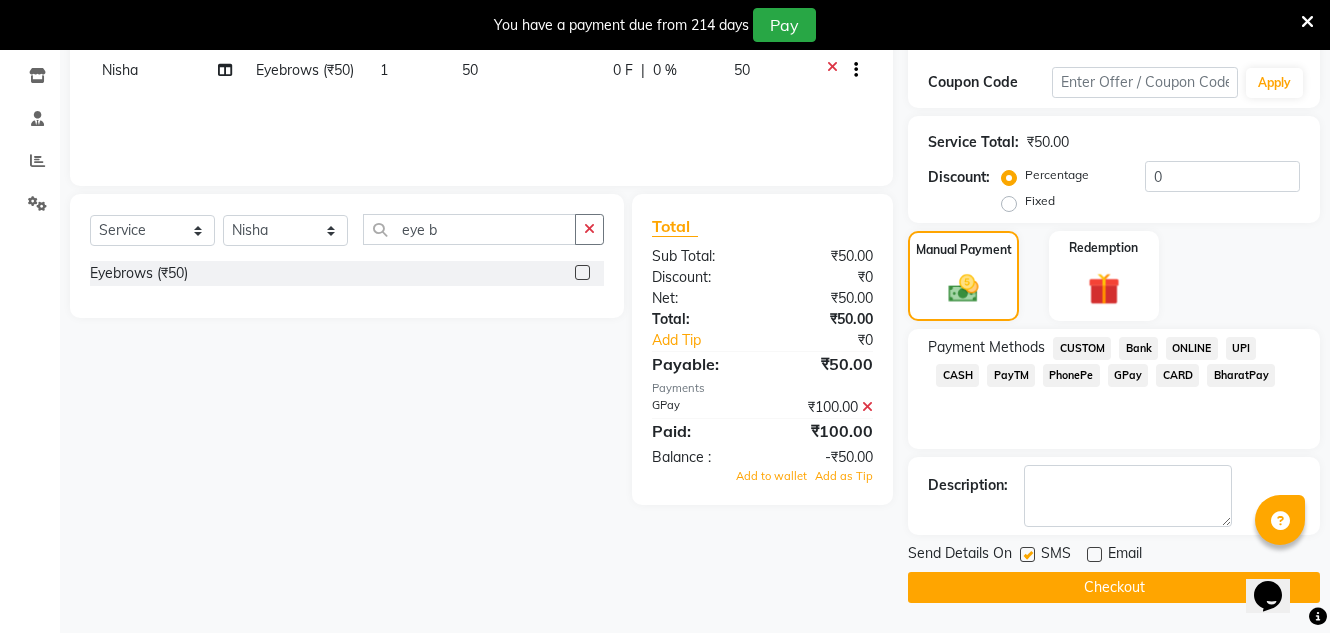 click on "GPay" 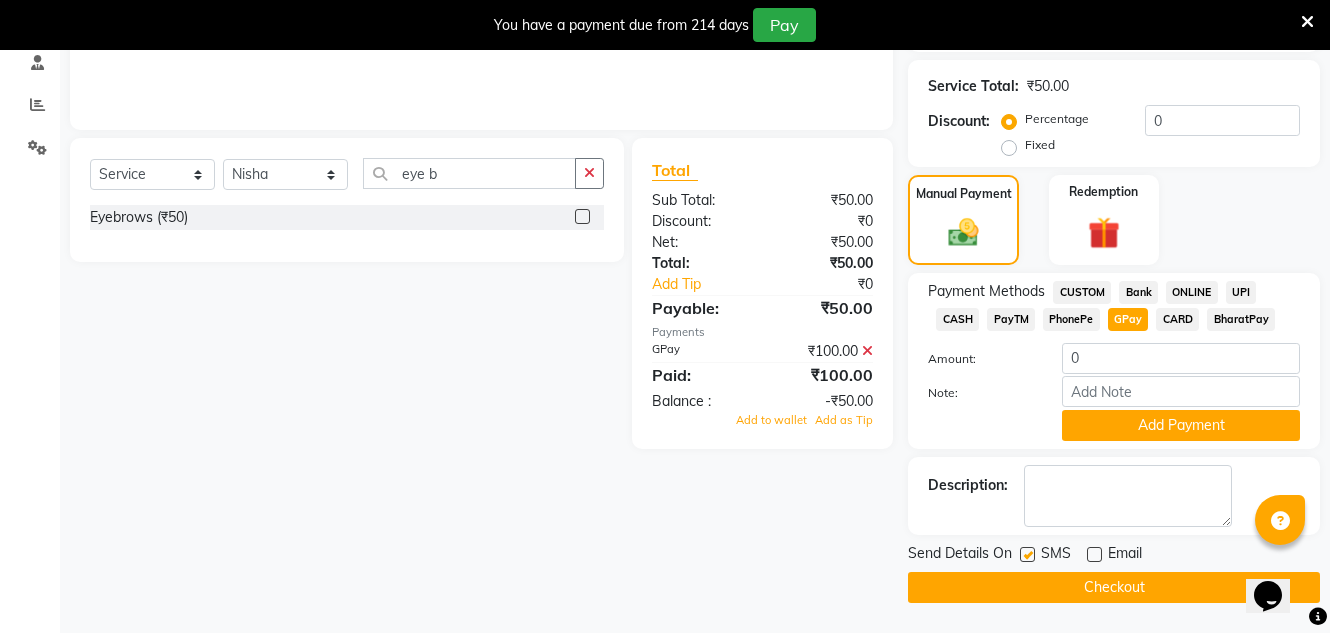 scroll, scrollTop: 0, scrollLeft: 0, axis: both 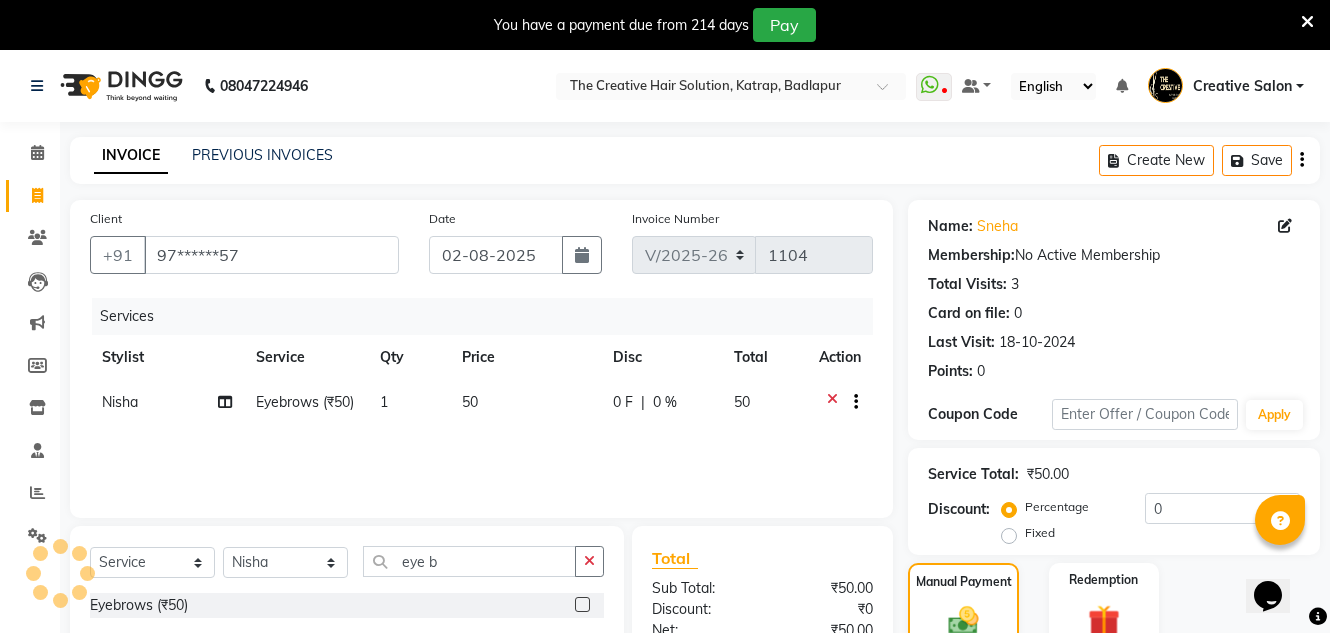 click 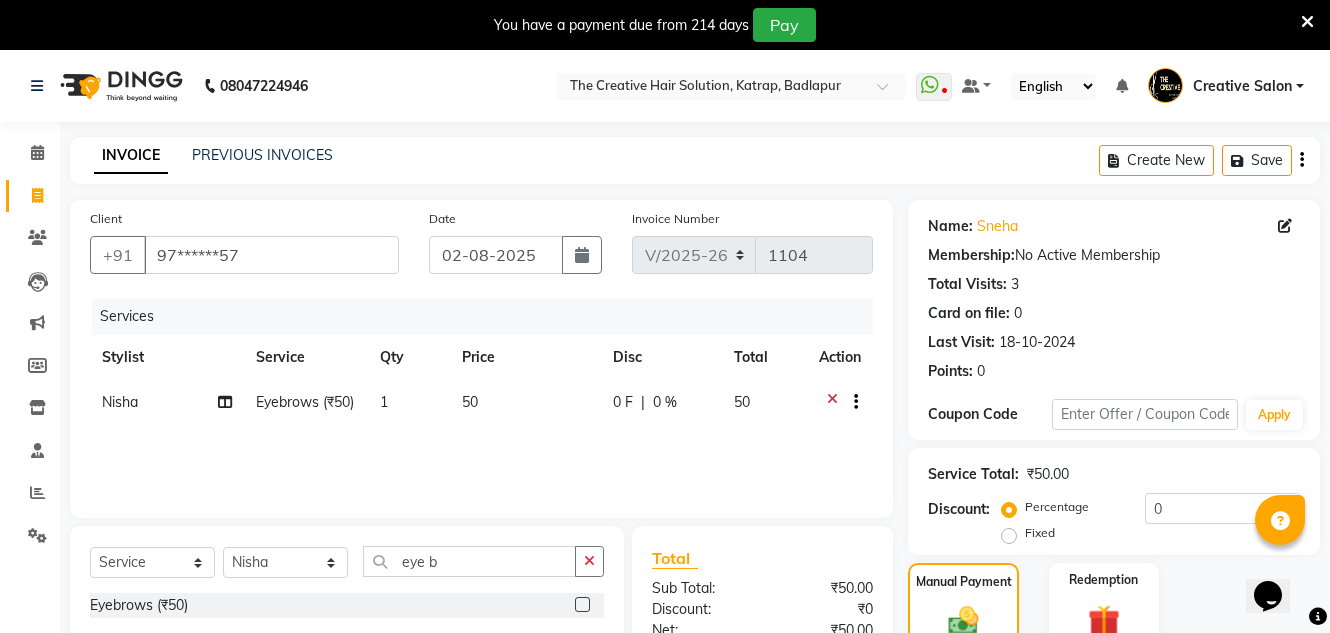 click 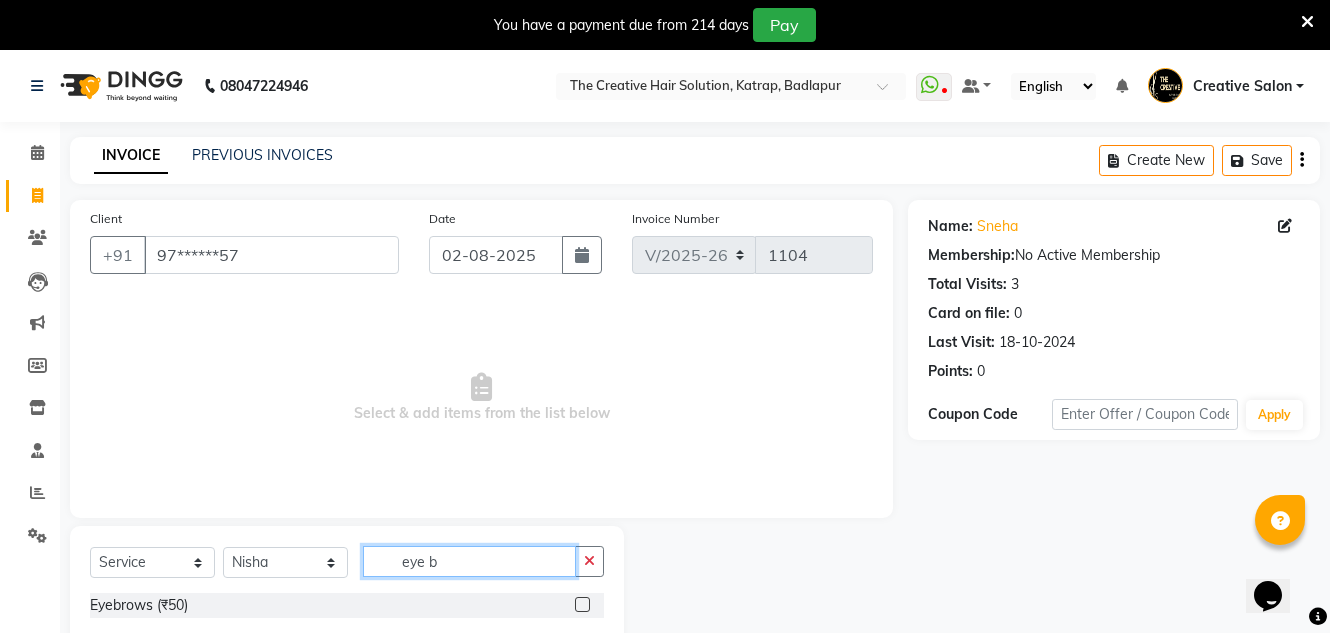click on "eye b" 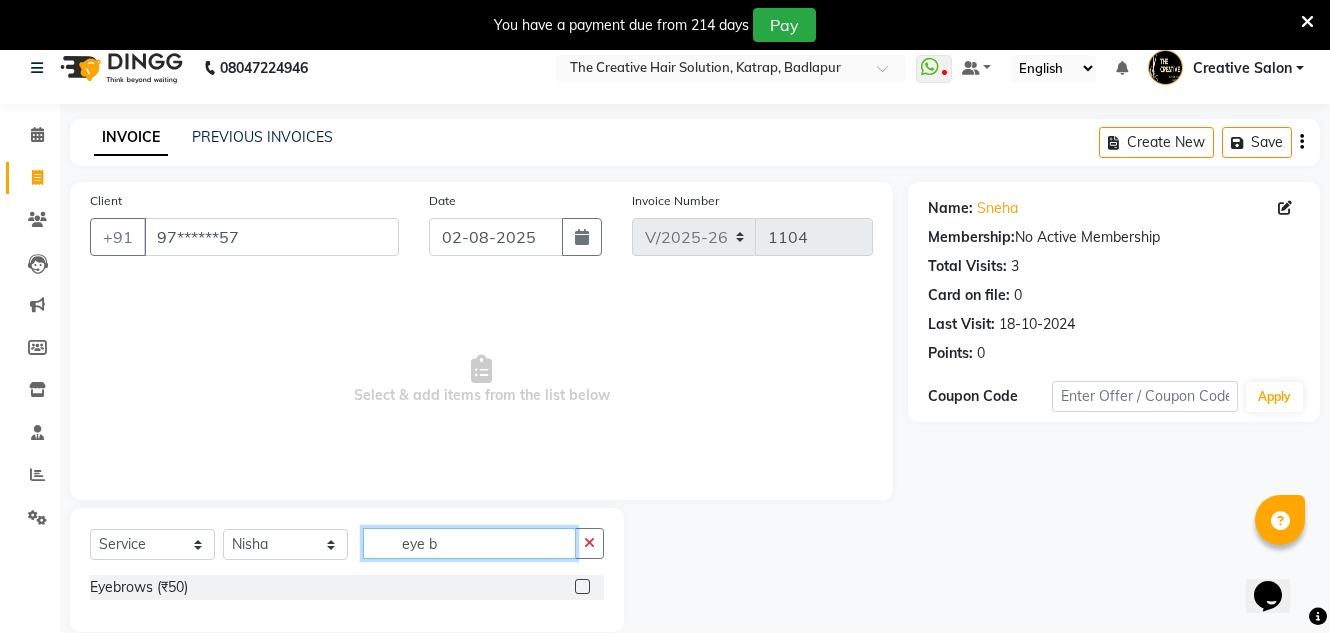 scroll, scrollTop: 50, scrollLeft: 0, axis: vertical 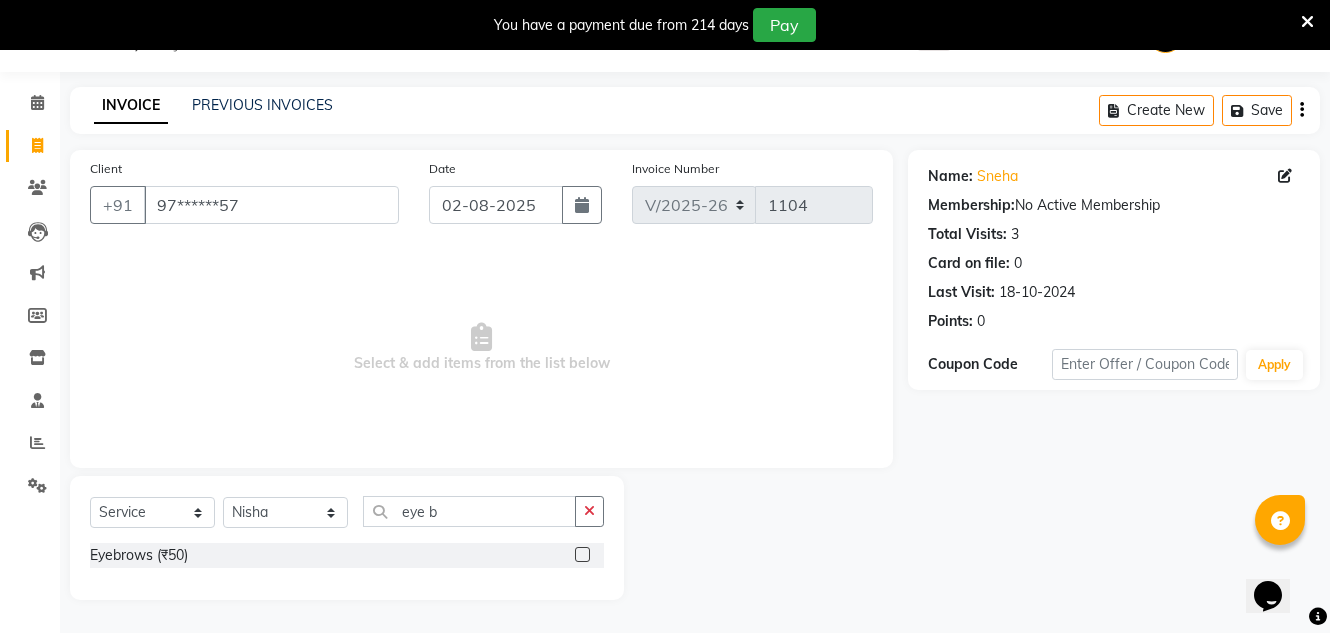 click 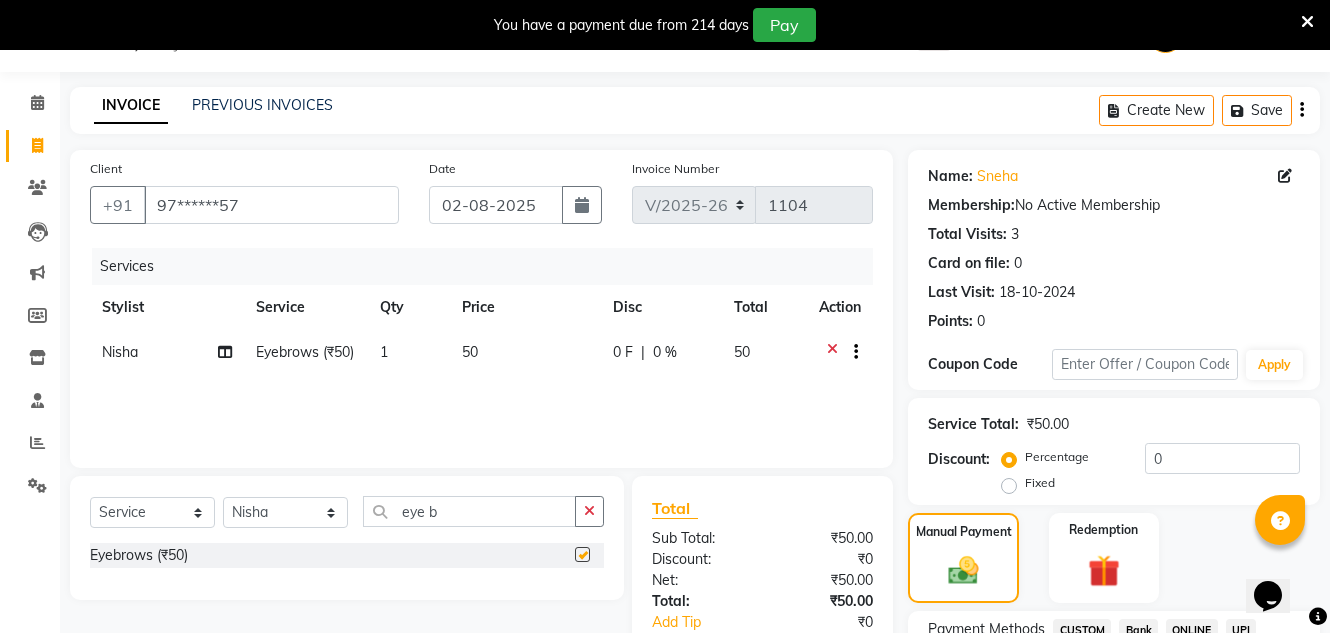 checkbox on "false" 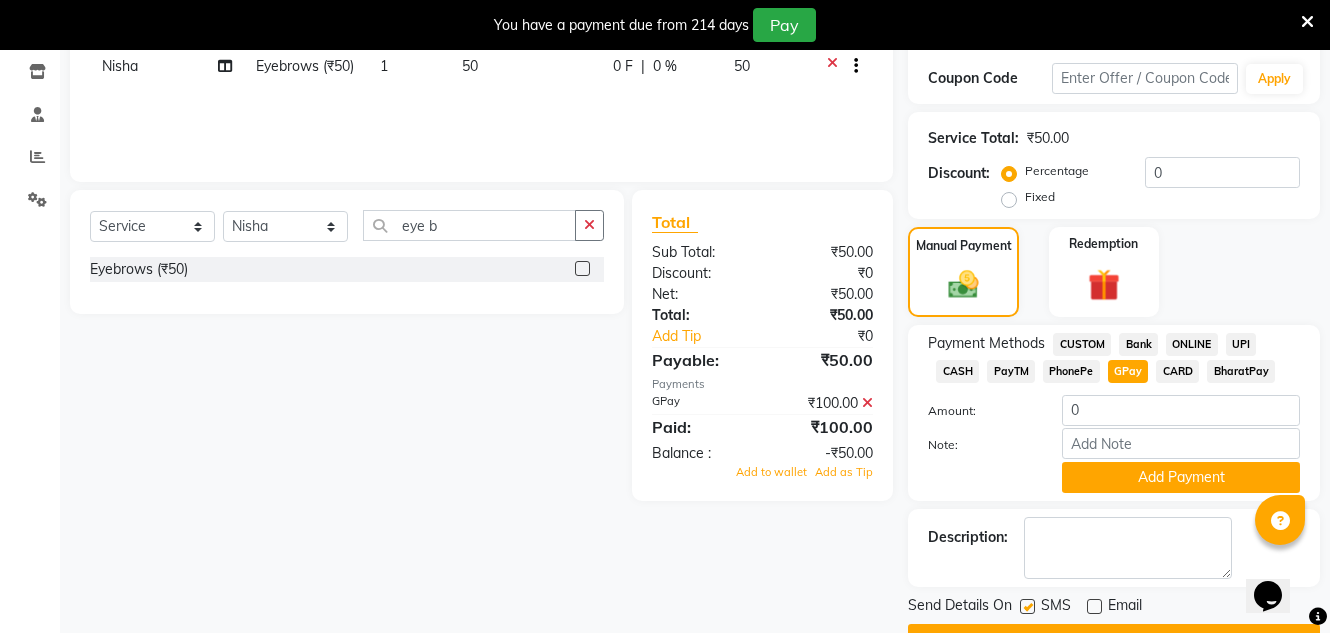 scroll, scrollTop: 350, scrollLeft: 0, axis: vertical 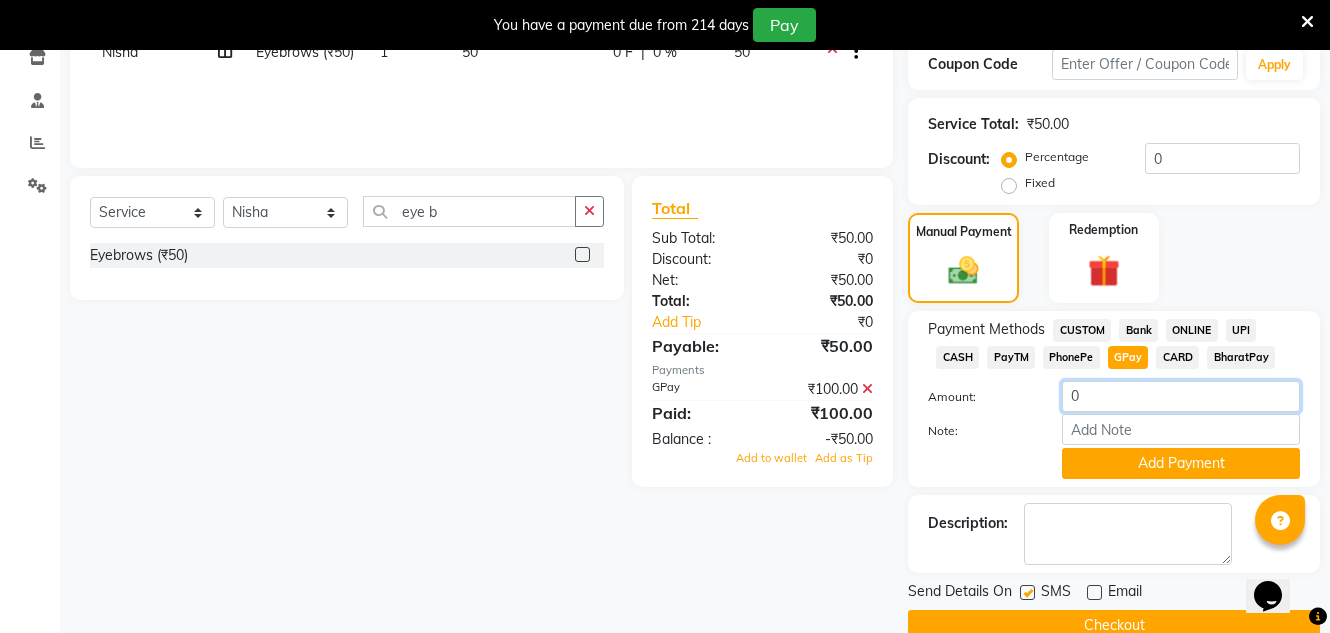 click on "0" 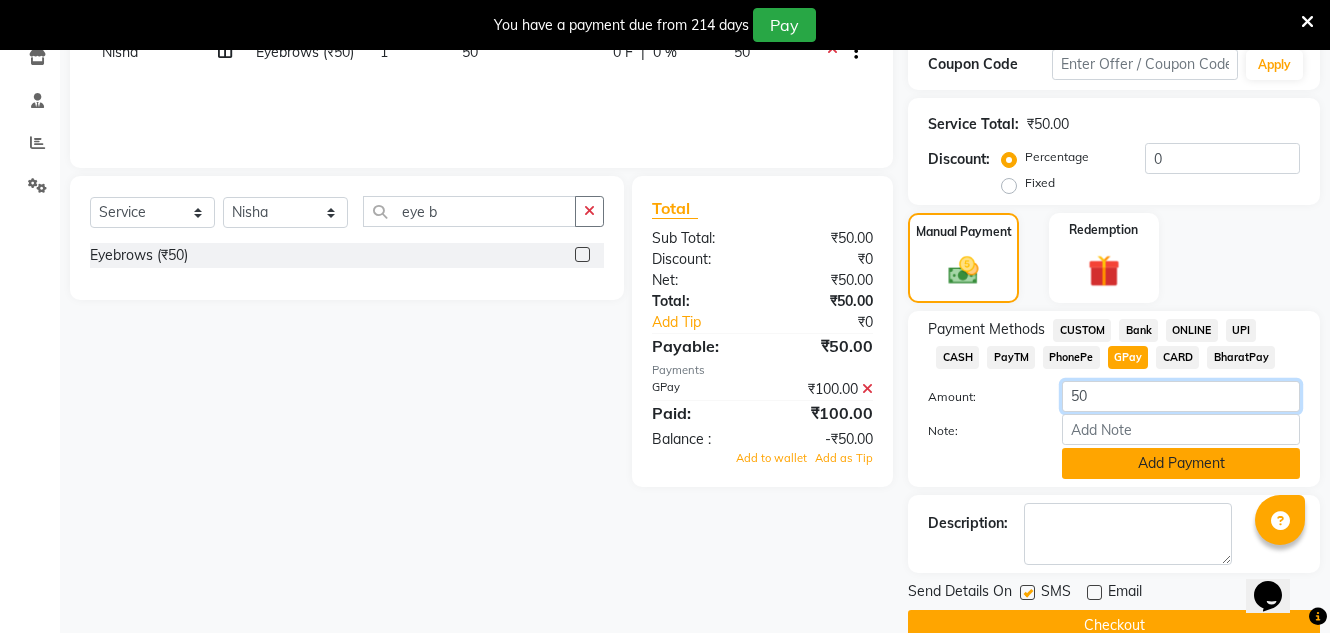 type on "50" 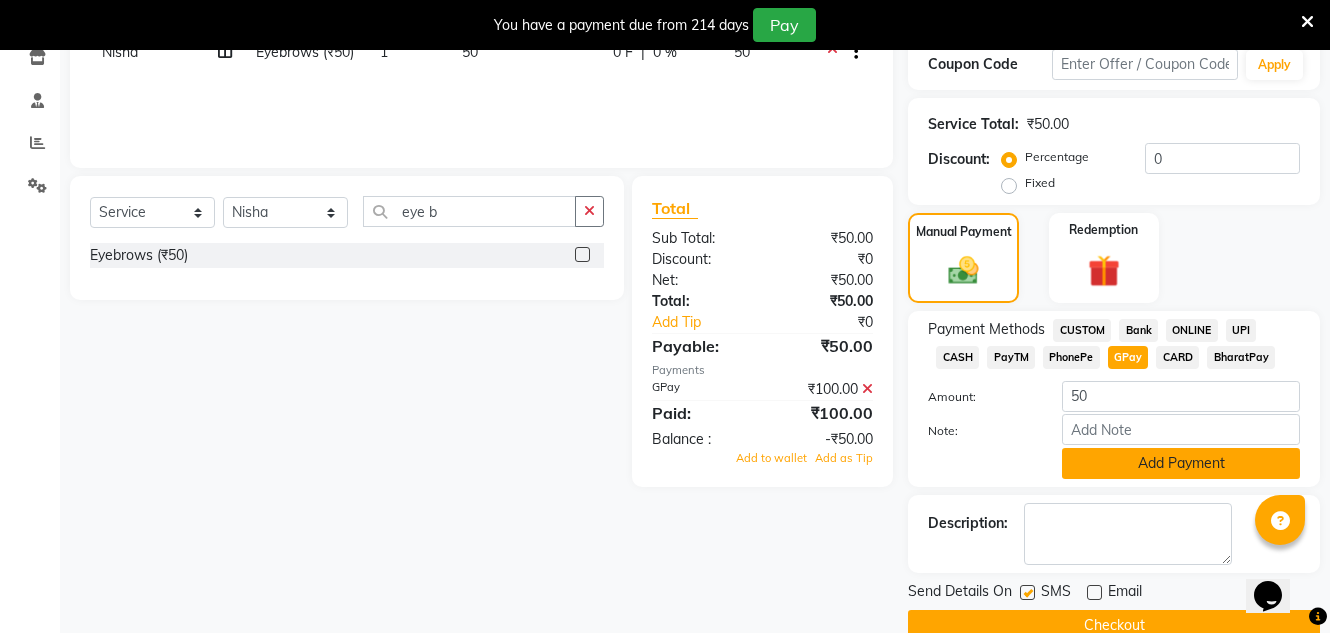 click on "Add Payment" 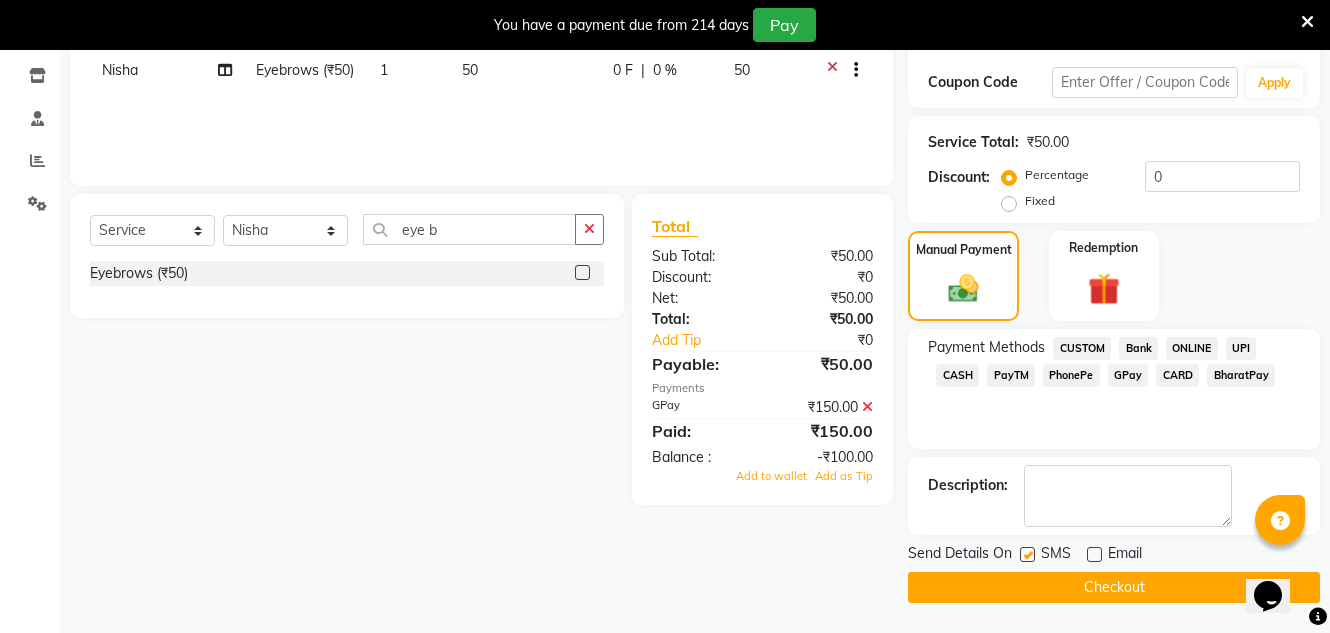 click on "Checkout" 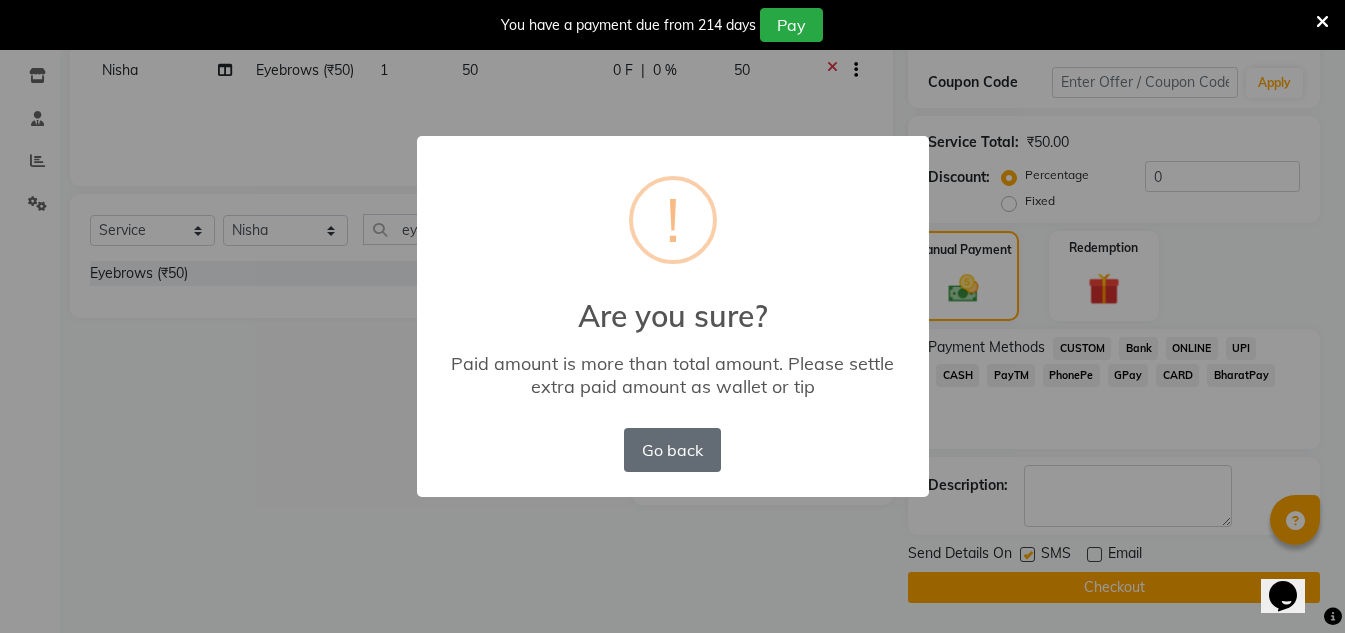 click on "Go back" at bounding box center (672, 450) 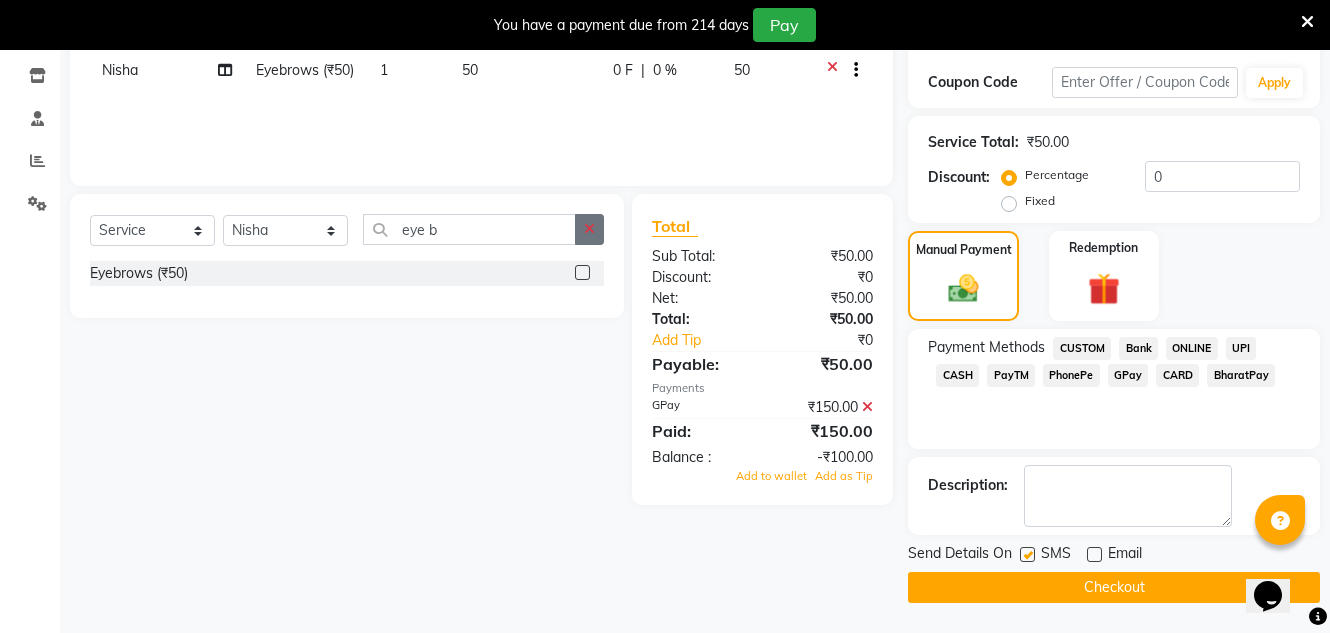 click 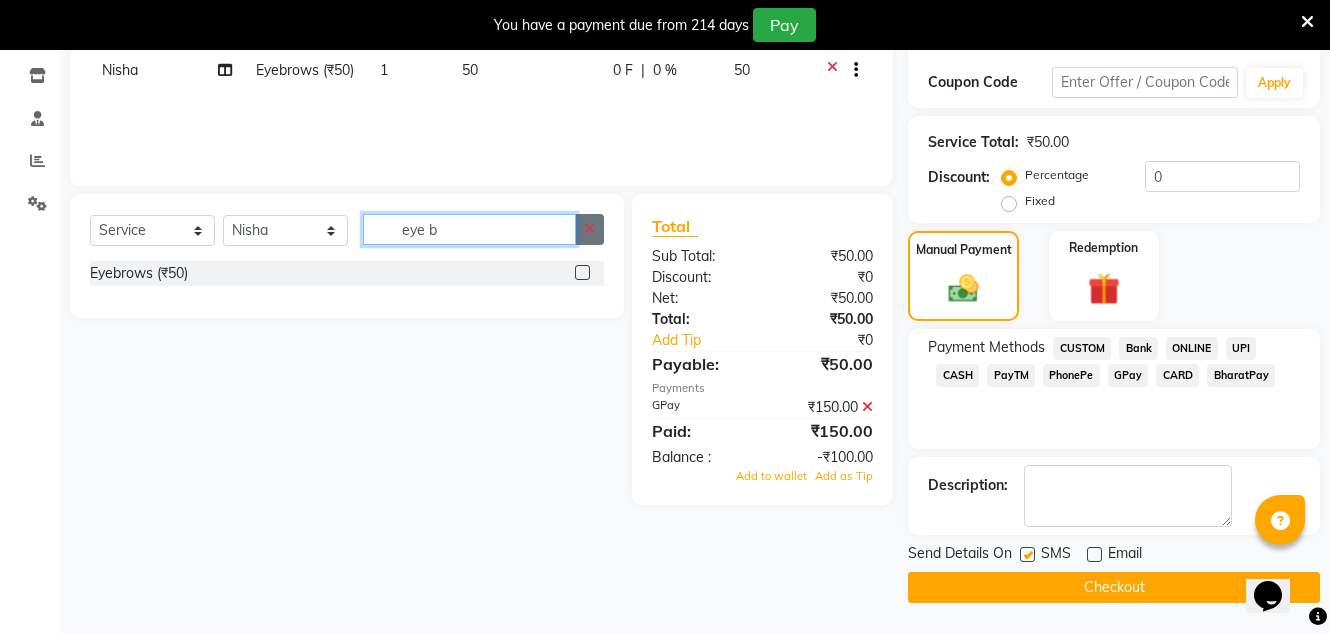type 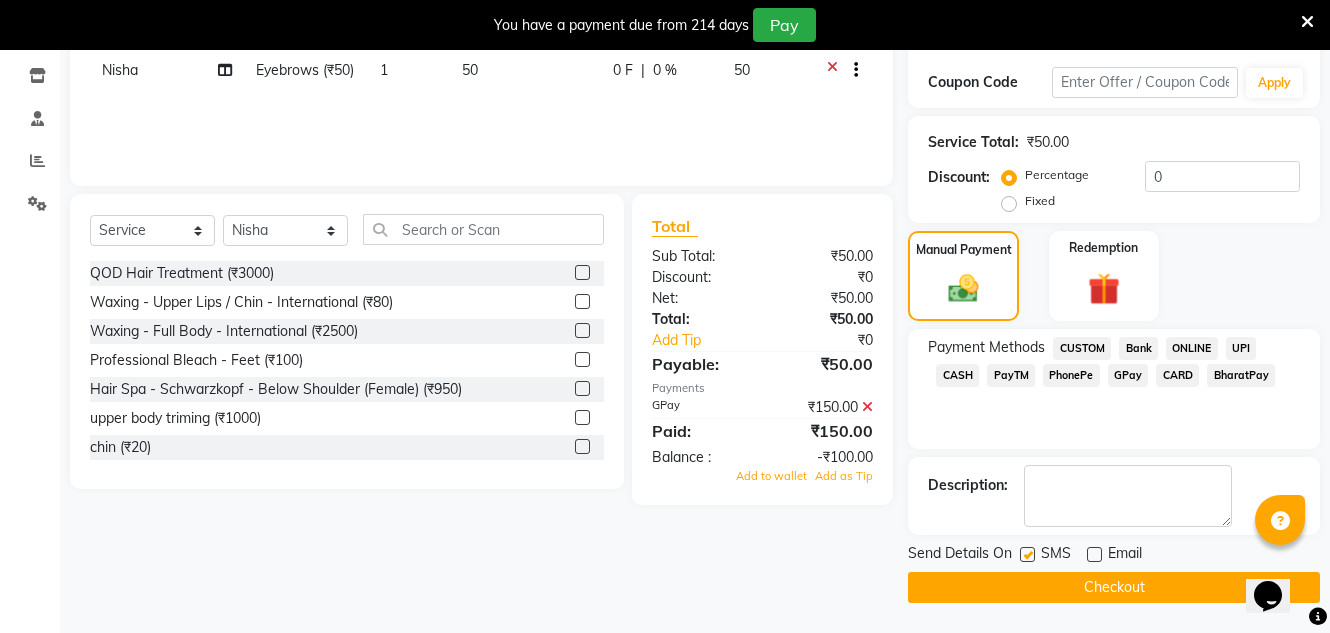 click 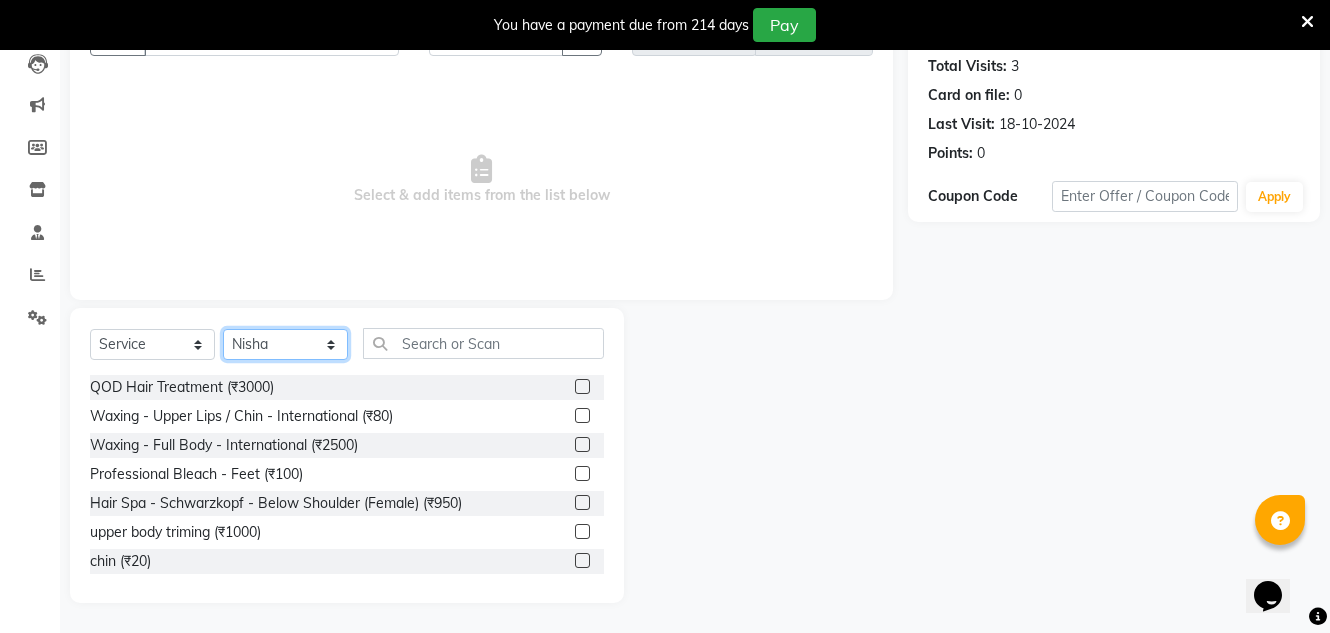 click on "Select Stylist Creative Salon [NAME] [NAME] [NAME] [NAME] the creative" 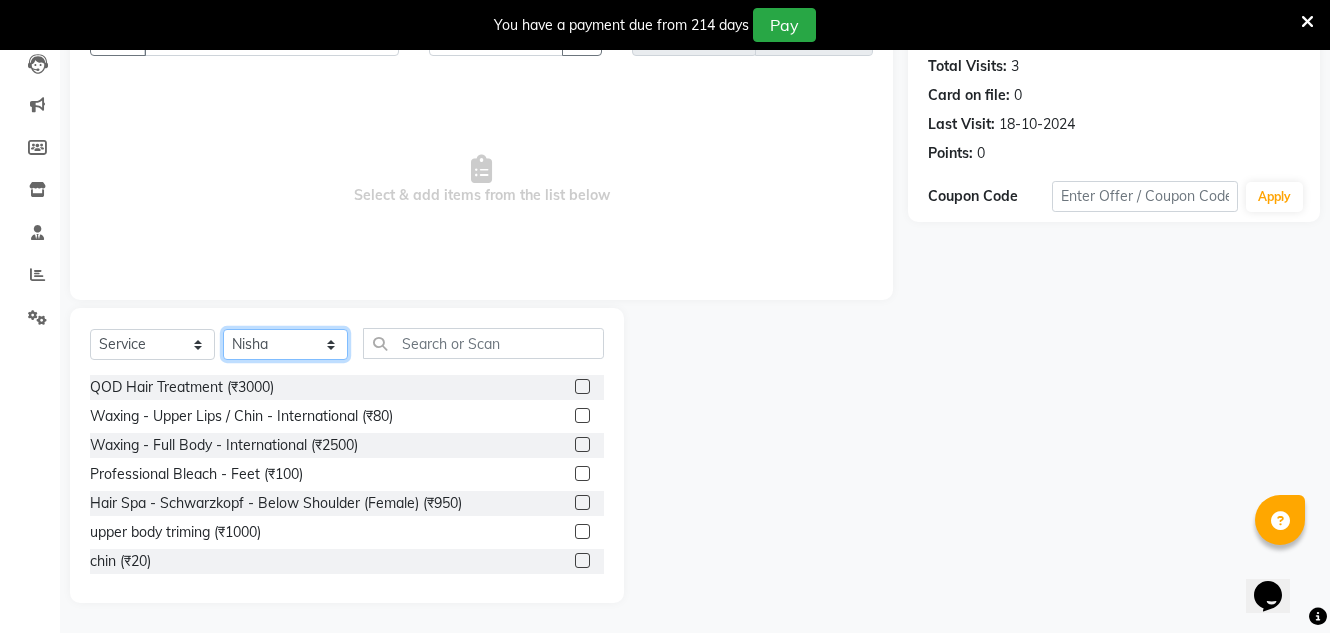 scroll, scrollTop: 0, scrollLeft: 0, axis: both 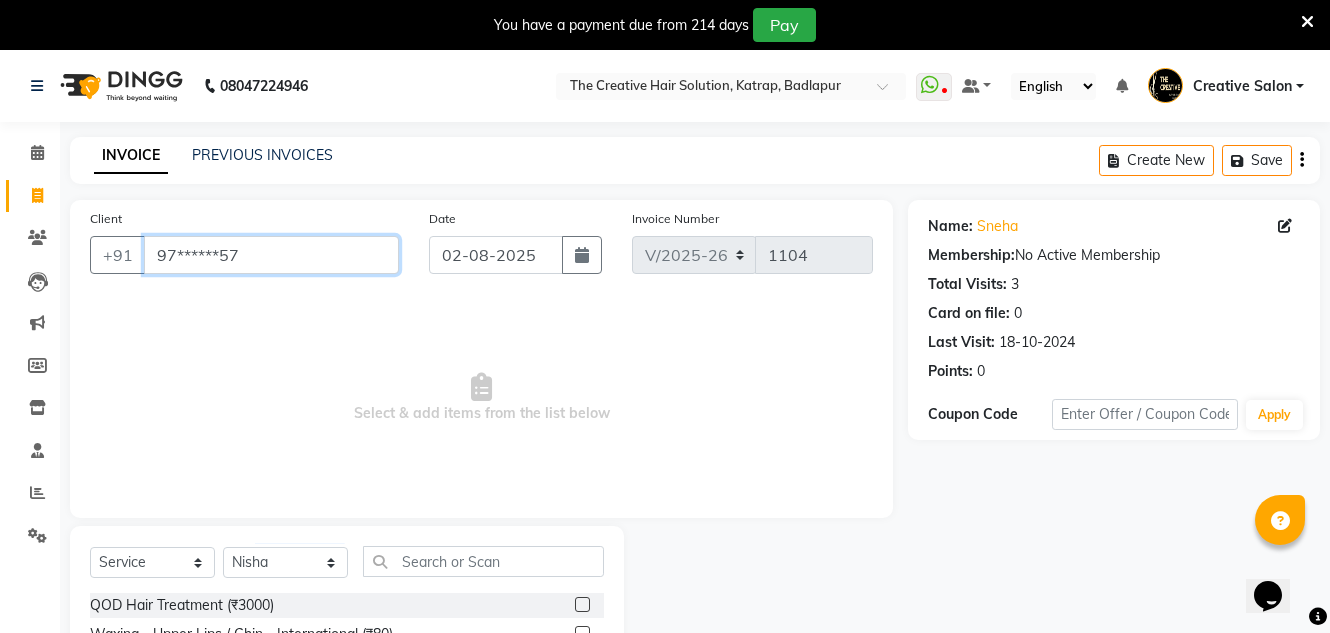 click on "97******57" at bounding box center [271, 255] 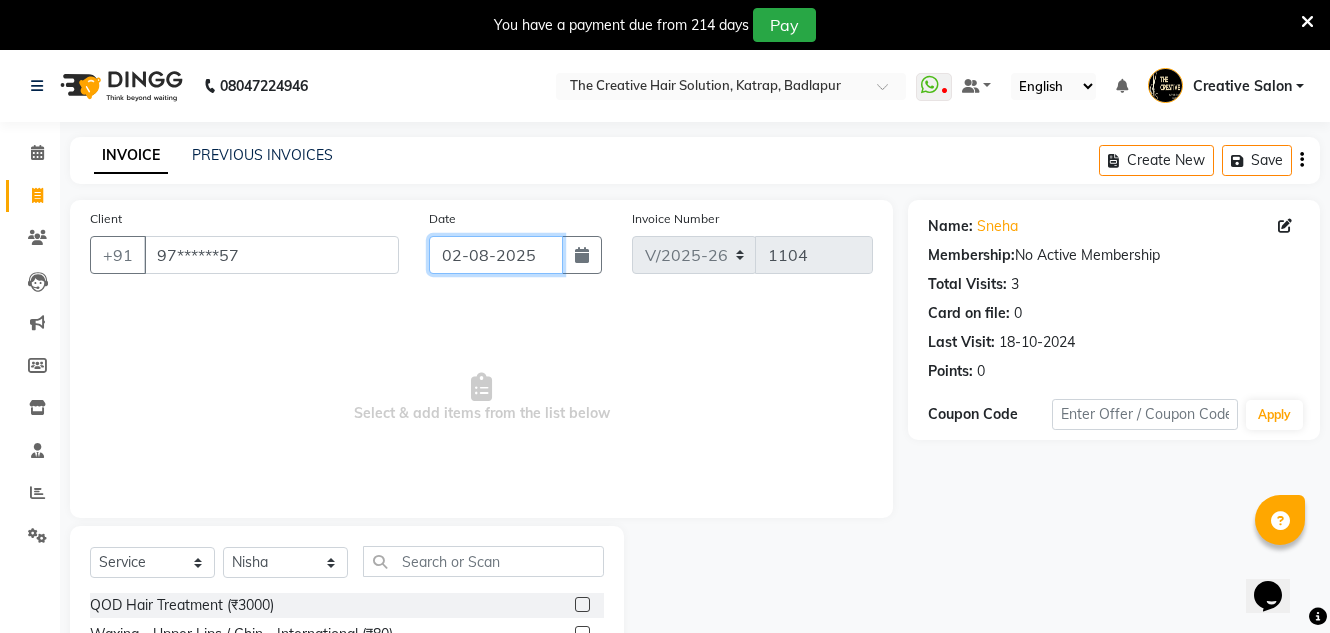 click on "02-08-2025" 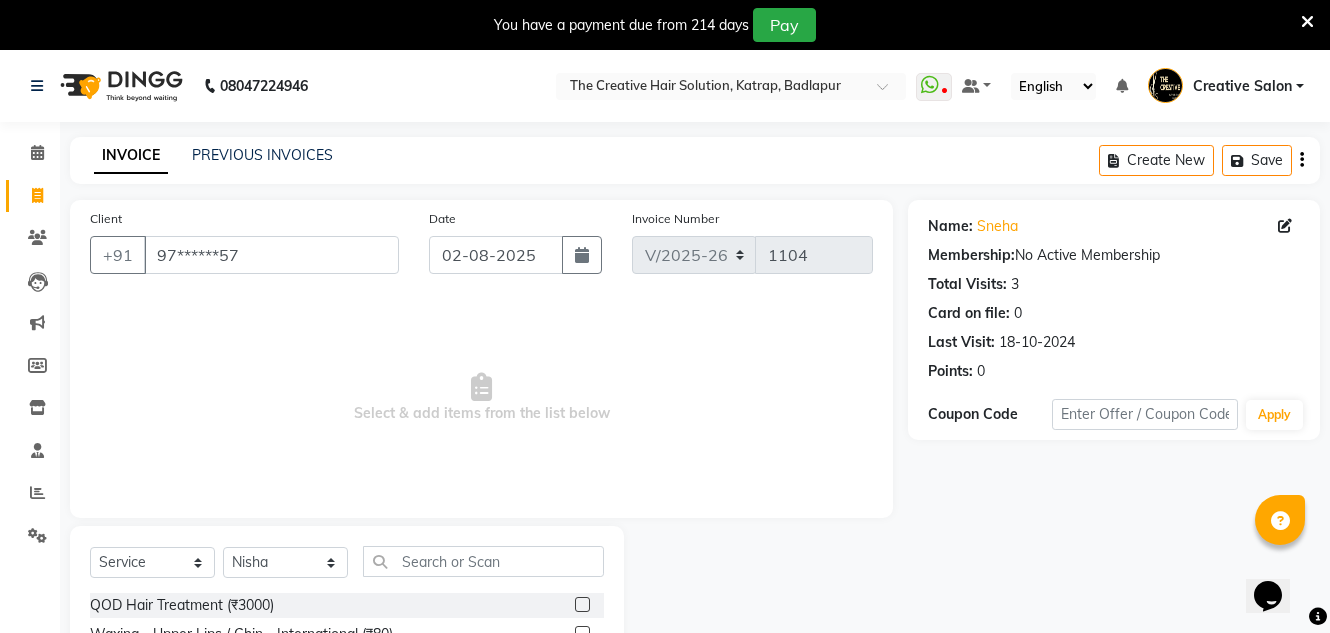 select on "8" 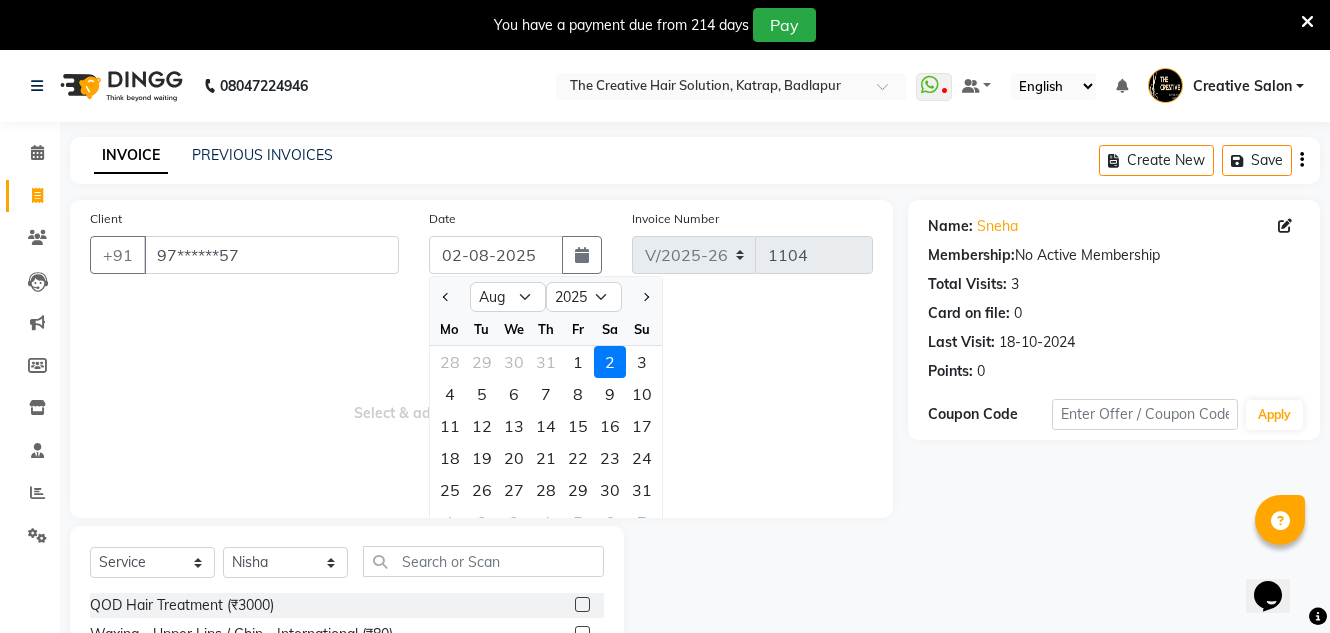 click on "2" 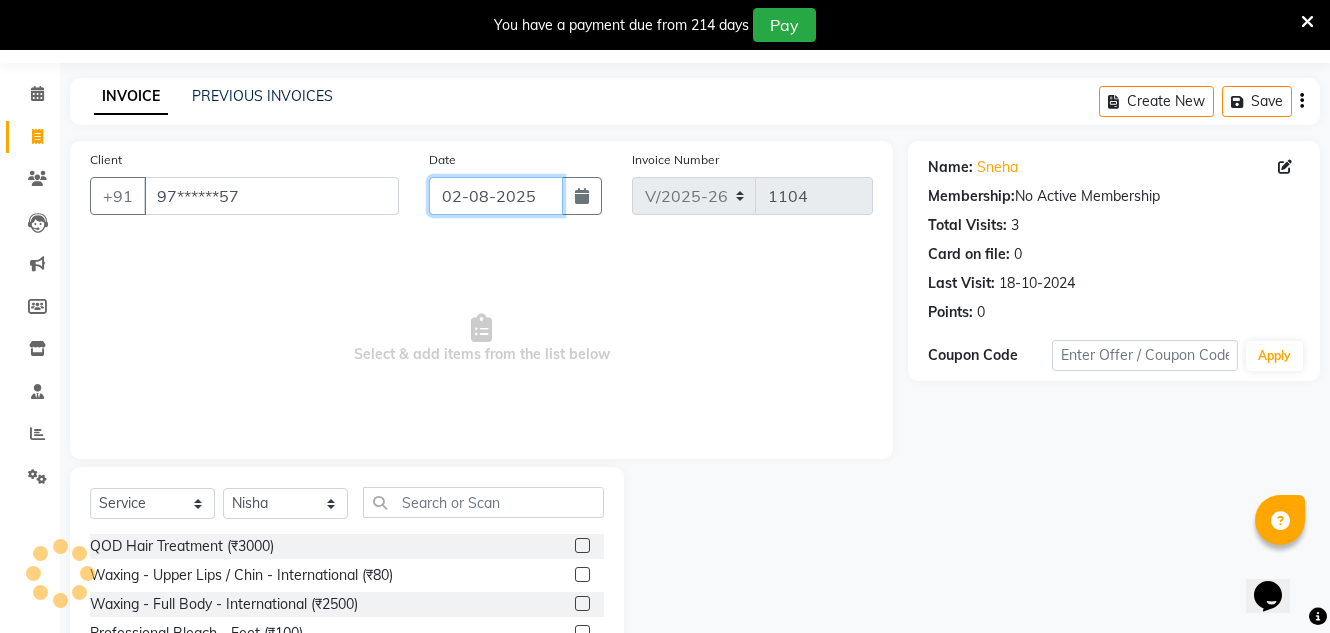 scroll, scrollTop: 218, scrollLeft: 0, axis: vertical 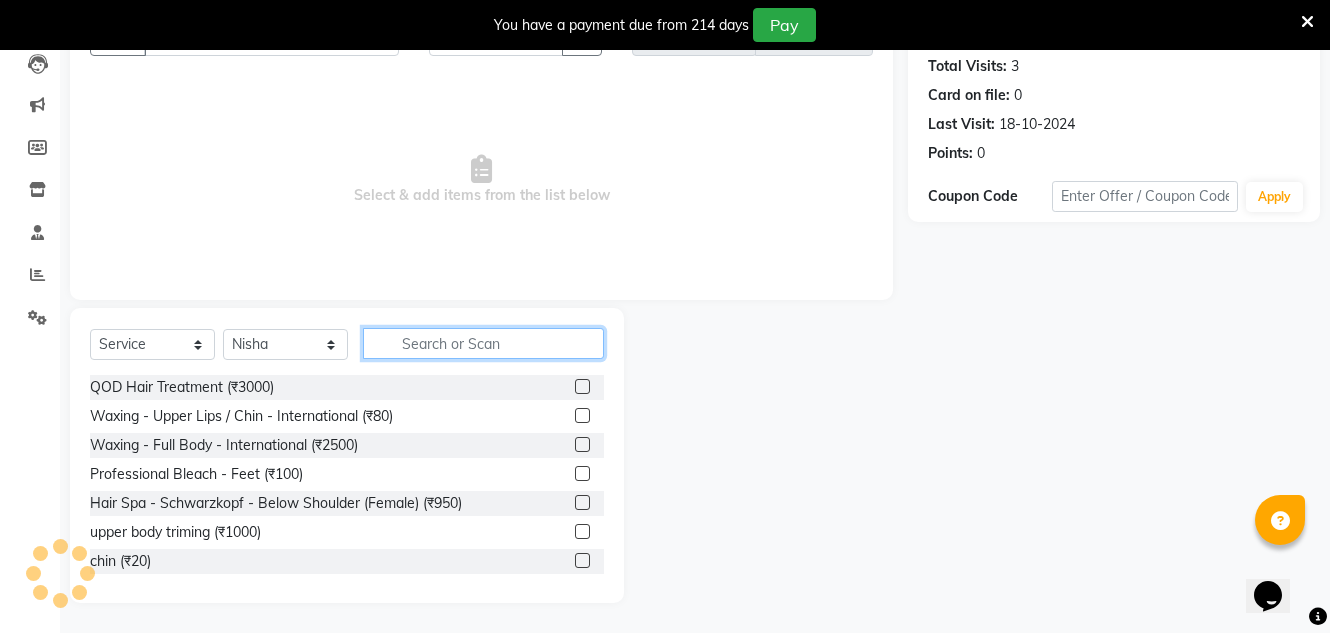 click 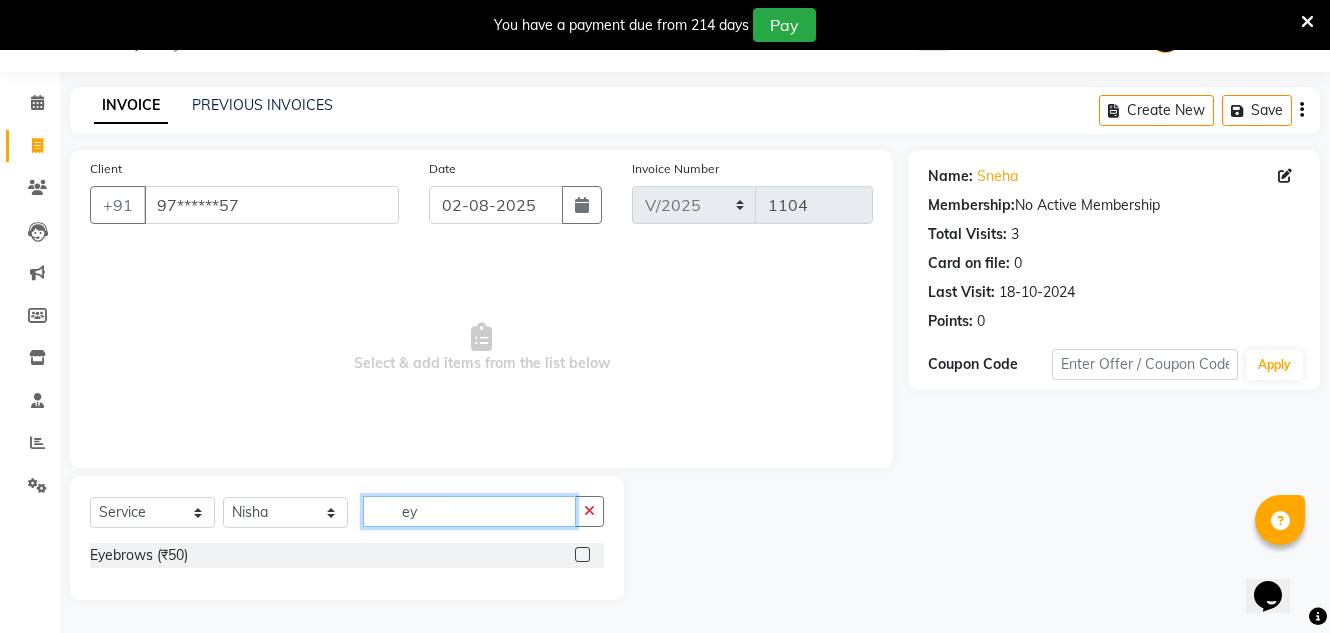 scroll, scrollTop: 50, scrollLeft: 0, axis: vertical 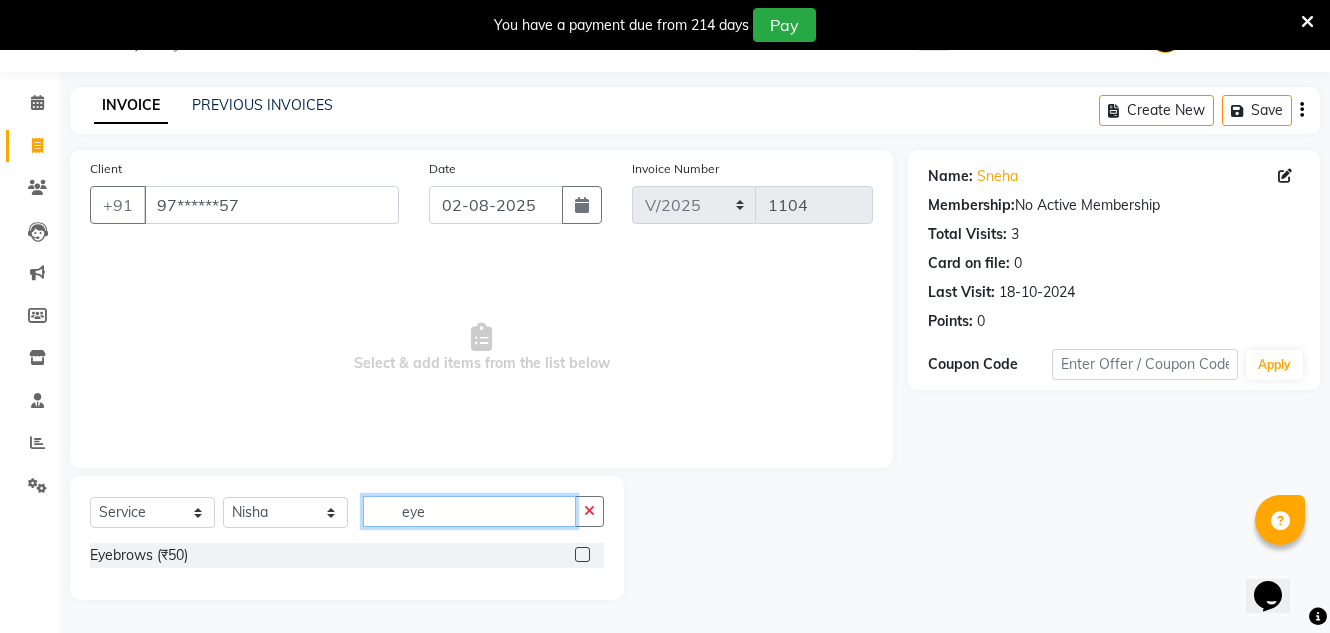 type on "eye" 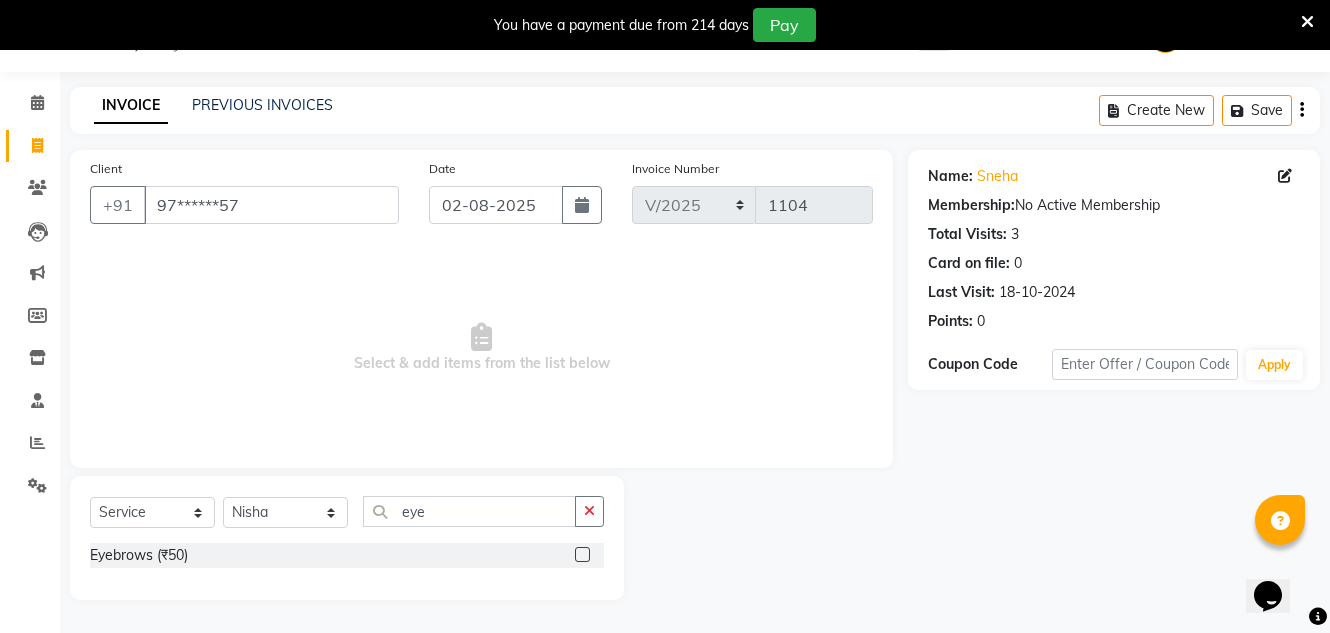 click 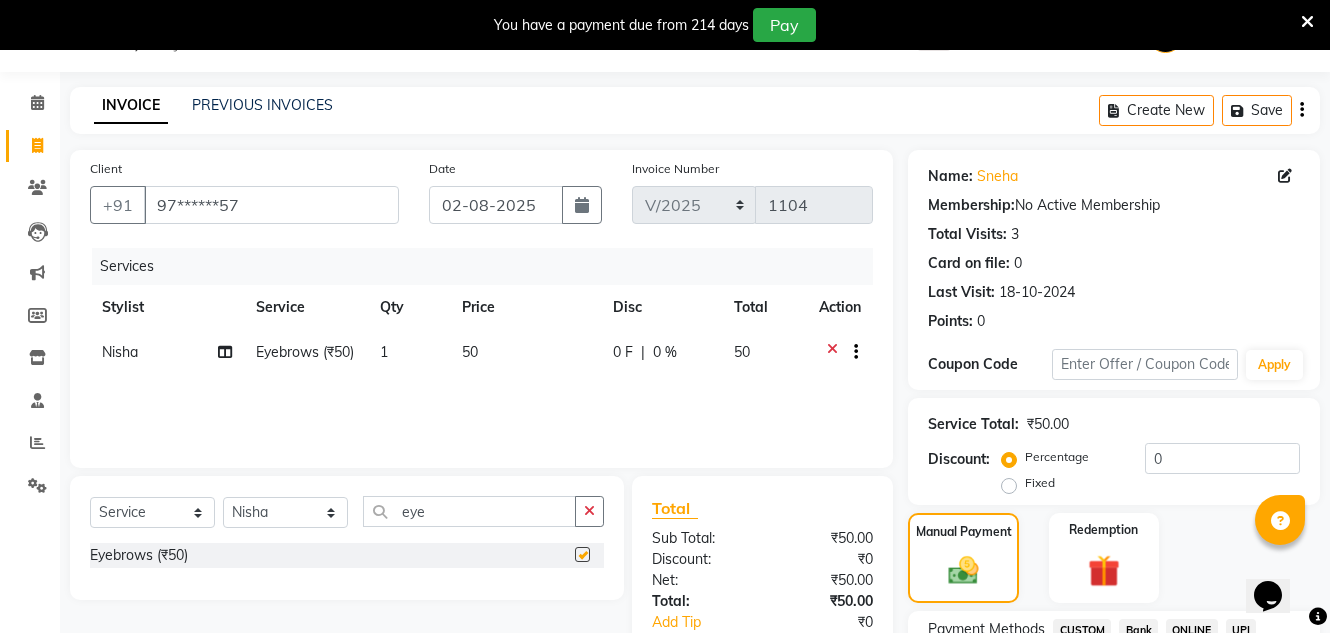 checkbox on "false" 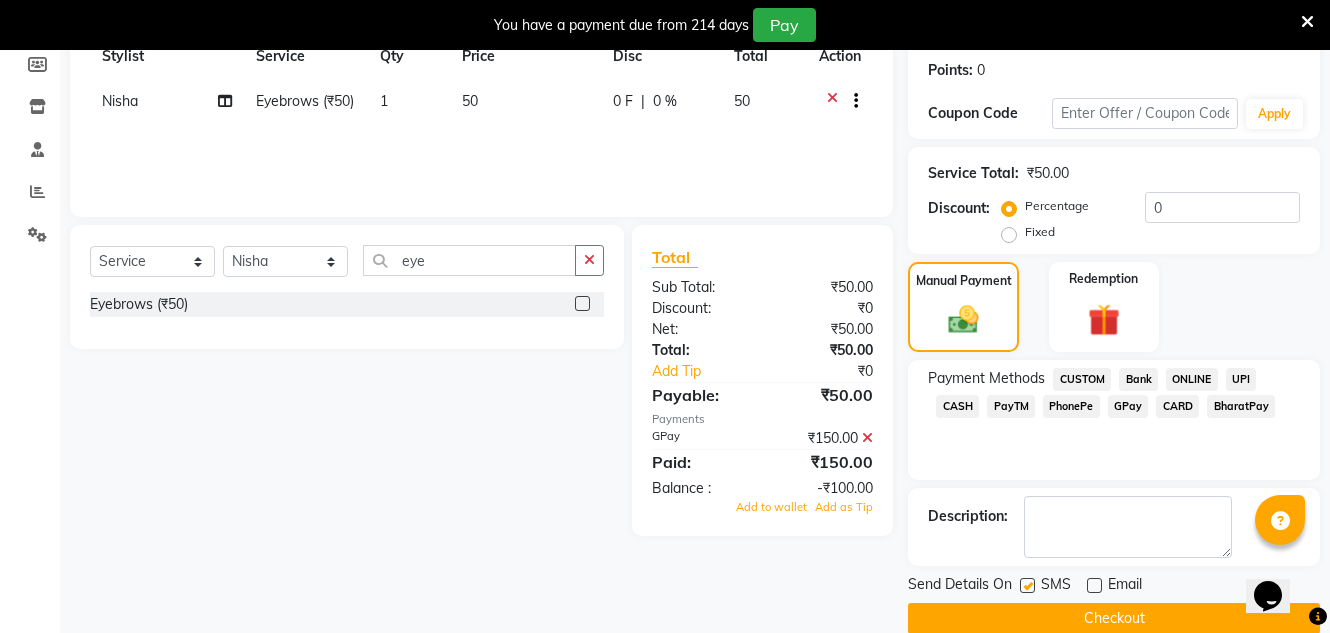 scroll, scrollTop: 332, scrollLeft: 0, axis: vertical 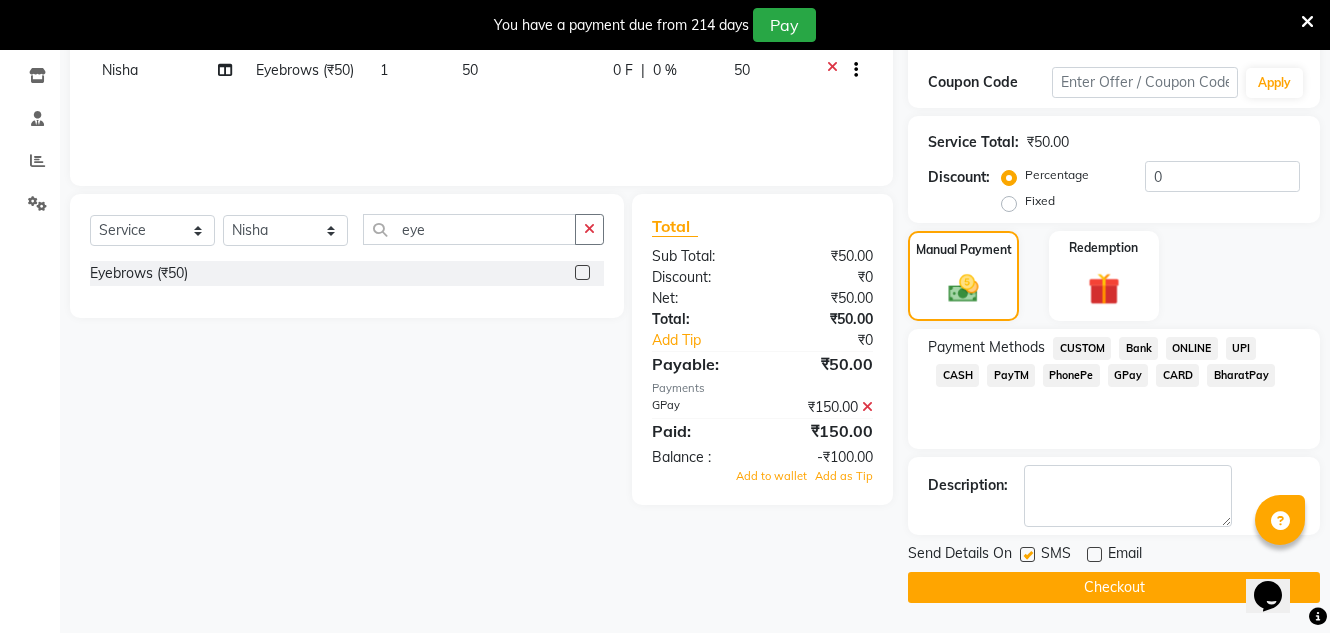 click on "GPay" 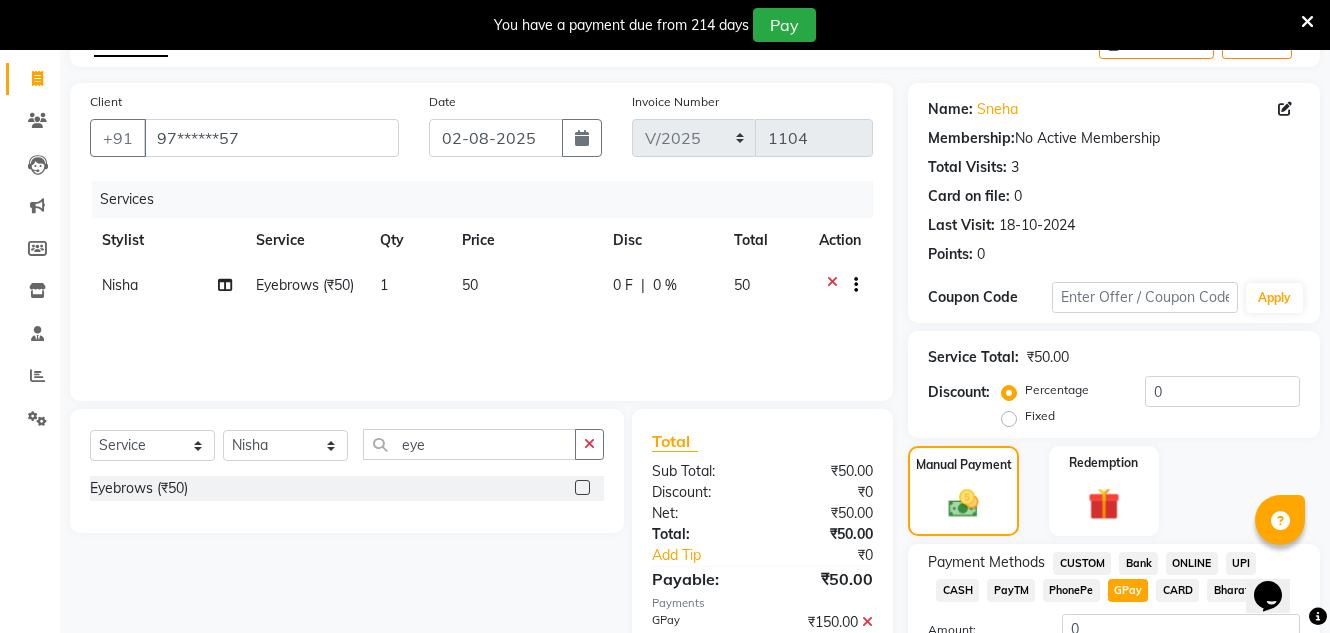 scroll, scrollTop: 0, scrollLeft: 0, axis: both 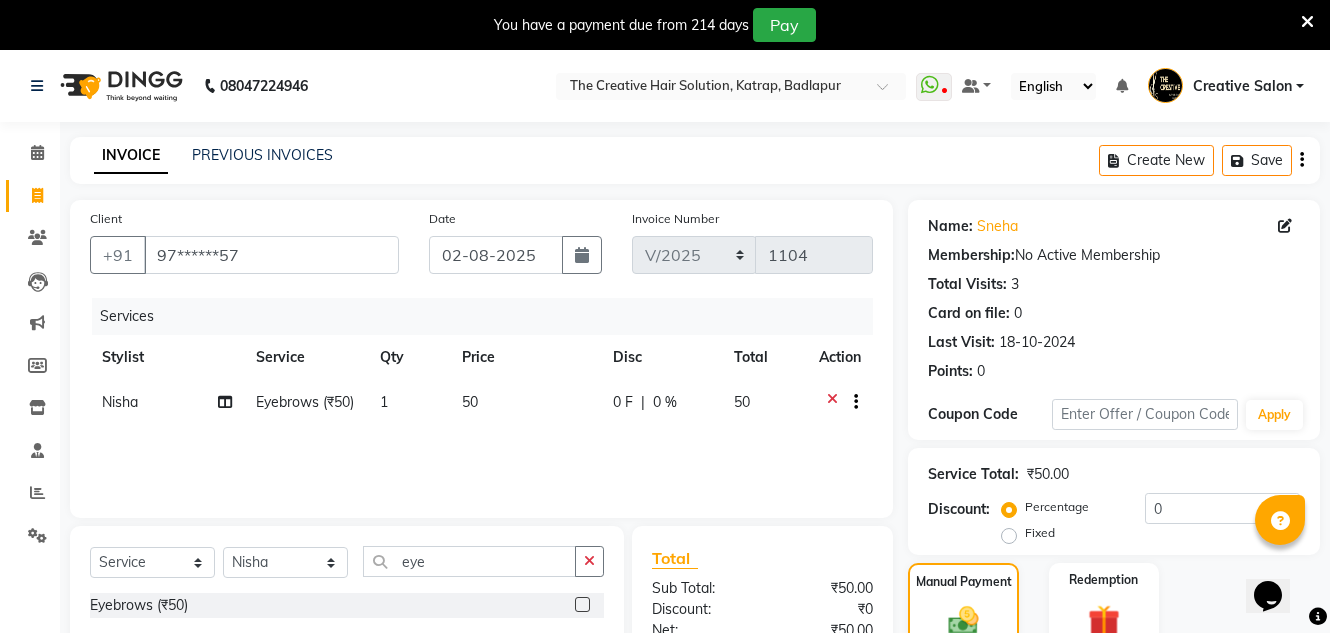 click on "Create New   Save" 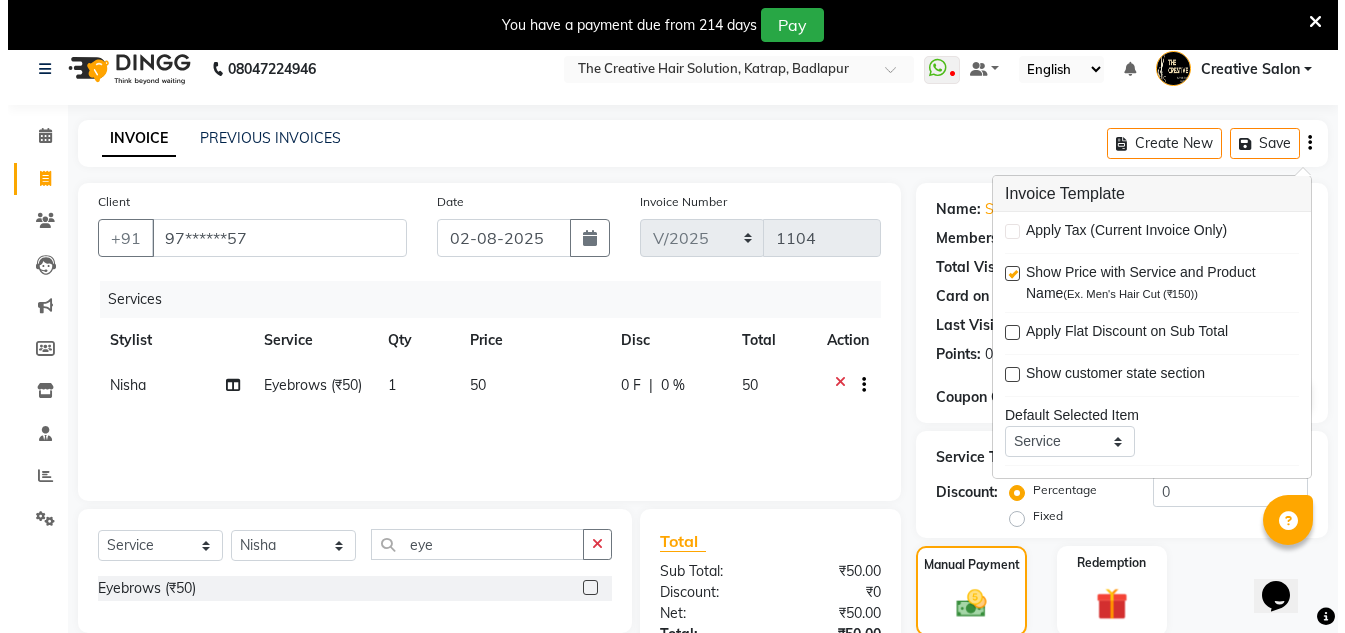 scroll, scrollTop: 0, scrollLeft: 0, axis: both 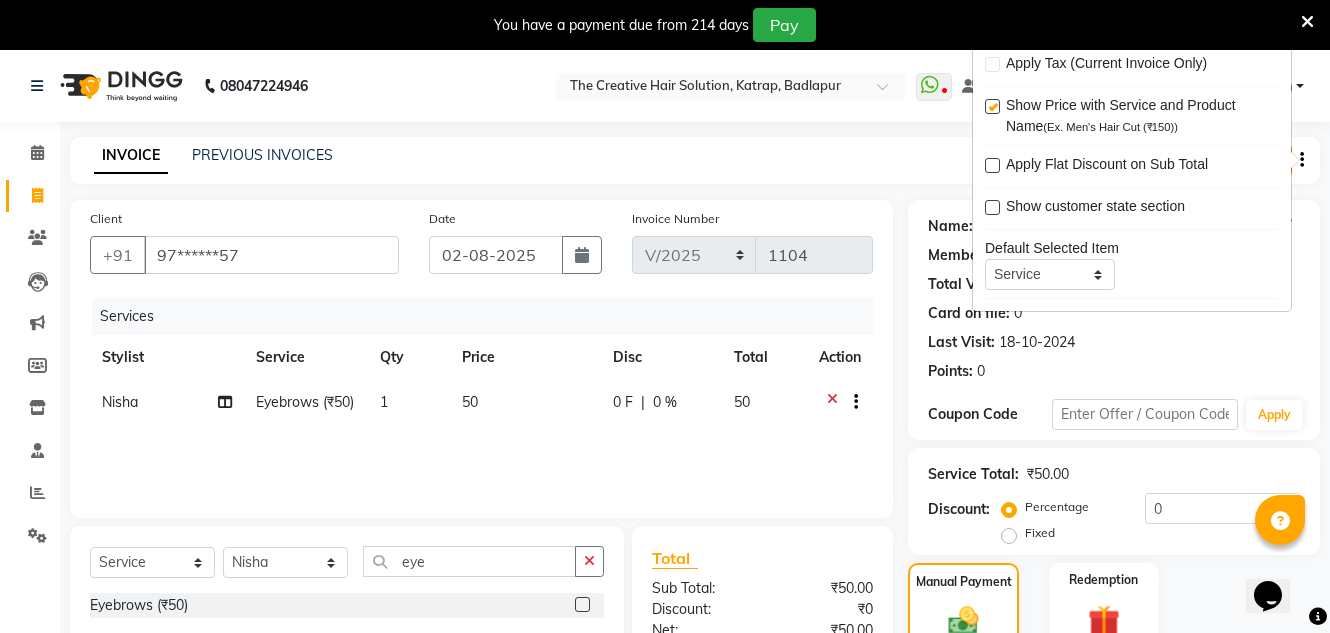click on "Client +91 [PHONE]" 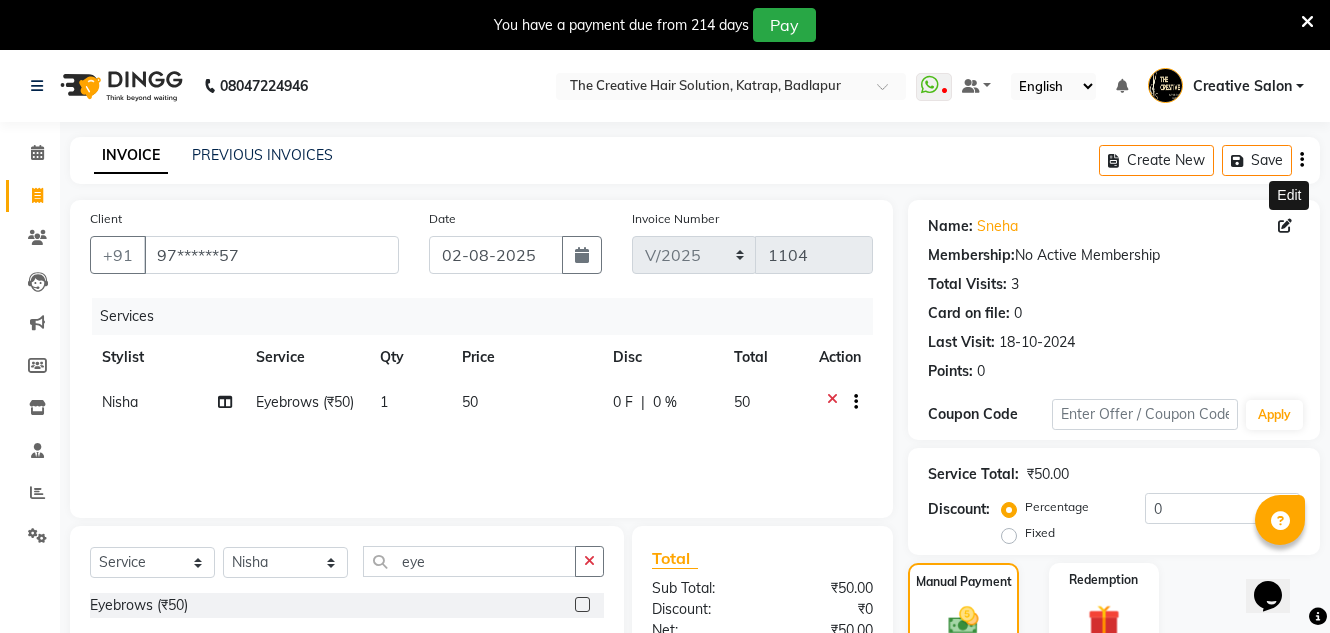 click 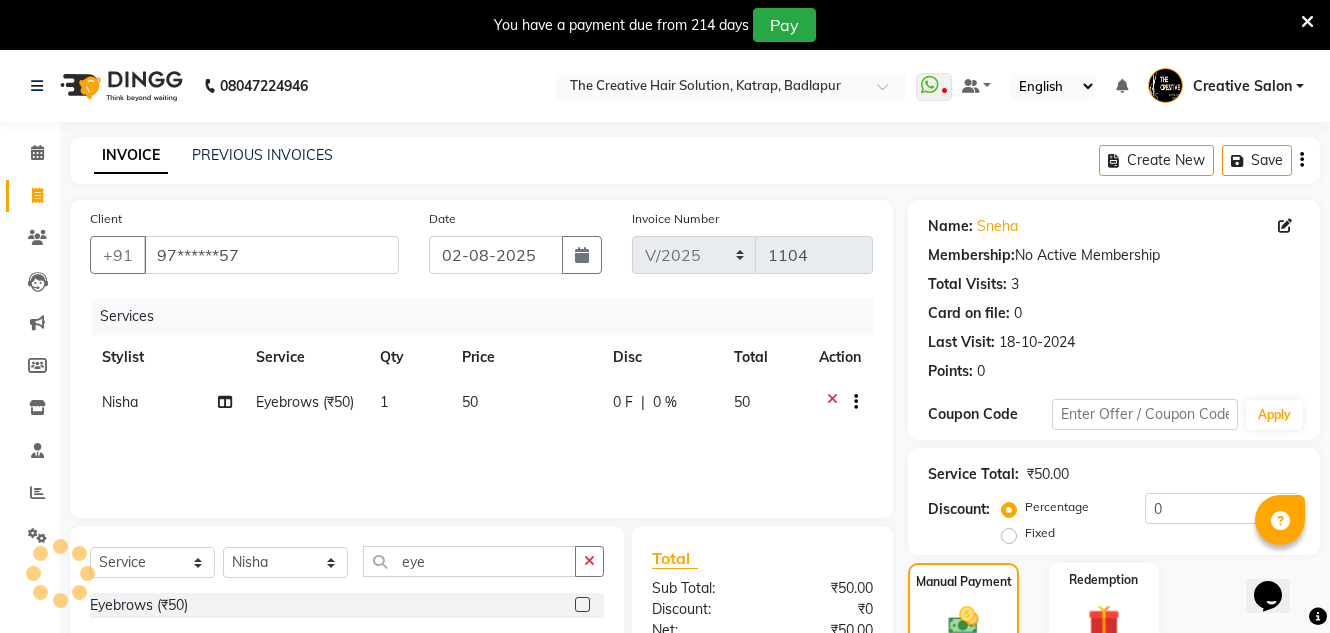 select on "22" 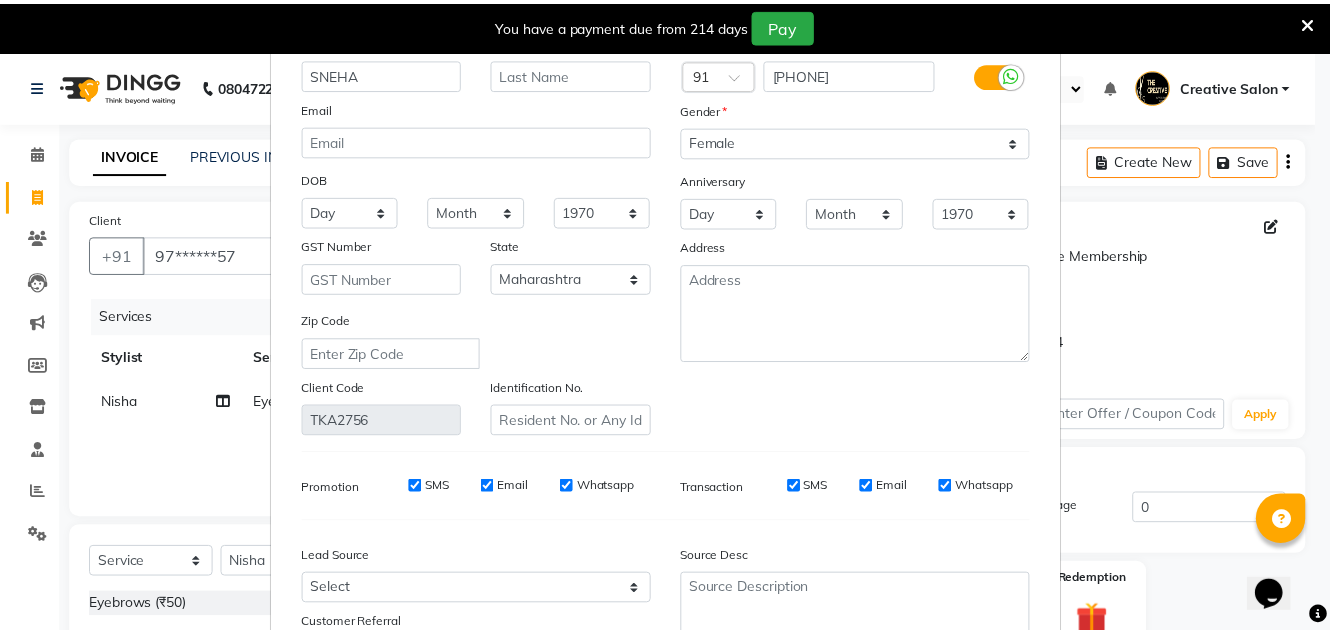 scroll, scrollTop: 254, scrollLeft: 0, axis: vertical 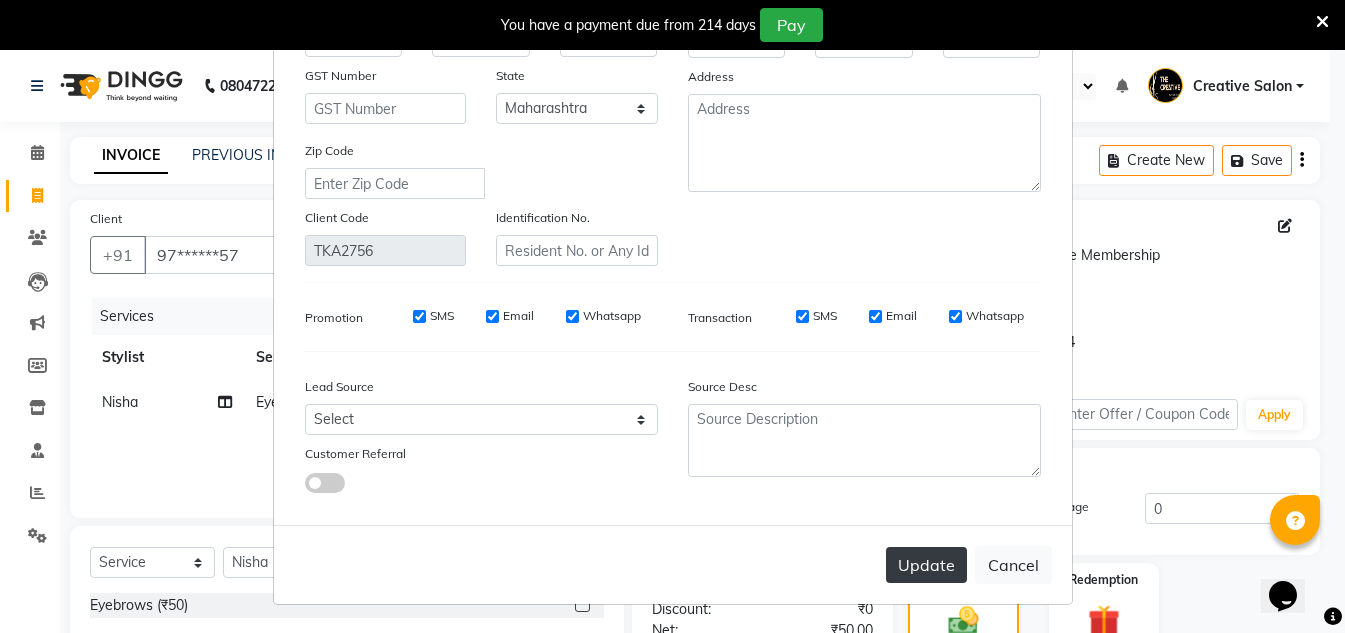 click on "Update" at bounding box center [926, 565] 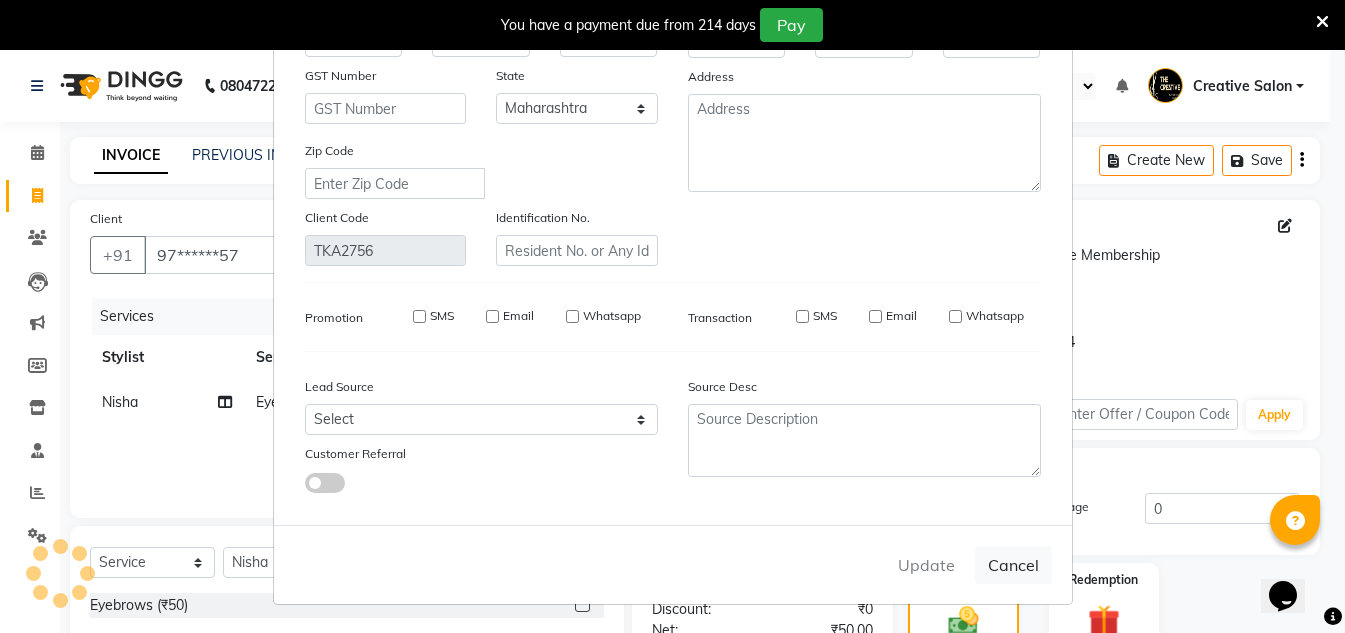 type 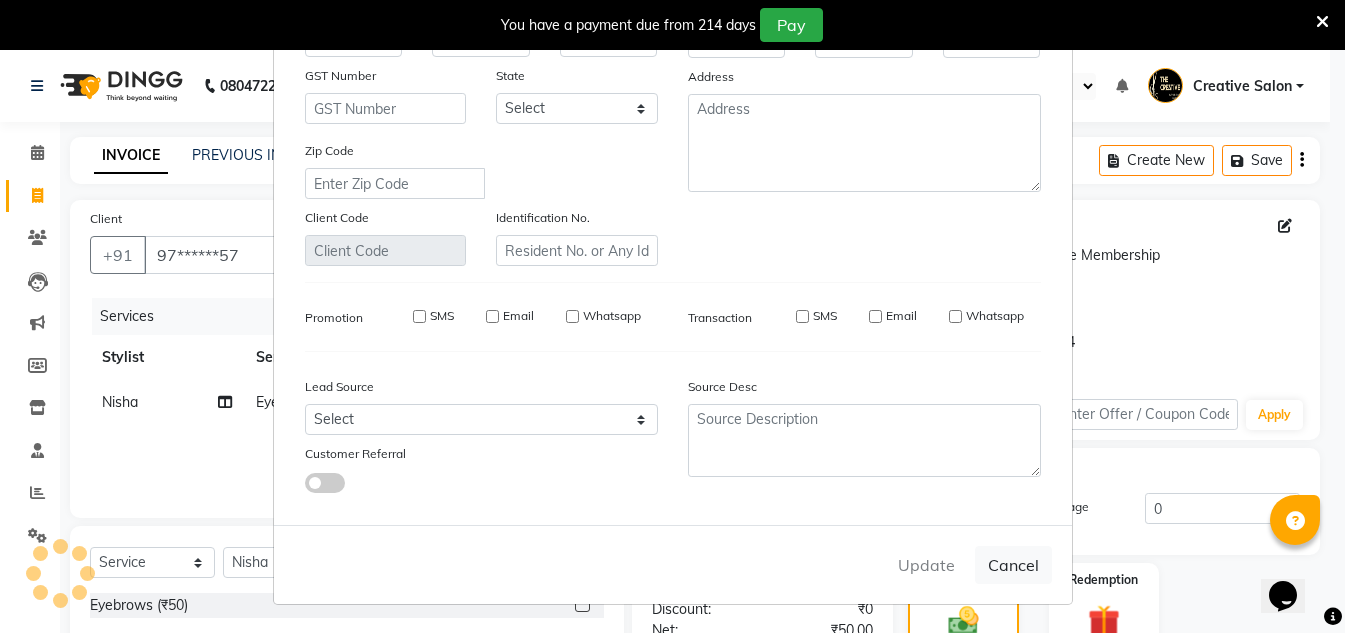 select 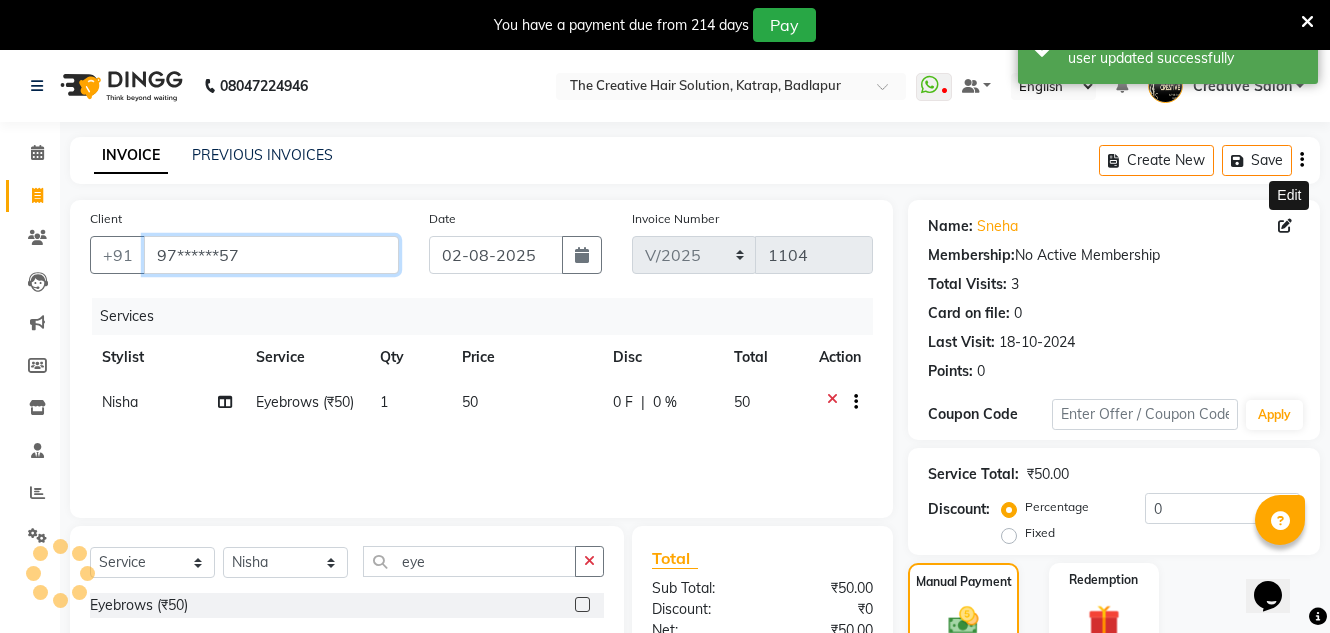 click on "97******57" at bounding box center (271, 255) 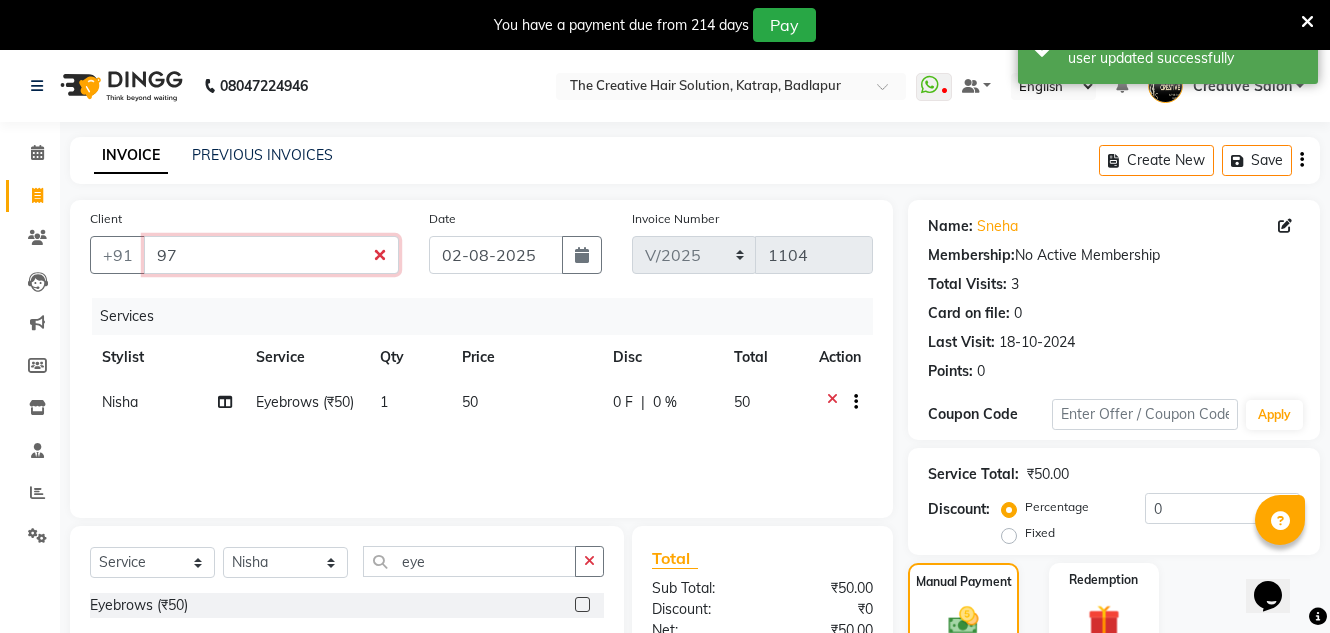 type on "9" 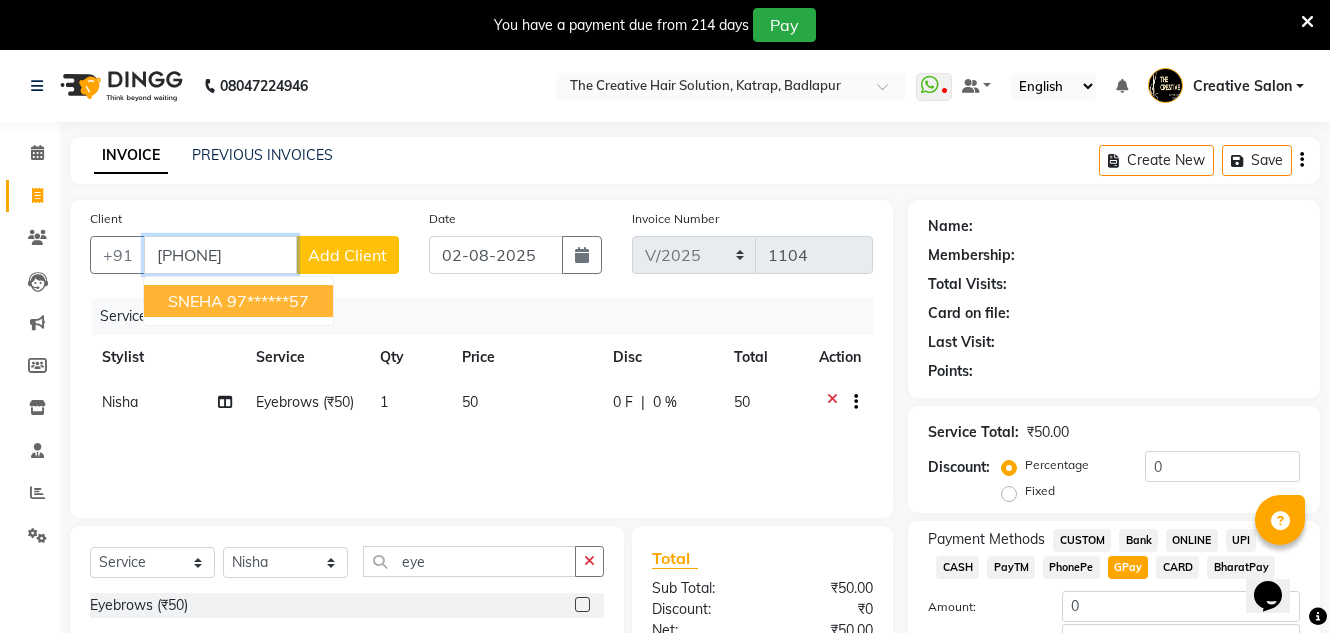 click on "97******57" at bounding box center (268, 301) 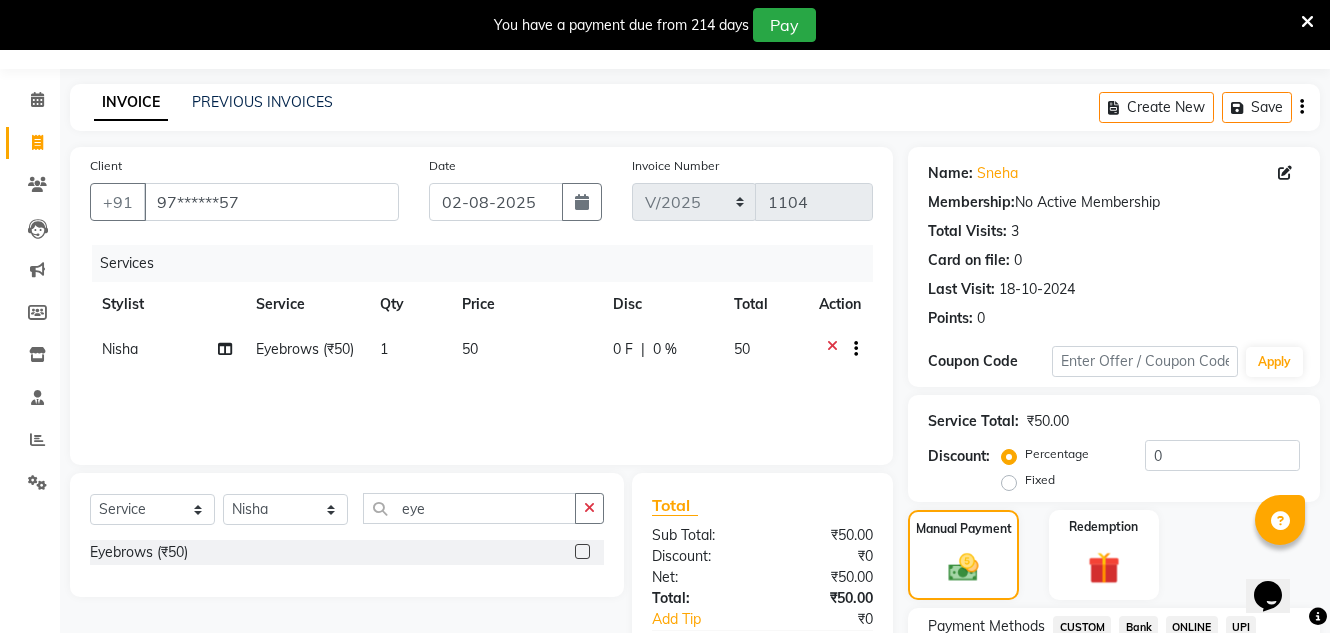 scroll, scrollTop: 100, scrollLeft: 0, axis: vertical 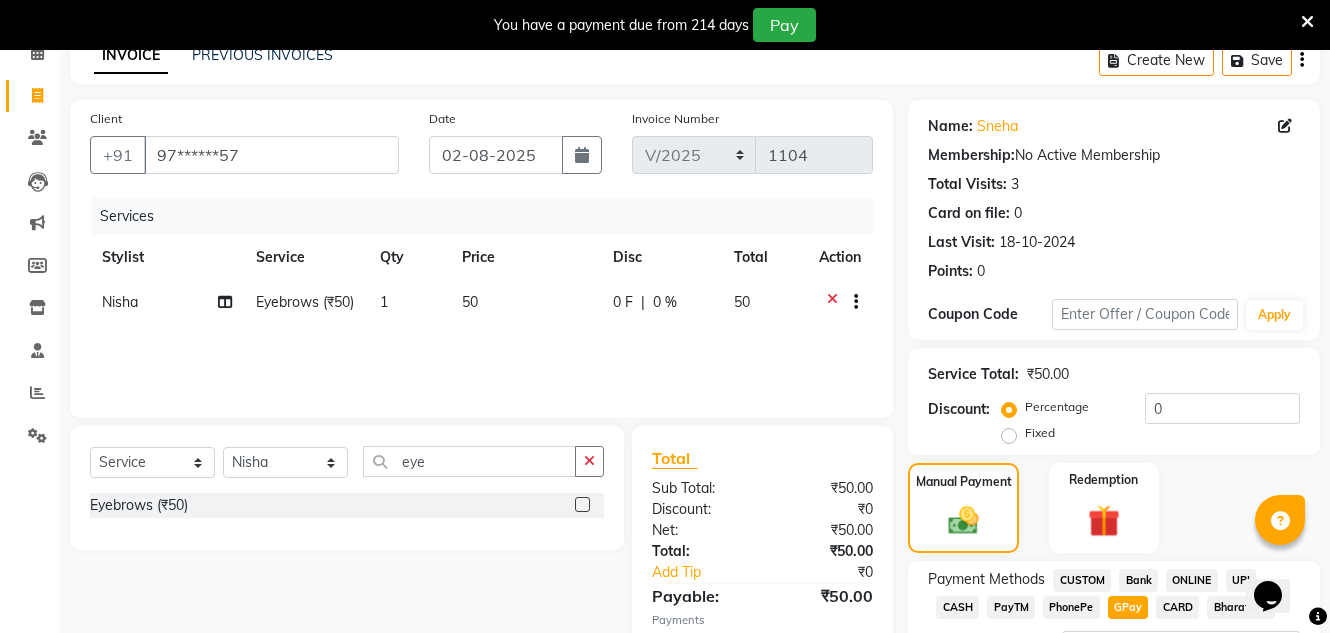 click on "Eyebrows (₹50)" 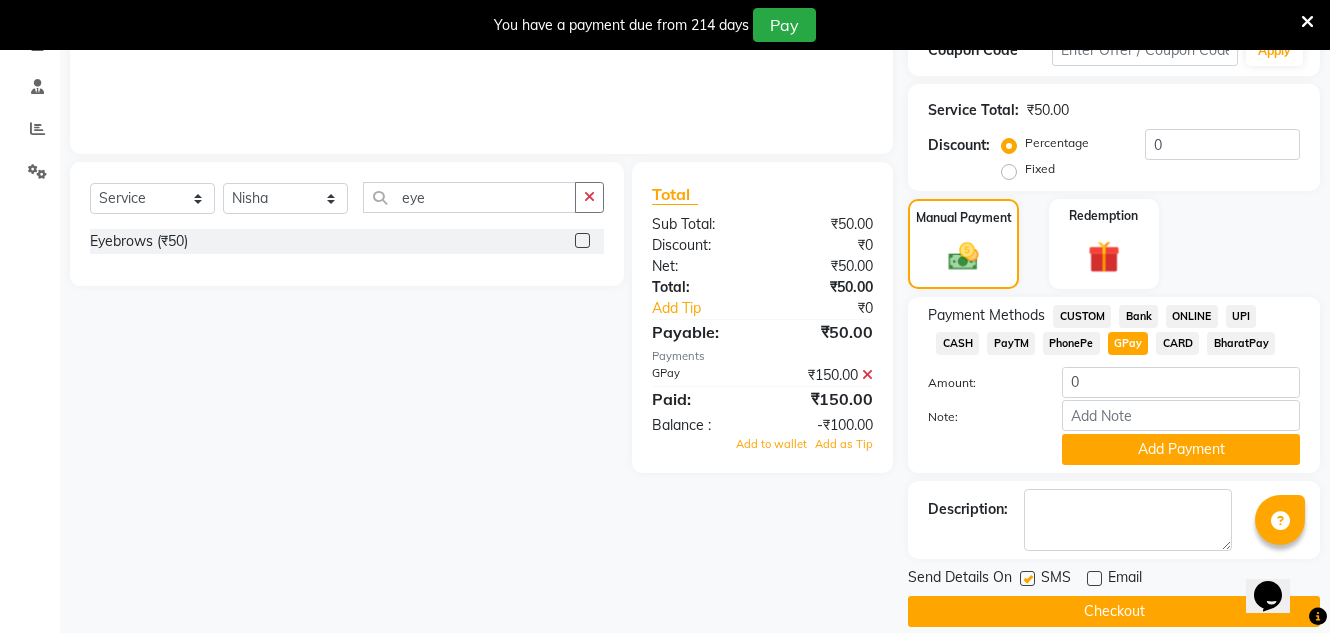 scroll, scrollTop: 388, scrollLeft: 0, axis: vertical 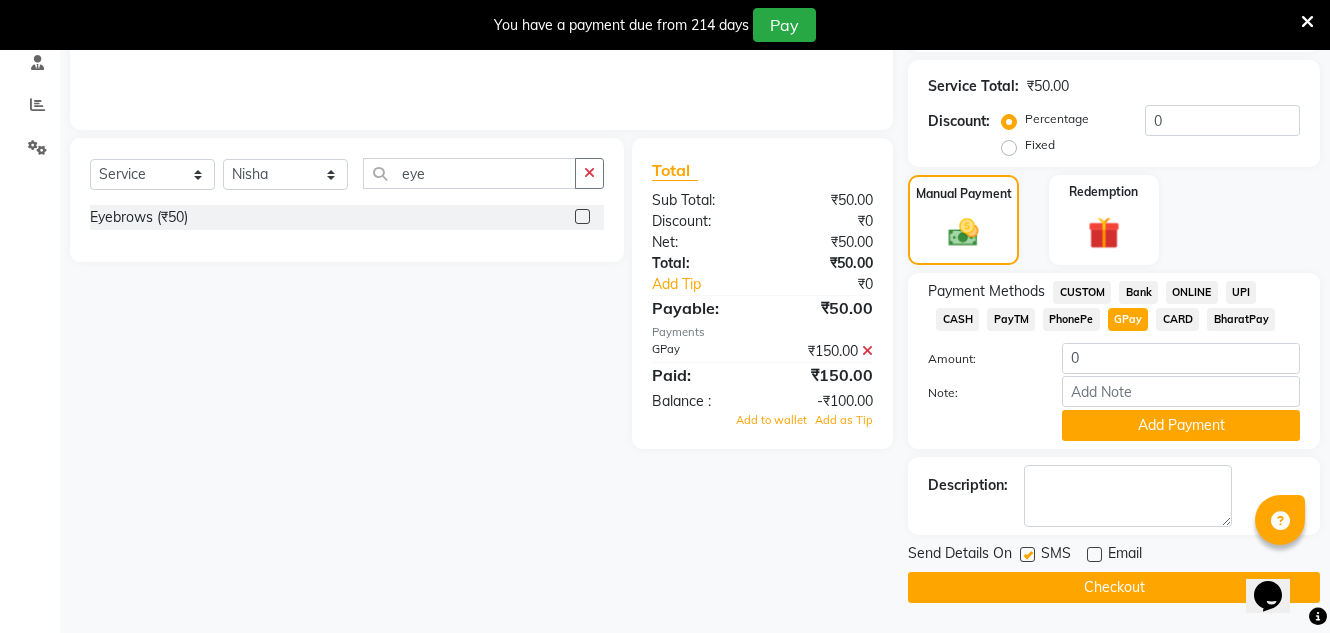 click on "CASH" 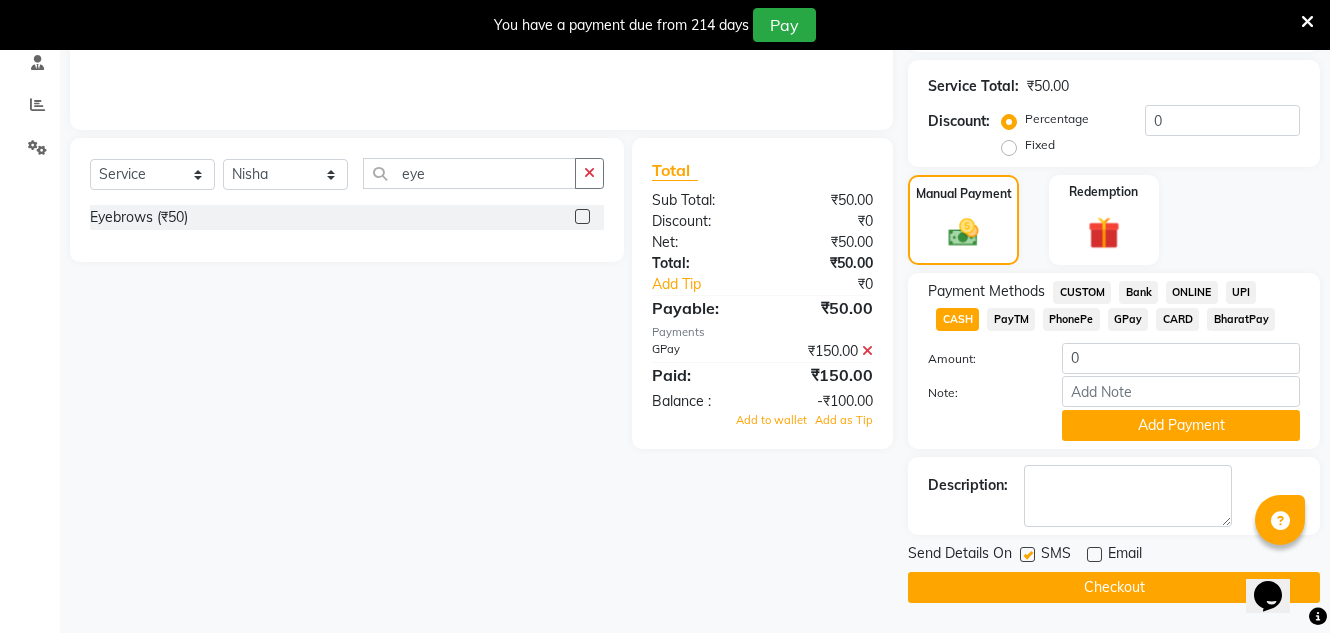 click on "GPay" 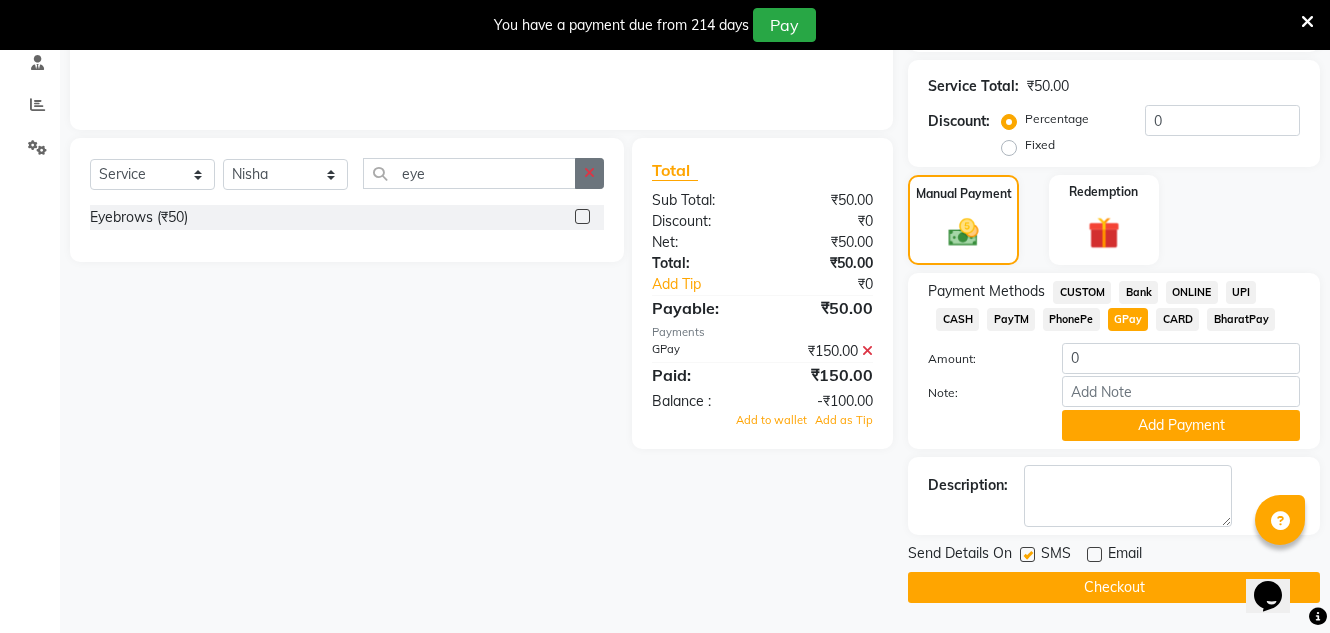 click 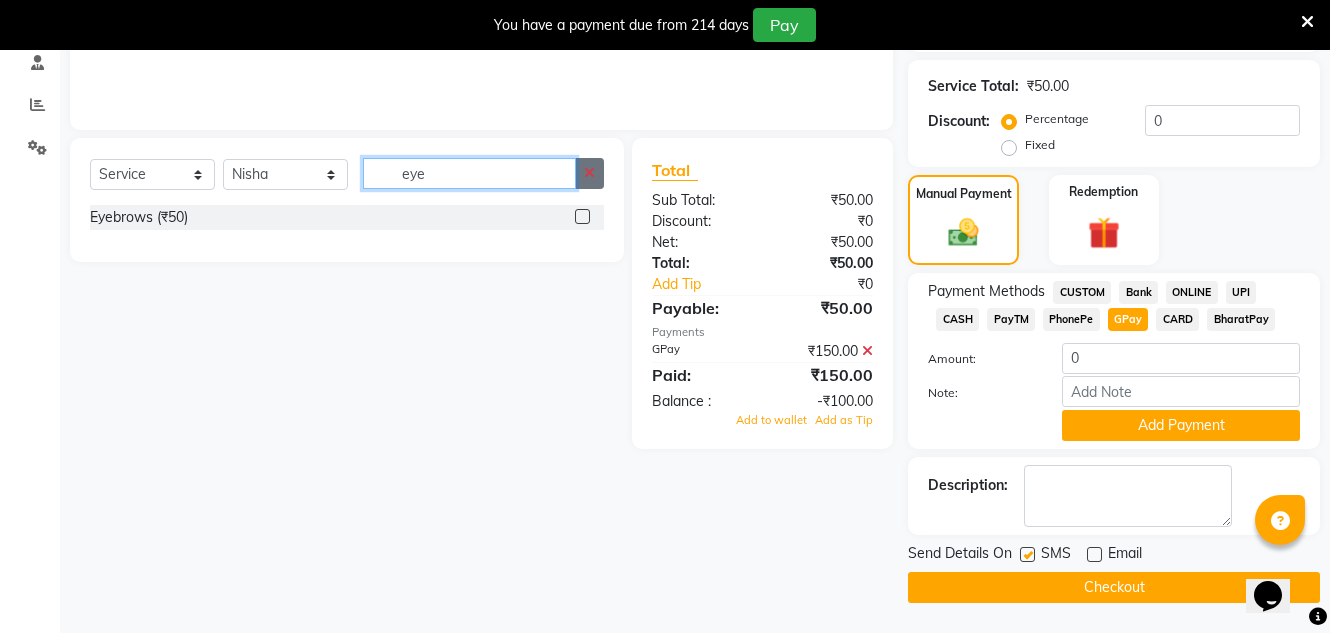 type 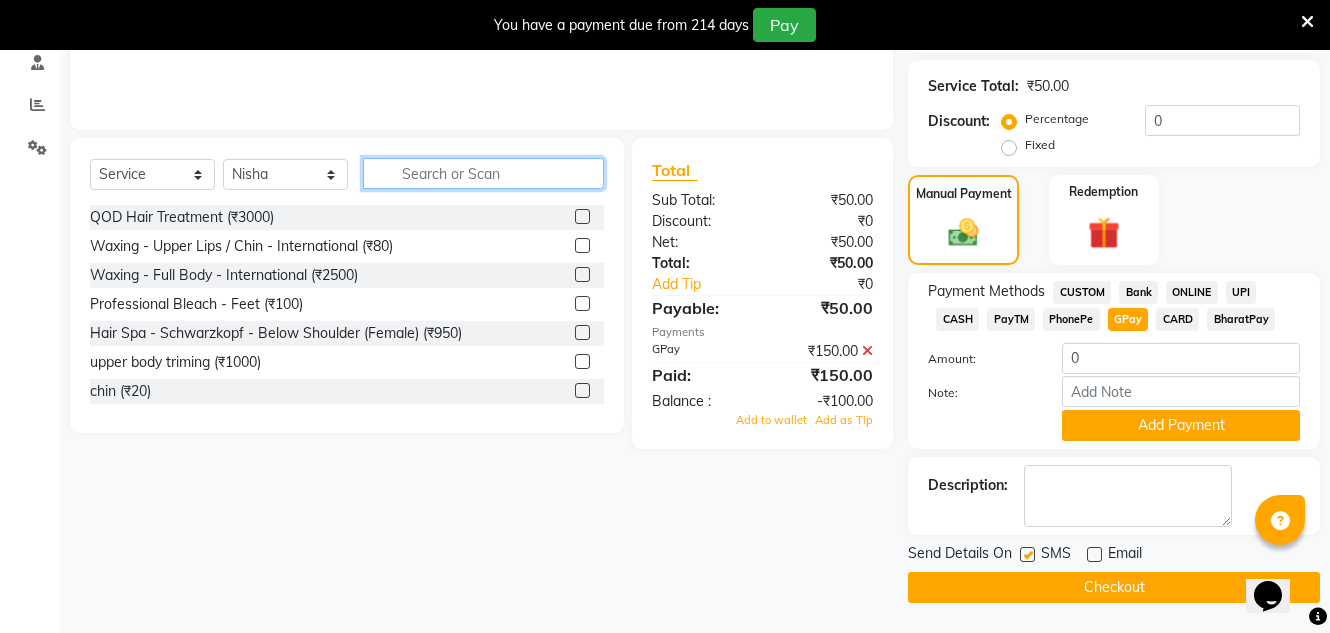click 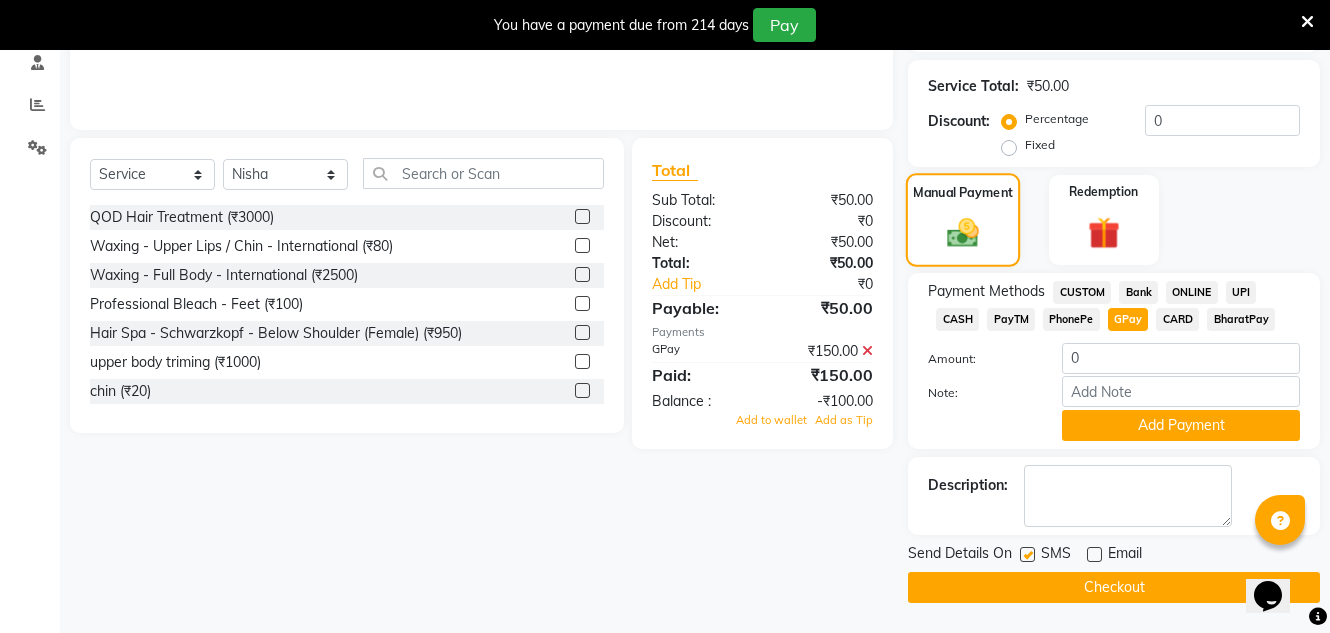 click on "Manual Payment" 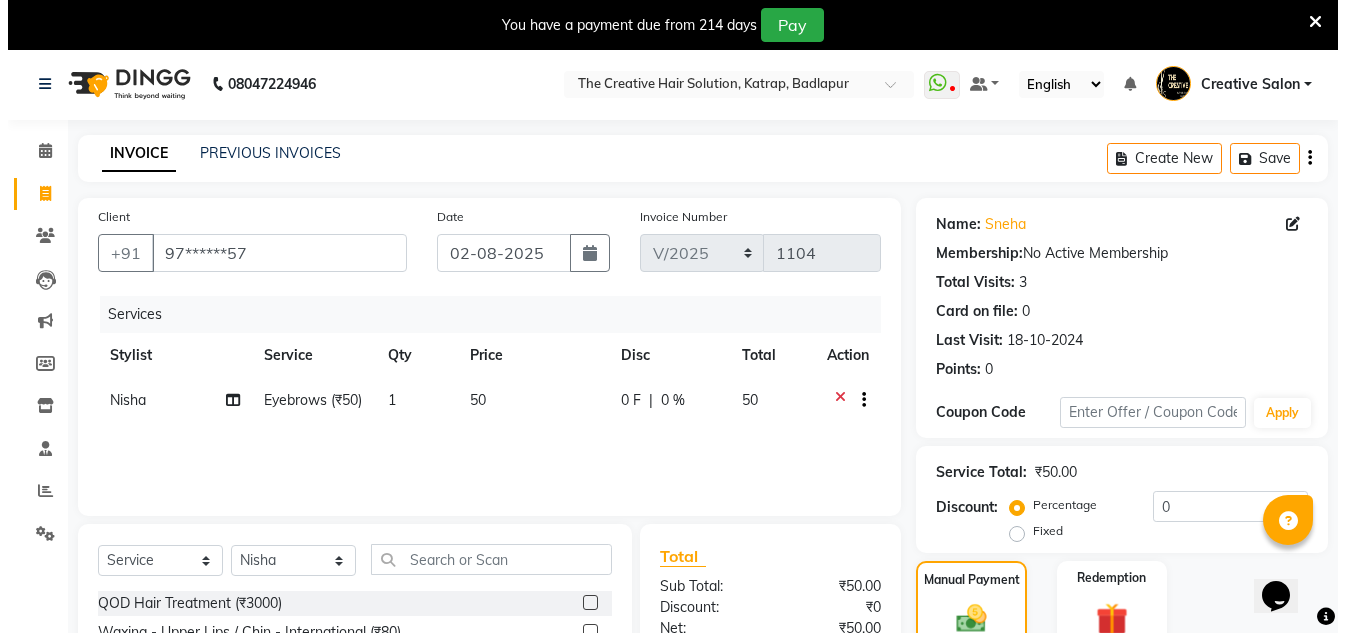 scroll, scrollTop: 0, scrollLeft: 0, axis: both 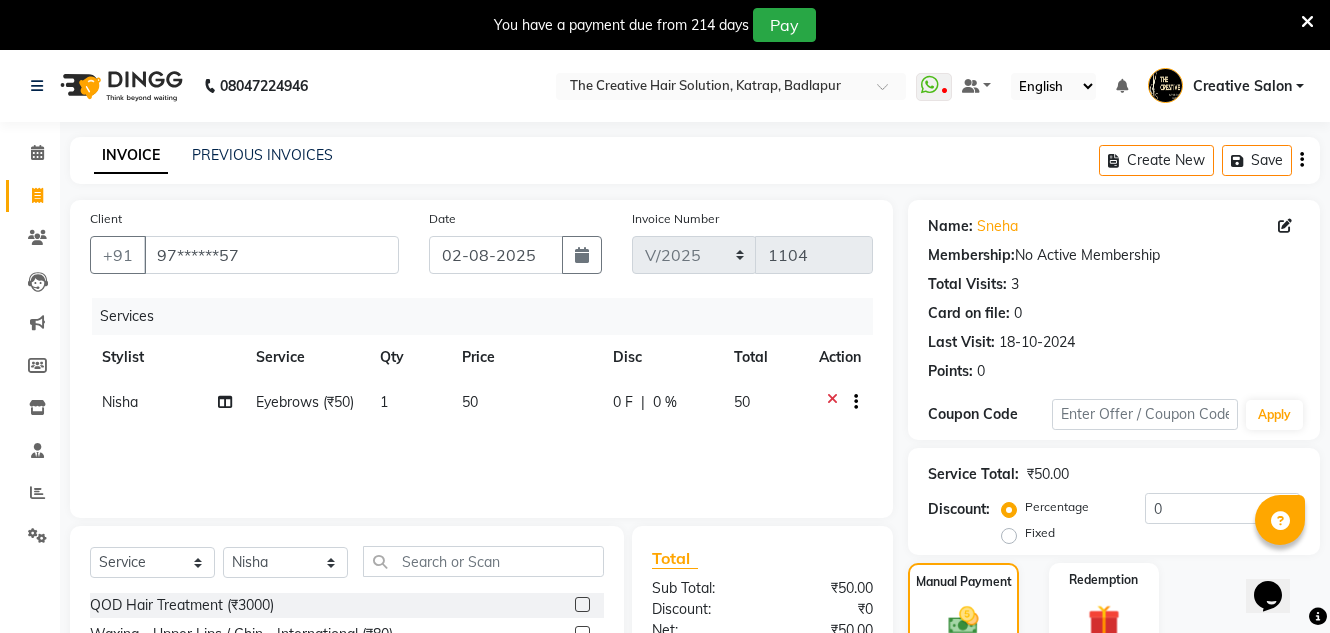 click 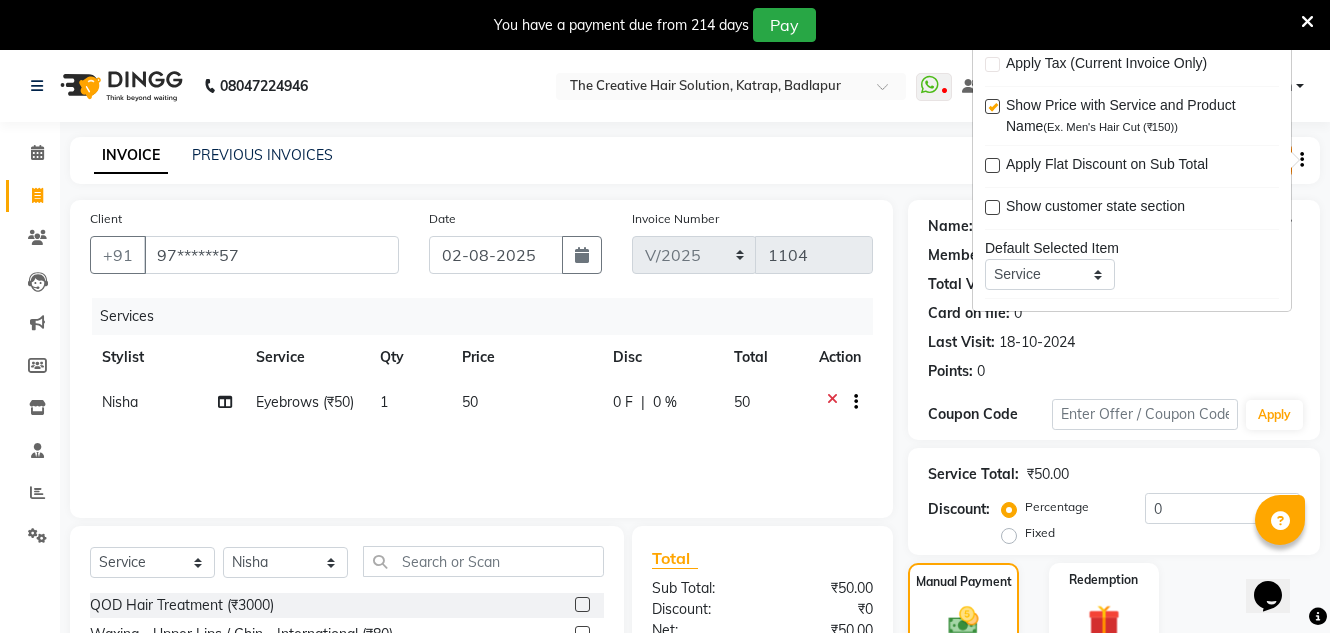 click on "Name: [NAME] Membership: No Active Membership Total Visits: 3 Card on file: 0 Last Visit: 18-10-2024 Points: 0 Coupon Code Apply Service Total: ₹50.00 Discount: Percentage Fixed 0 Manual Payment Redemption Payment Methods CUSTOM Bank ONLINE UPI CASH PayTM PhonePe GPay CARD BharatPay Amount: 0 Note: Add Payment Description: Send Details On SMS Email Checkout" 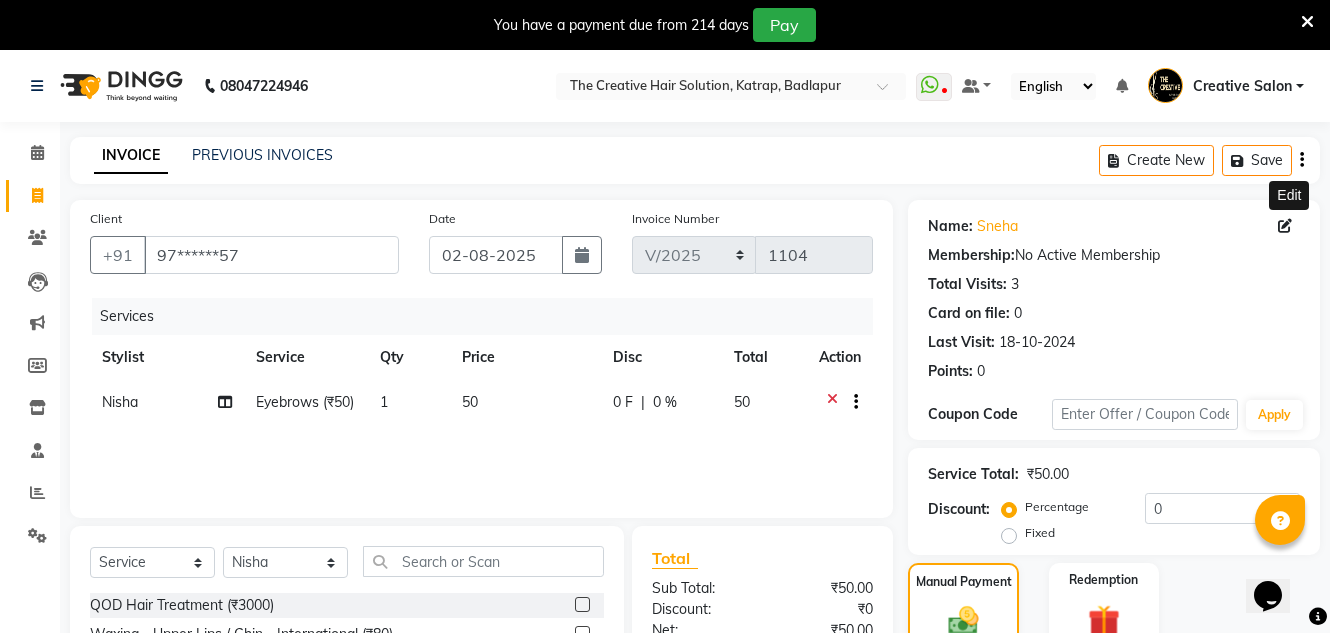 click 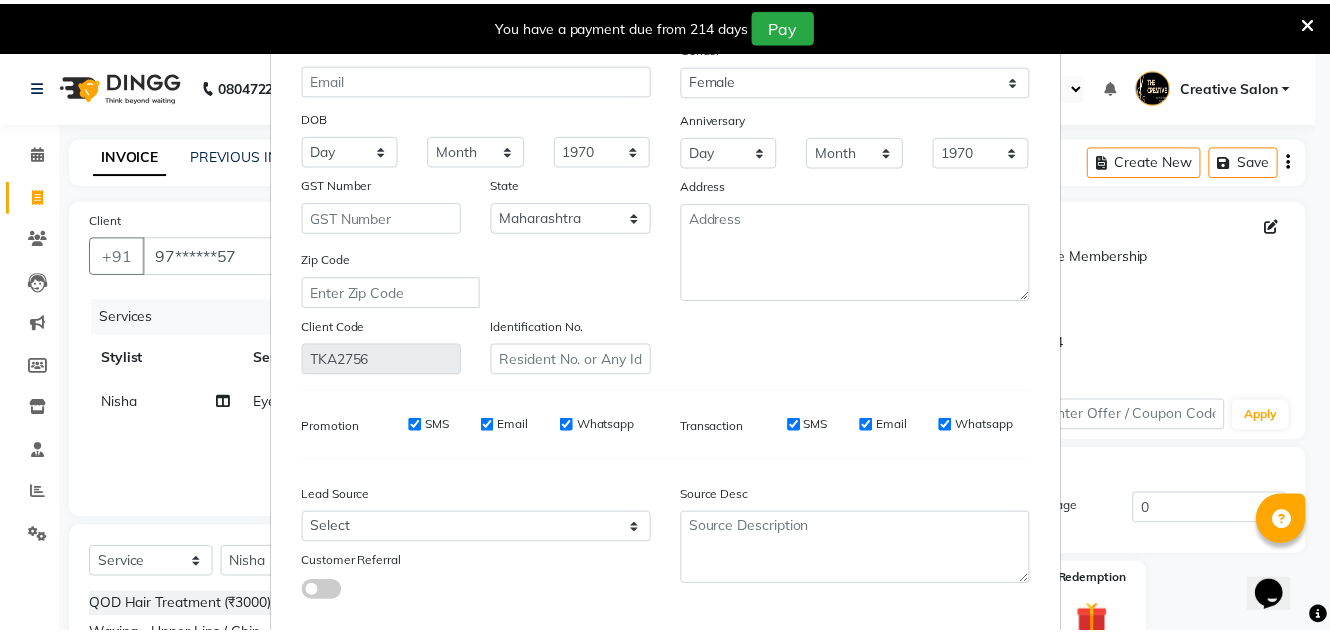 scroll, scrollTop: 254, scrollLeft: 0, axis: vertical 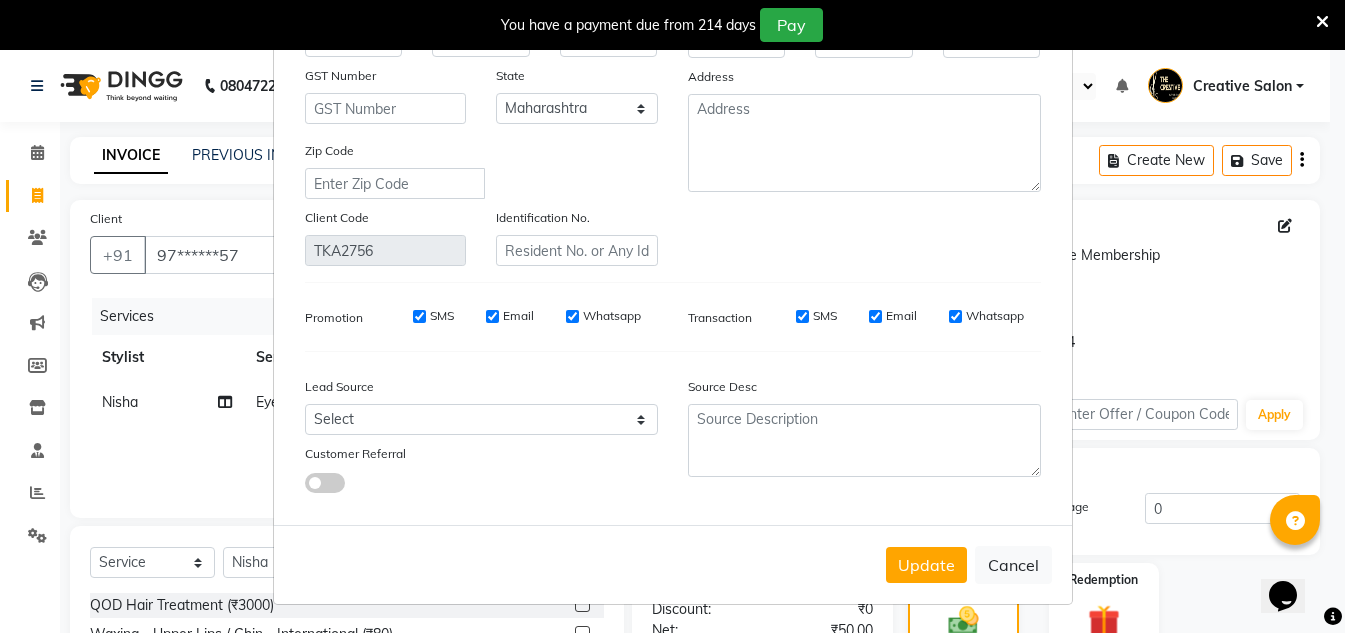 click on "Cancel" at bounding box center [1013, 565] 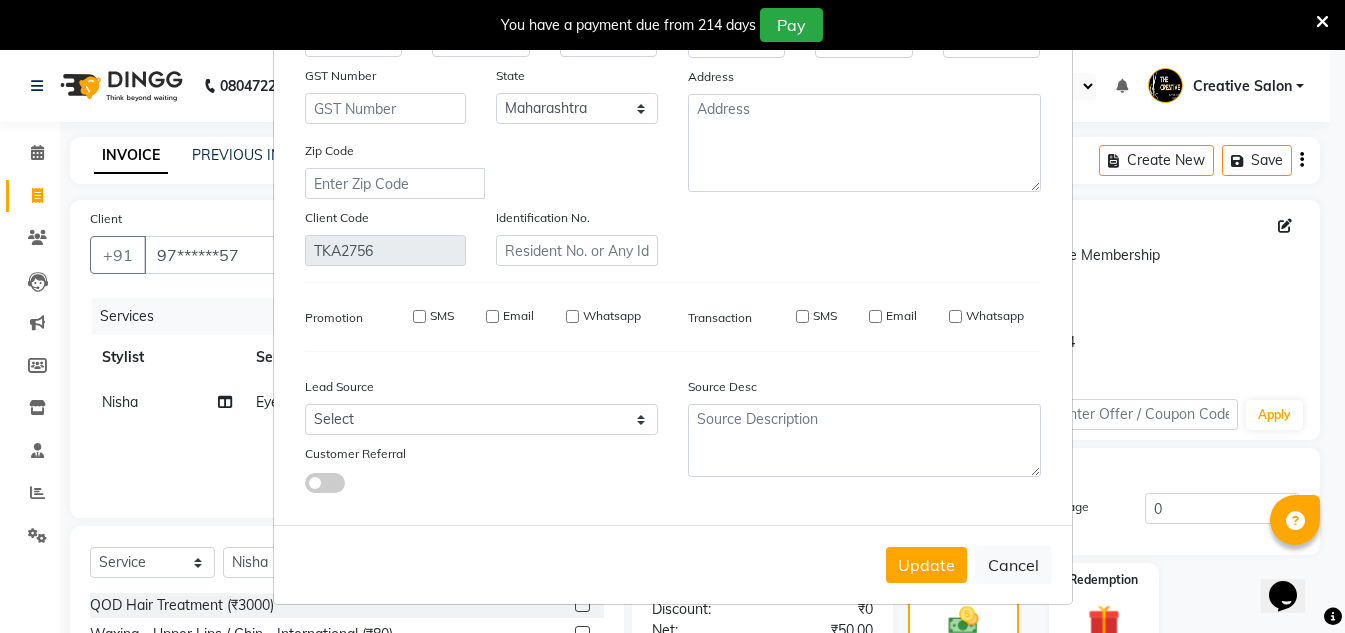 type 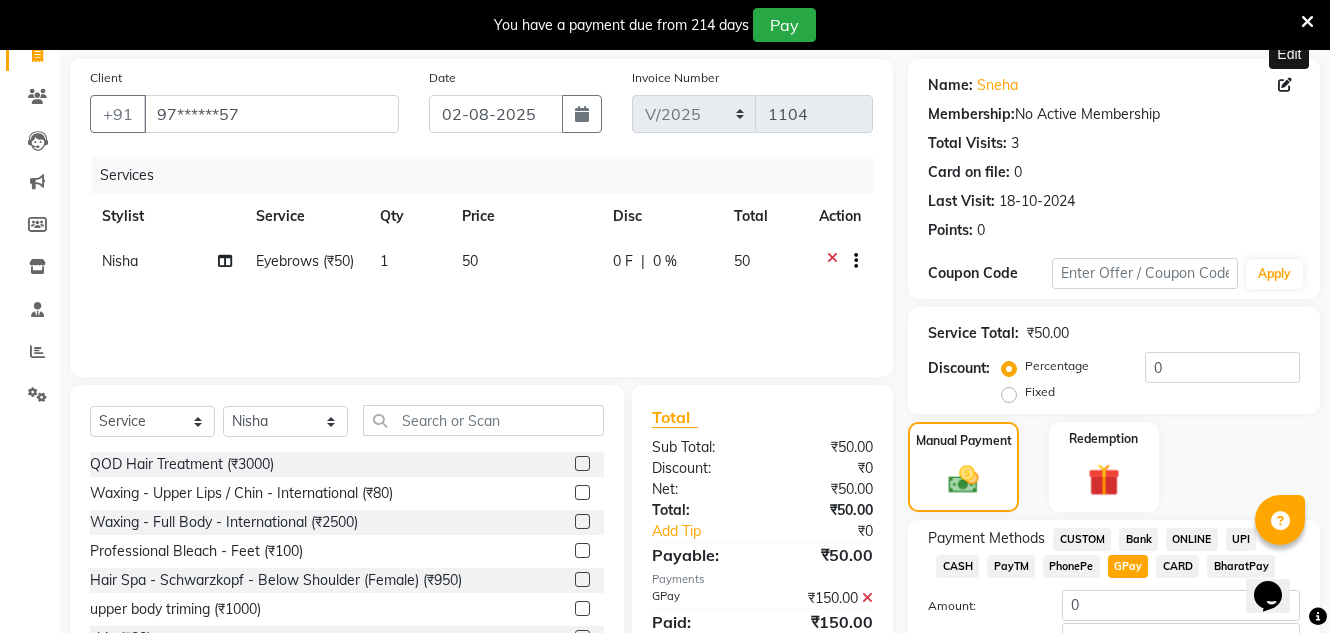 scroll, scrollTop: 388, scrollLeft: 0, axis: vertical 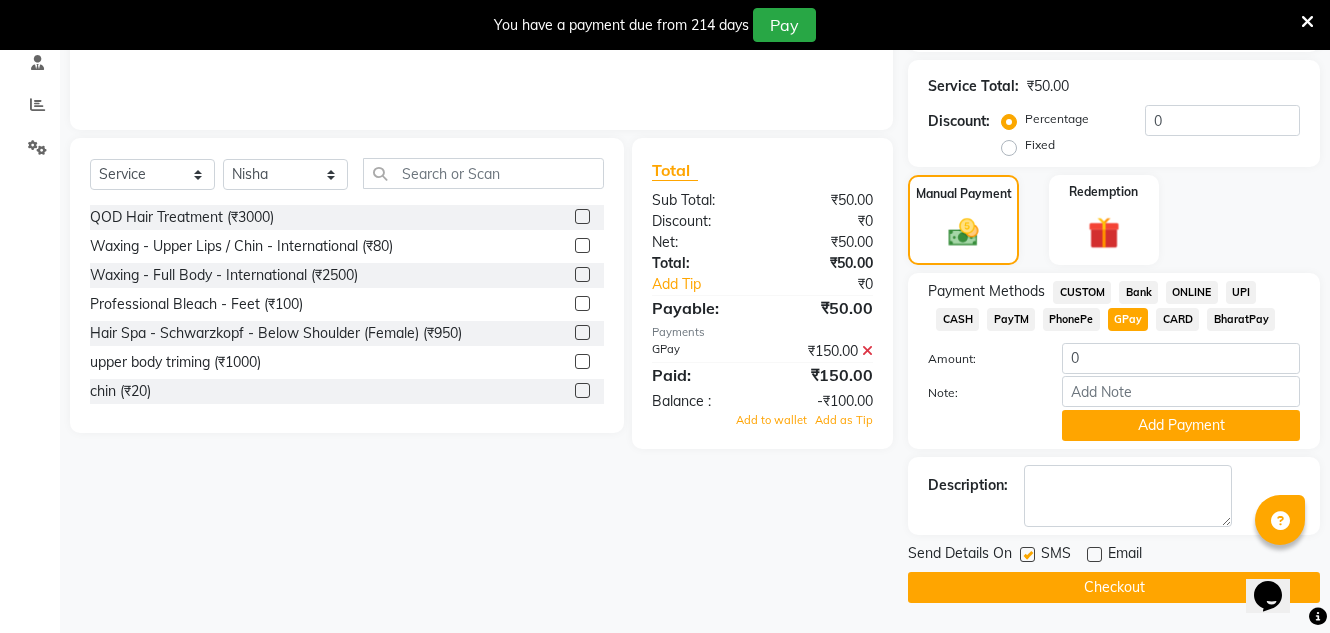 click on "GPay" 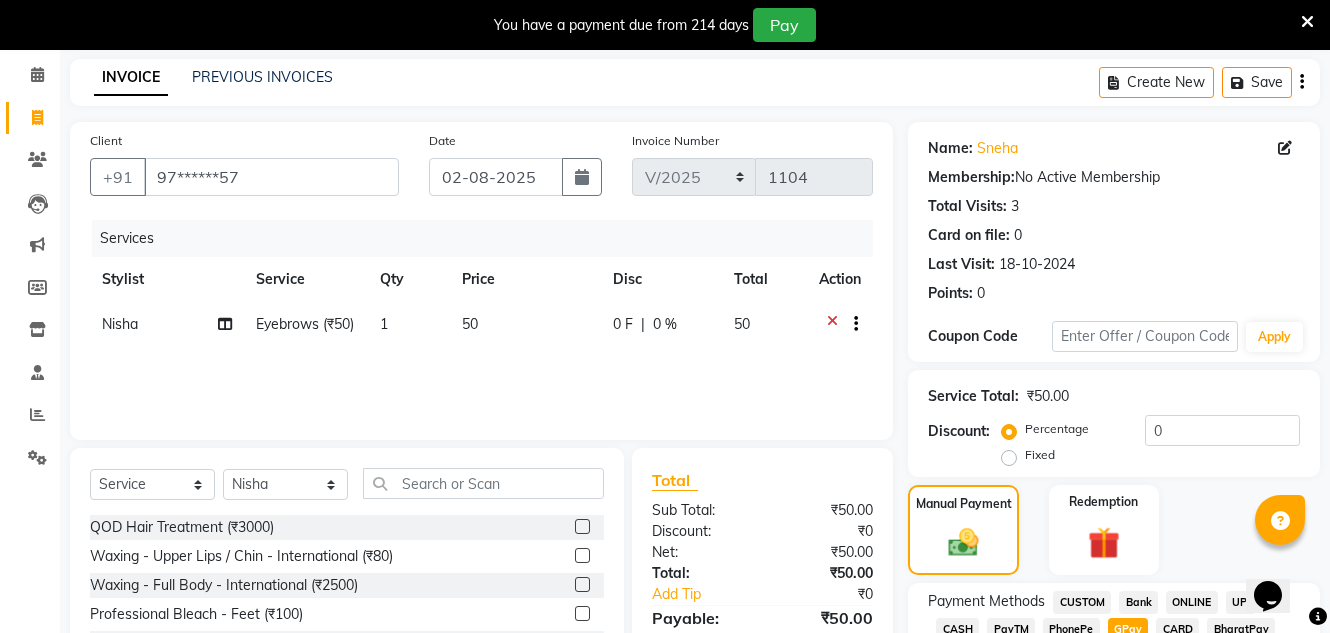 scroll, scrollTop: 0, scrollLeft: 0, axis: both 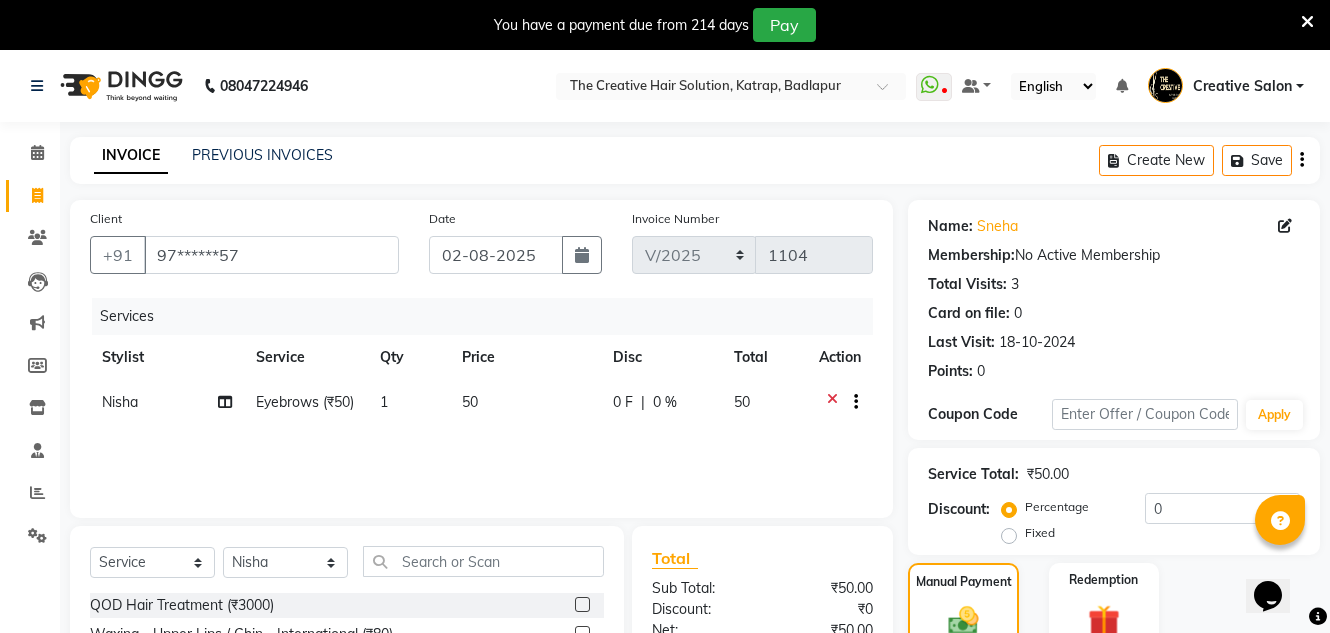 click 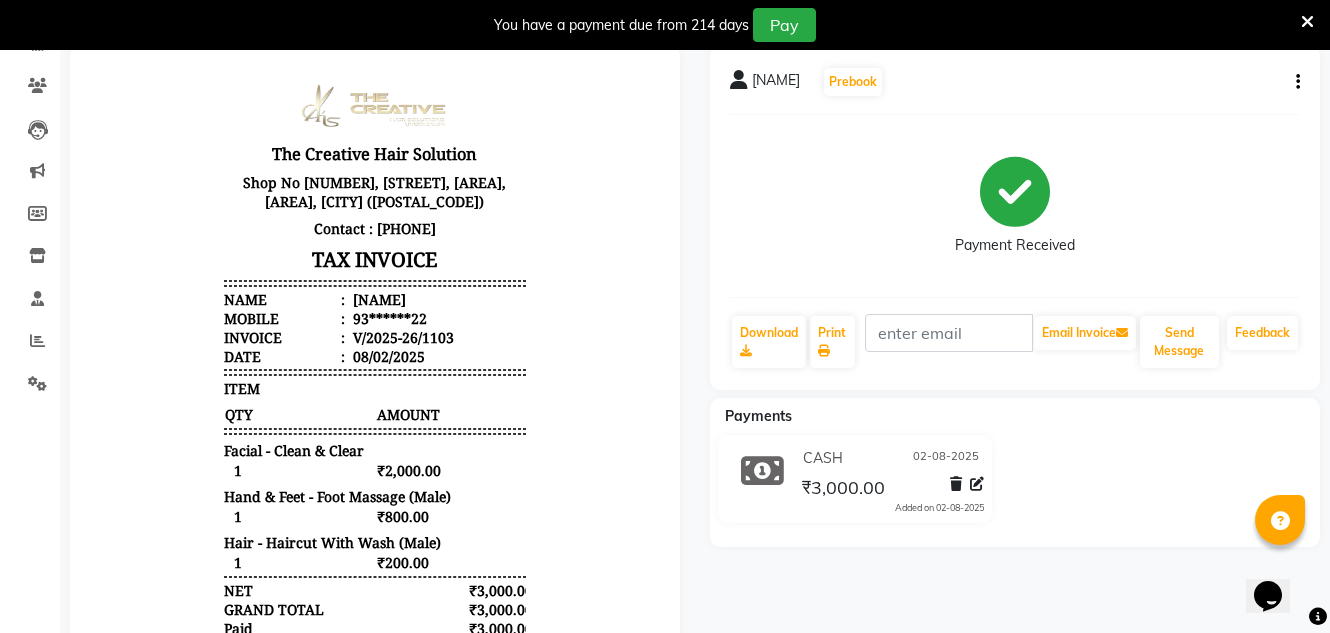 scroll, scrollTop: 0, scrollLeft: 0, axis: both 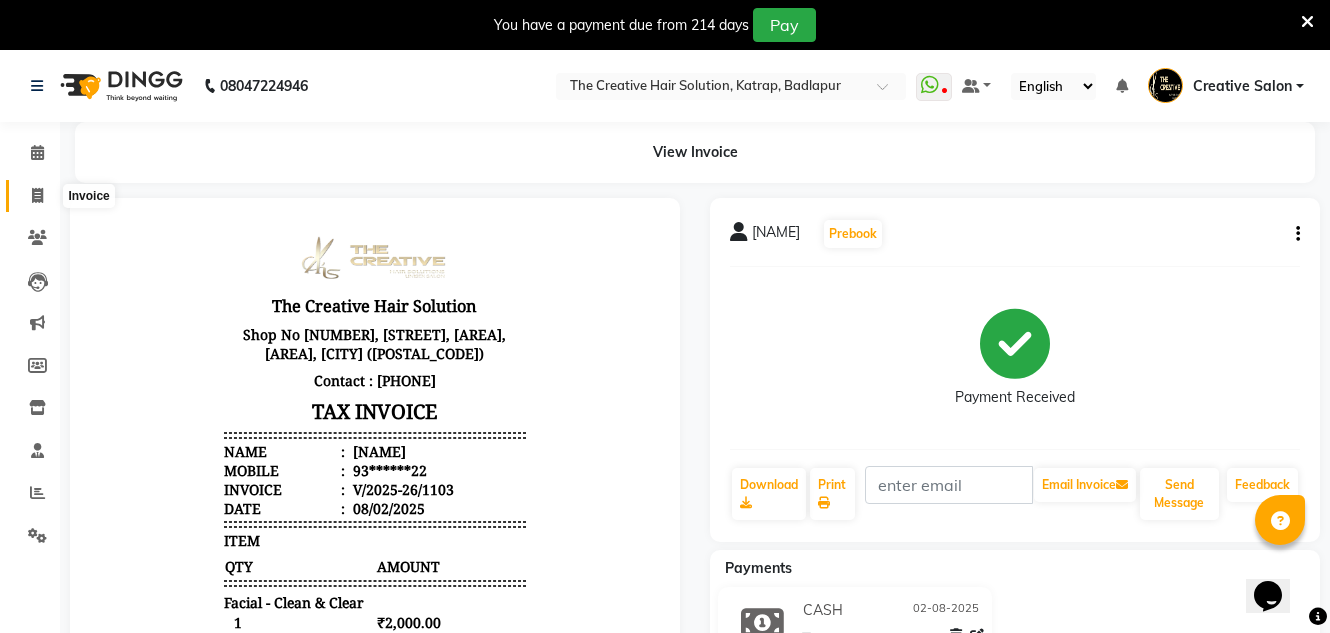 click 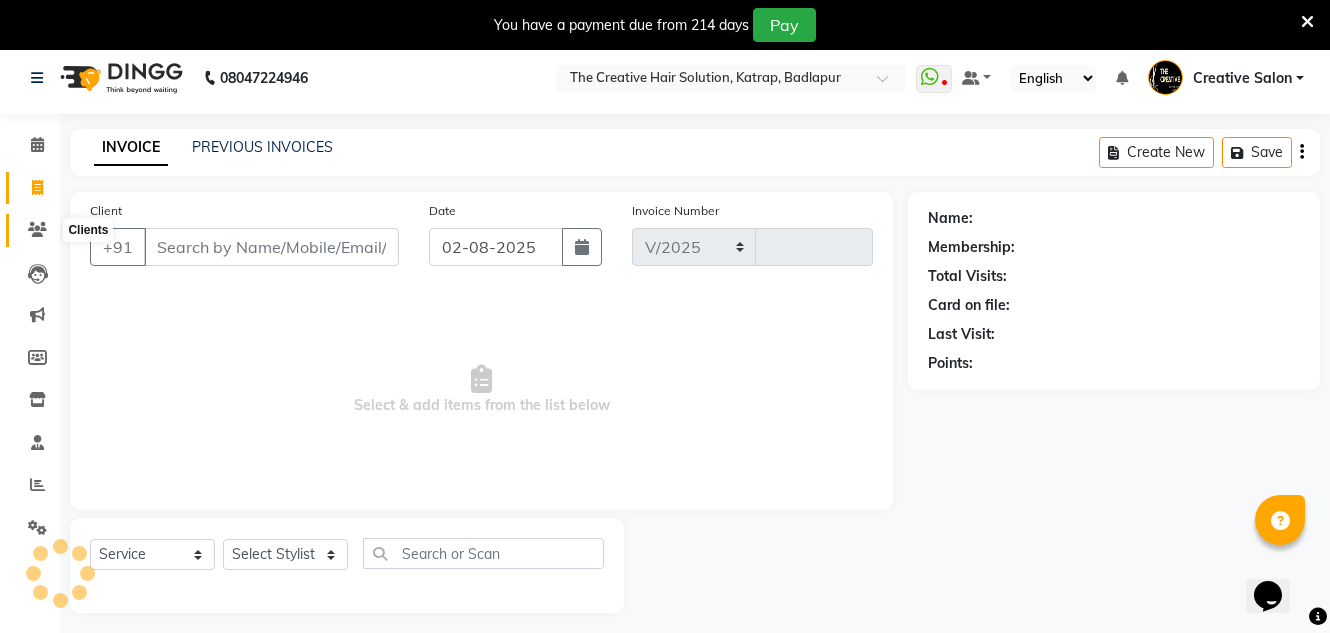select on "527" 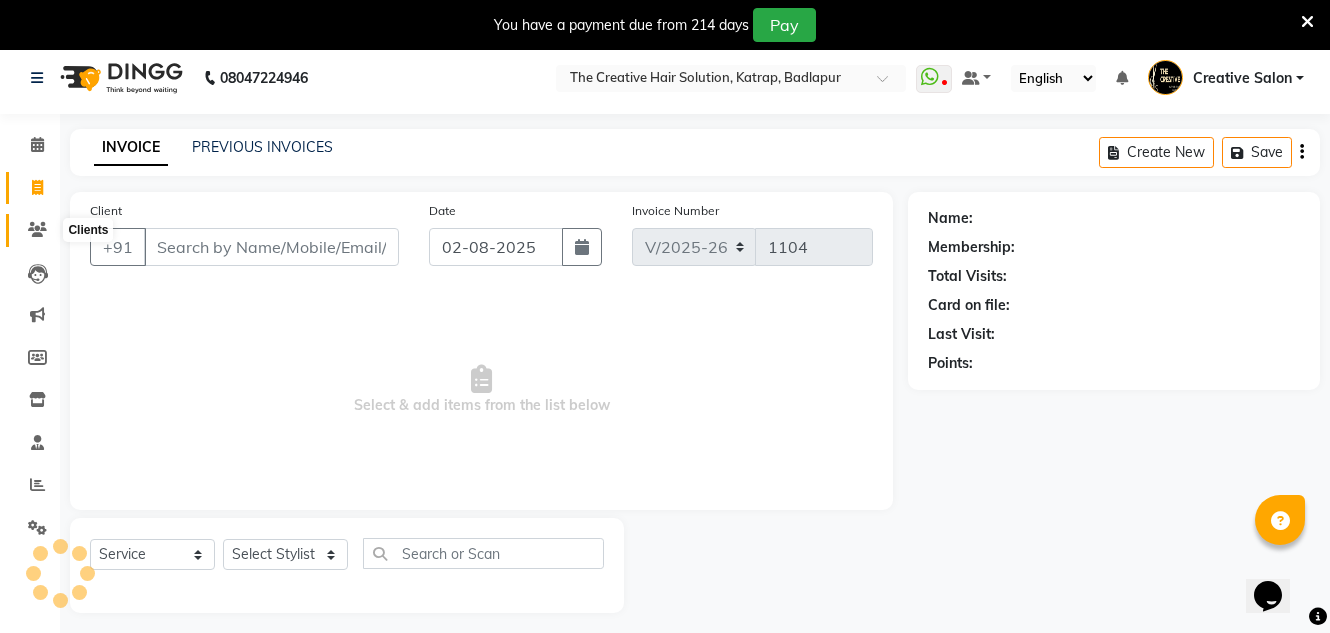 scroll, scrollTop: 50, scrollLeft: 0, axis: vertical 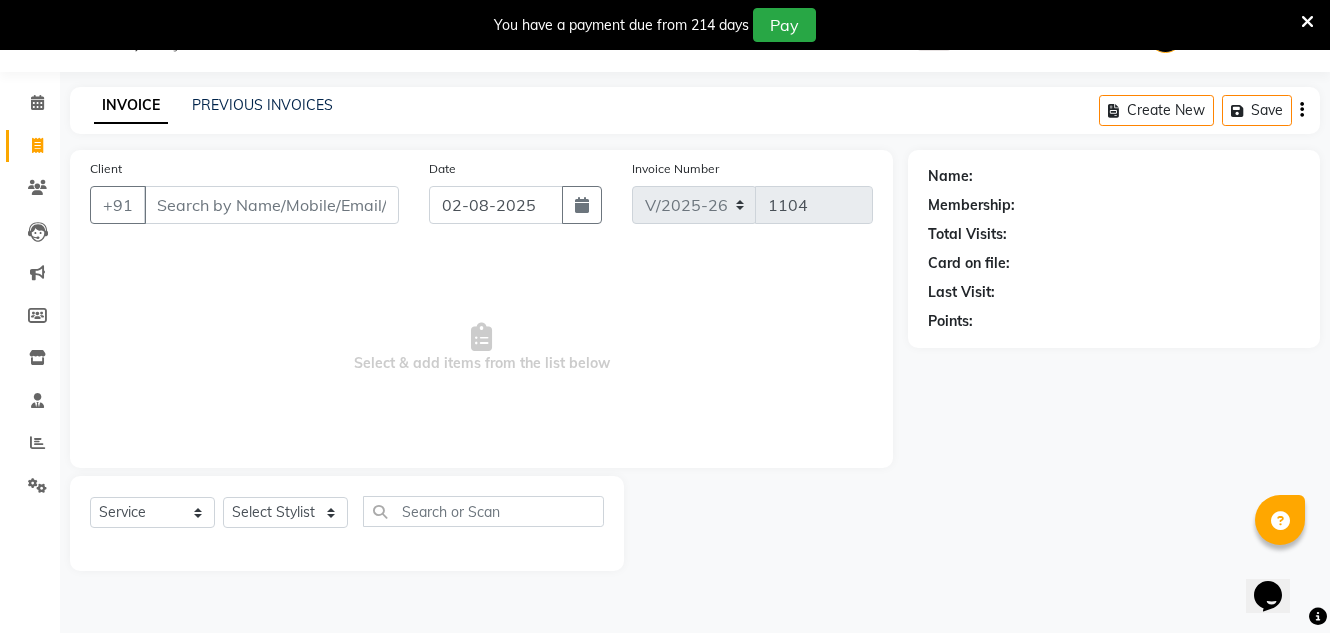 click on "Client" at bounding box center (271, 205) 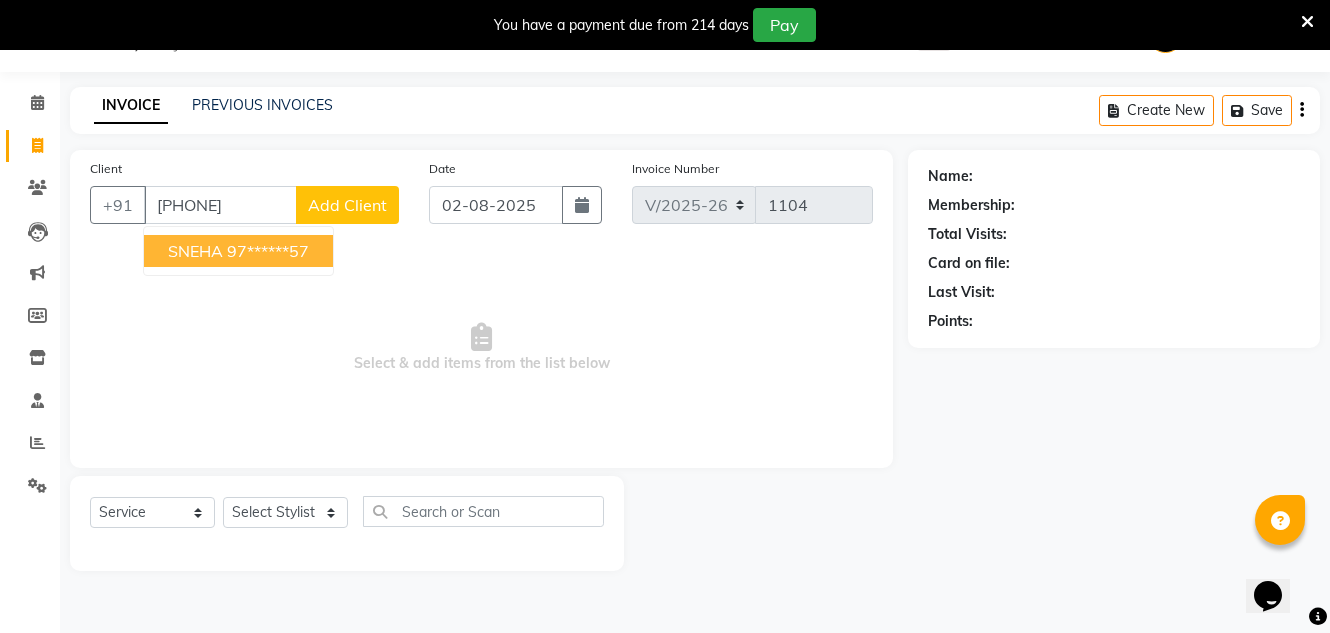 click on "97******57" at bounding box center [268, 251] 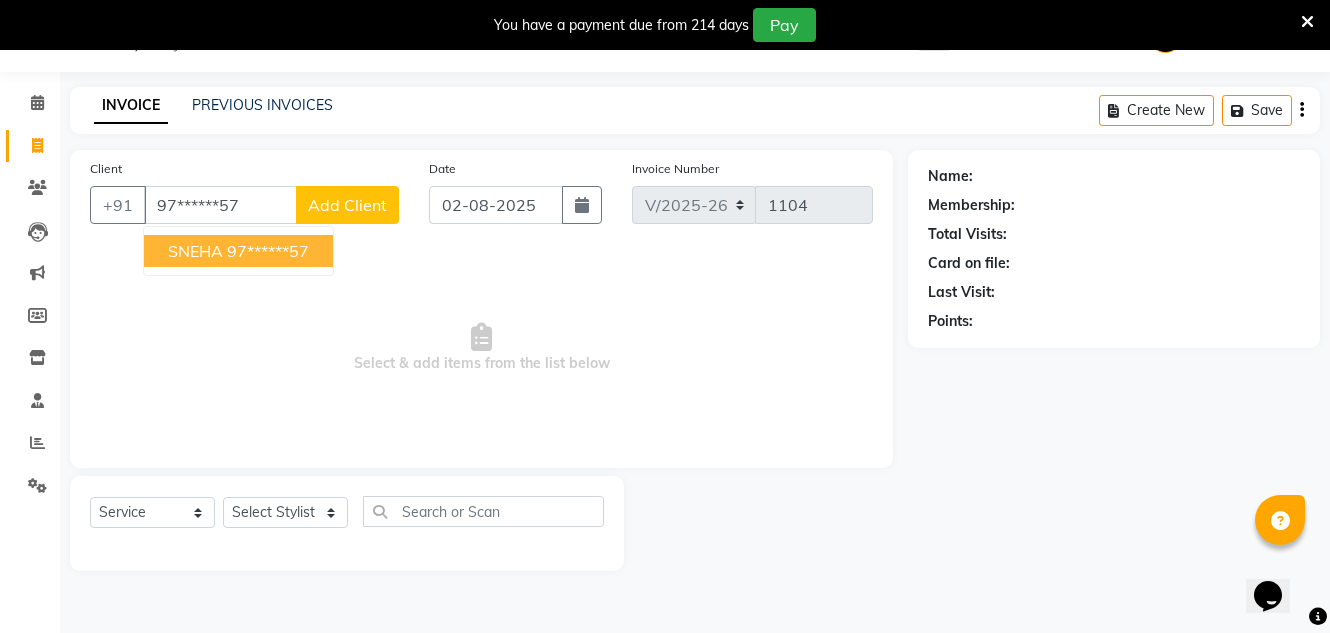 type on "97******57" 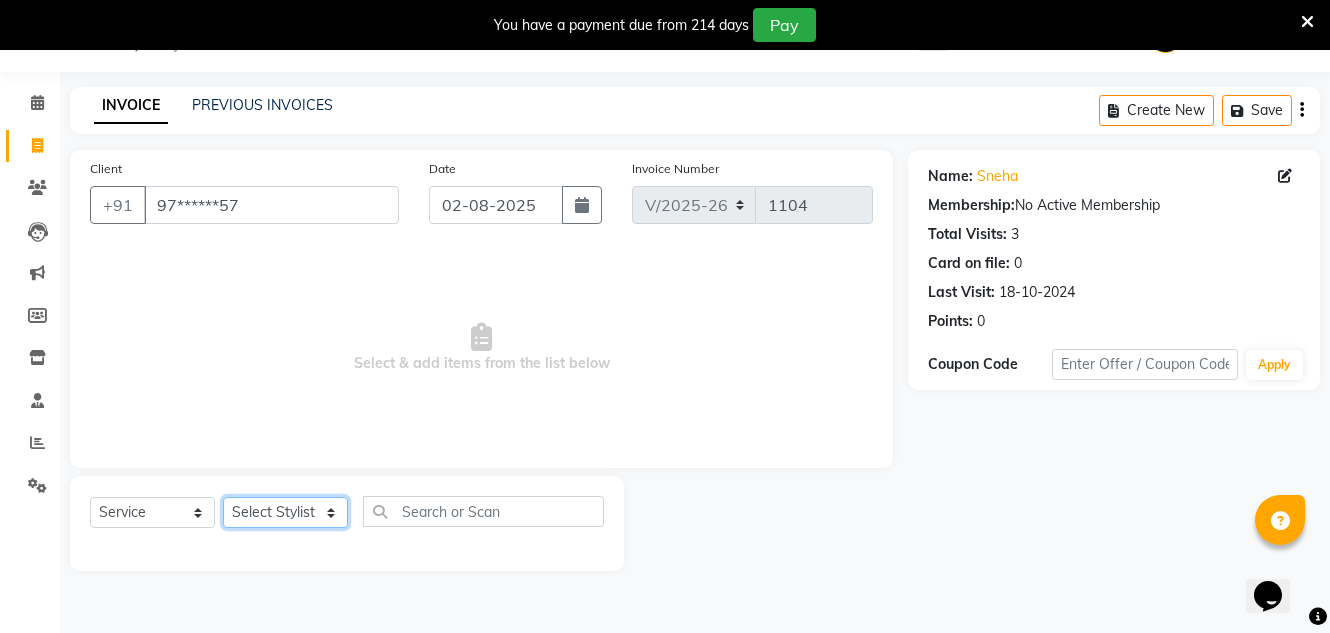 click on "Select Stylist Creative Salon [NAME] [NAME] [NAME] [NAME] the creative" 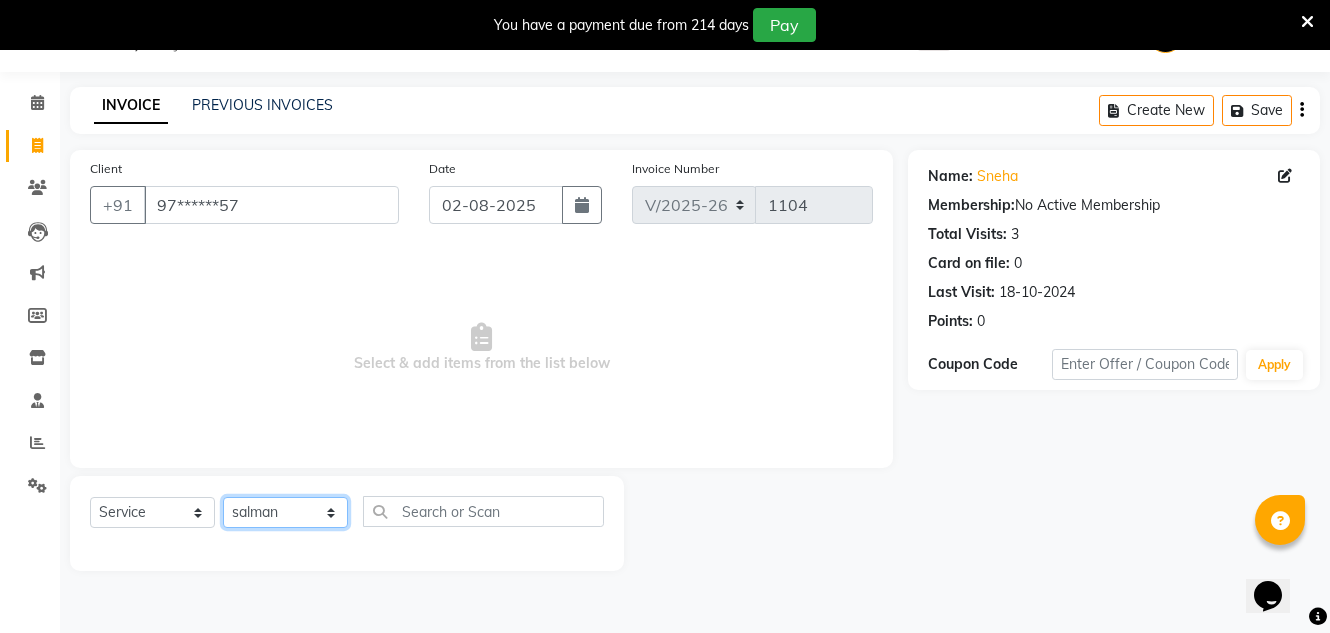 click on "Select Stylist Creative Salon [NAME] [NAME] [NAME] [NAME] the creative" 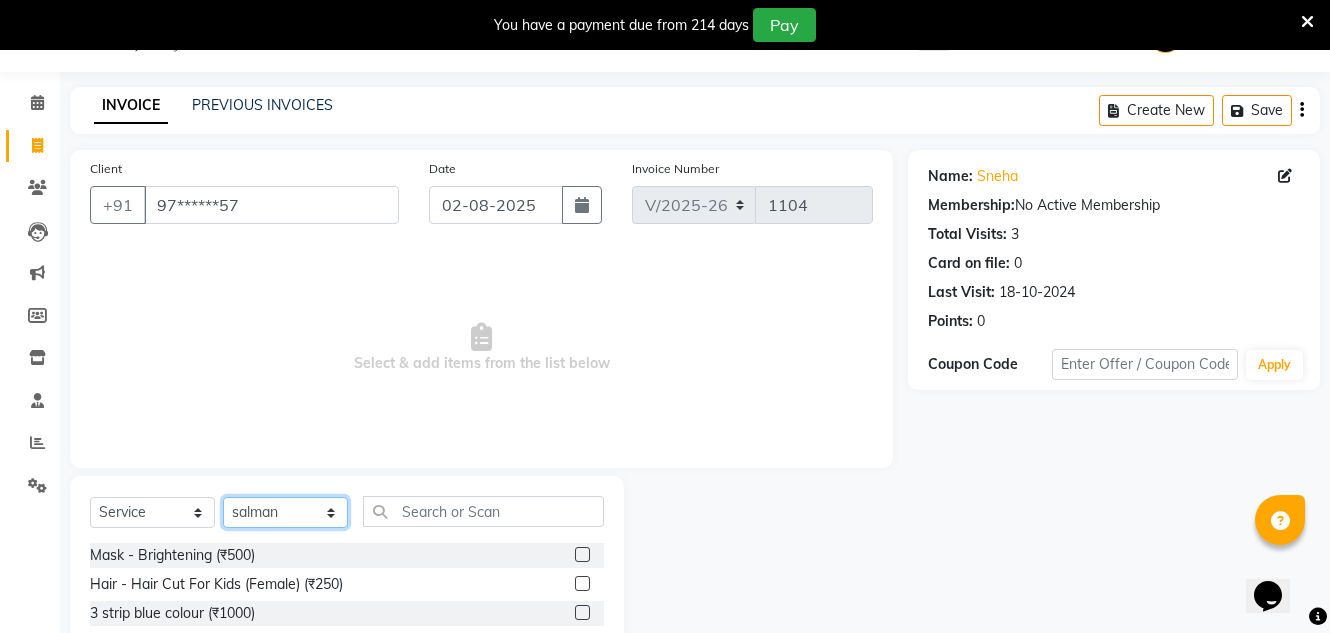 click on "Select Stylist Creative Salon [NAME] [NAME] [NAME] [NAME] the creative" 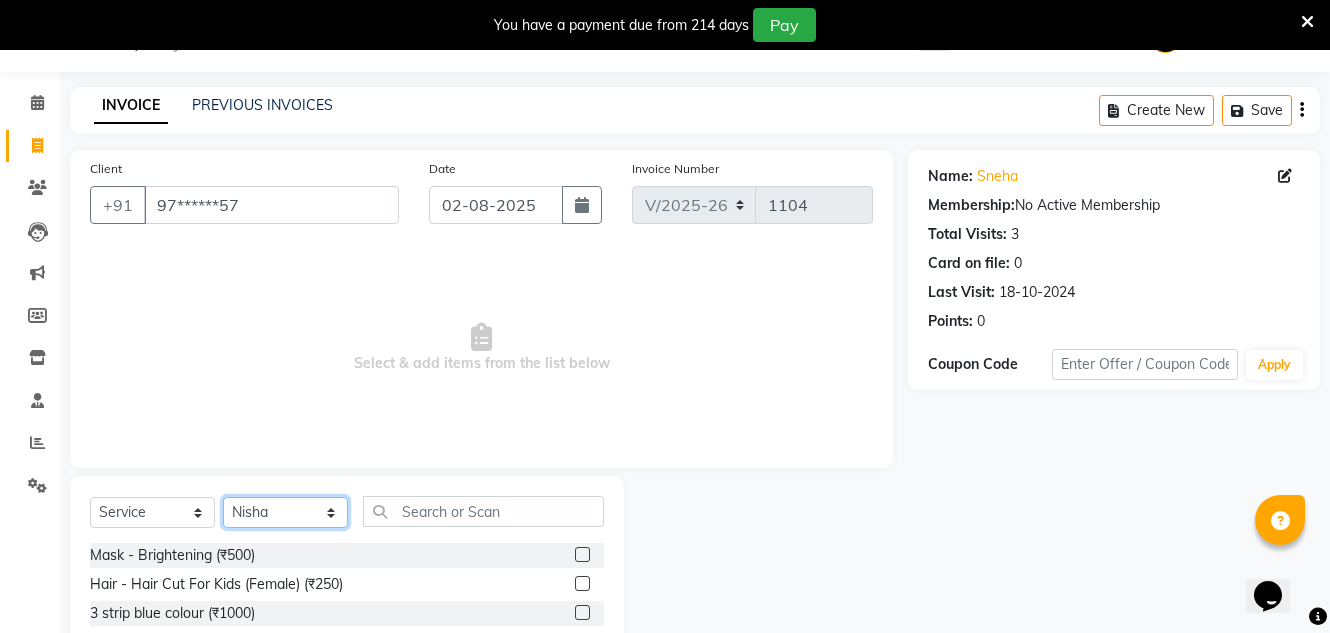 click on "Select Stylist Creative Salon [NAME] [NAME] [NAME] [NAME] the creative" 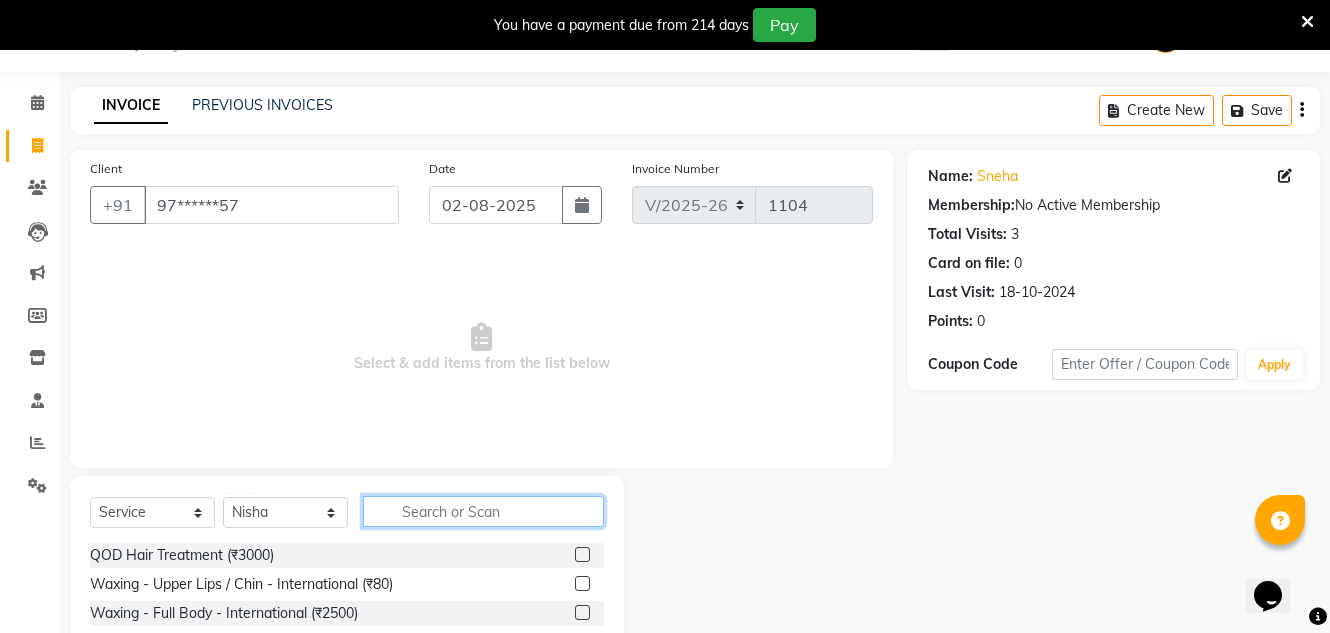 click 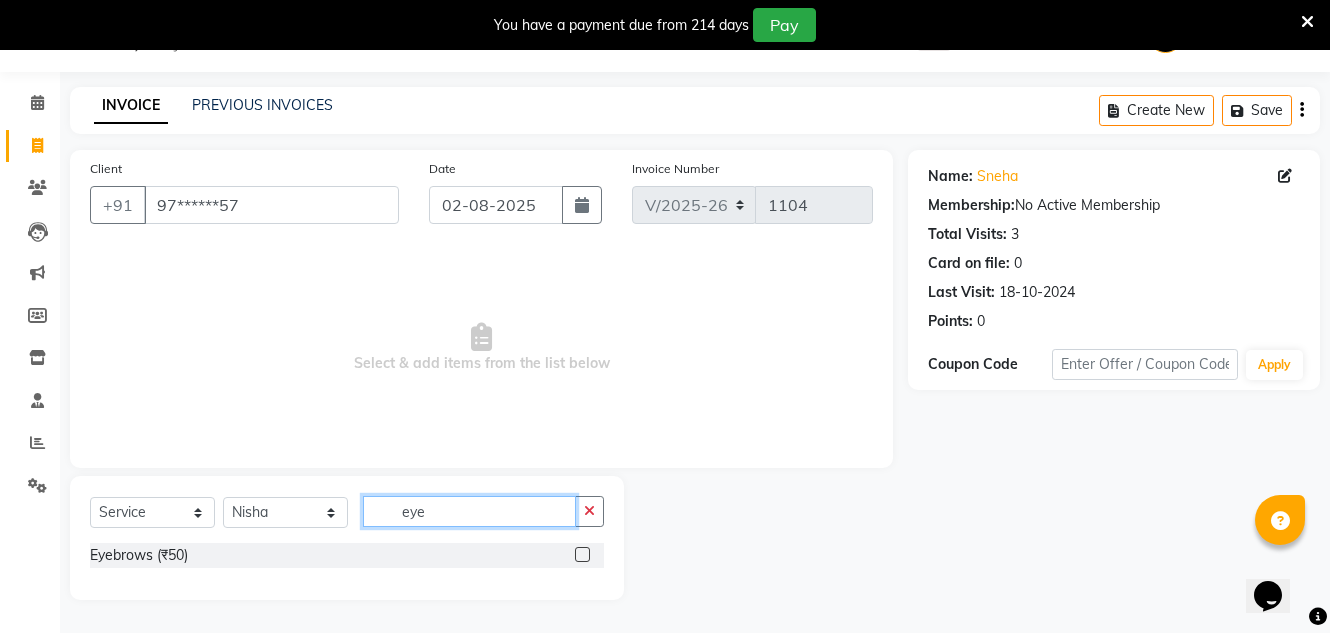 type on "eye" 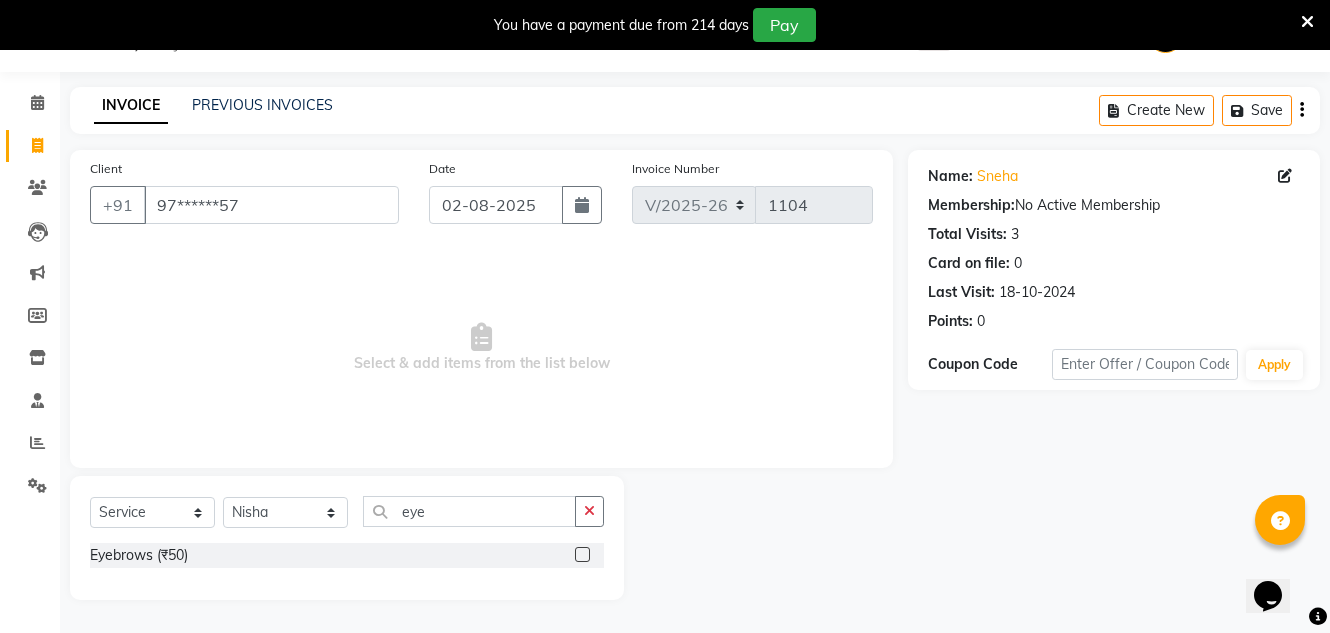click 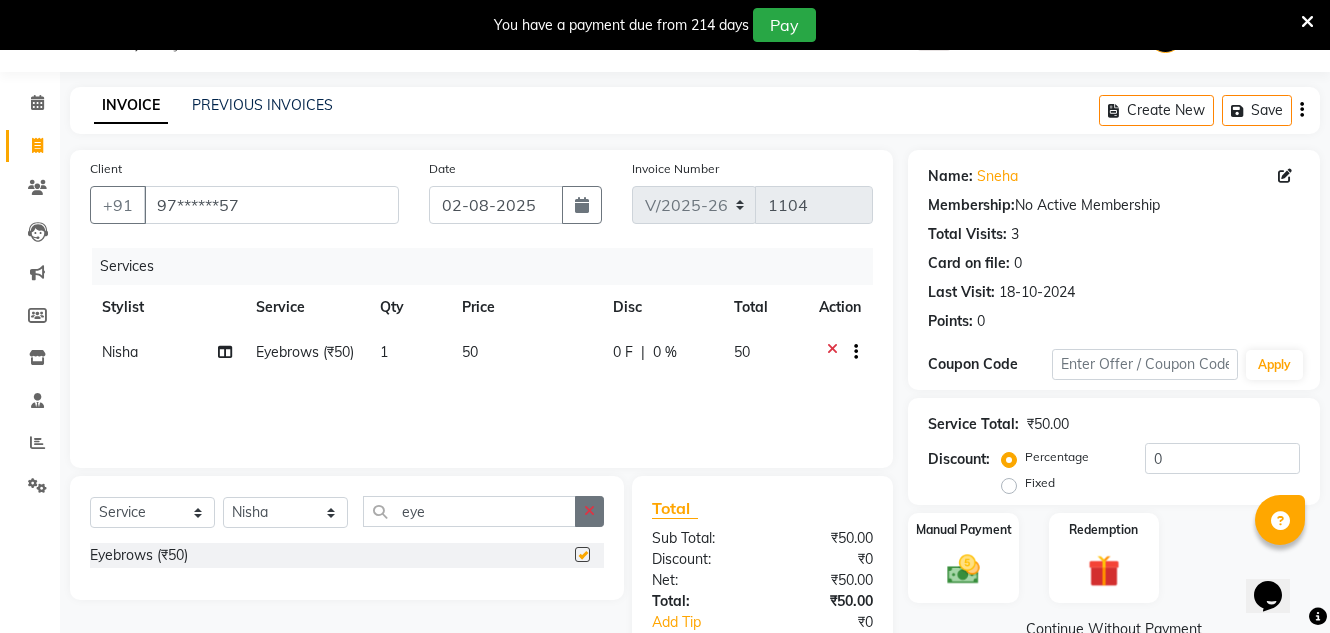 checkbox on "false" 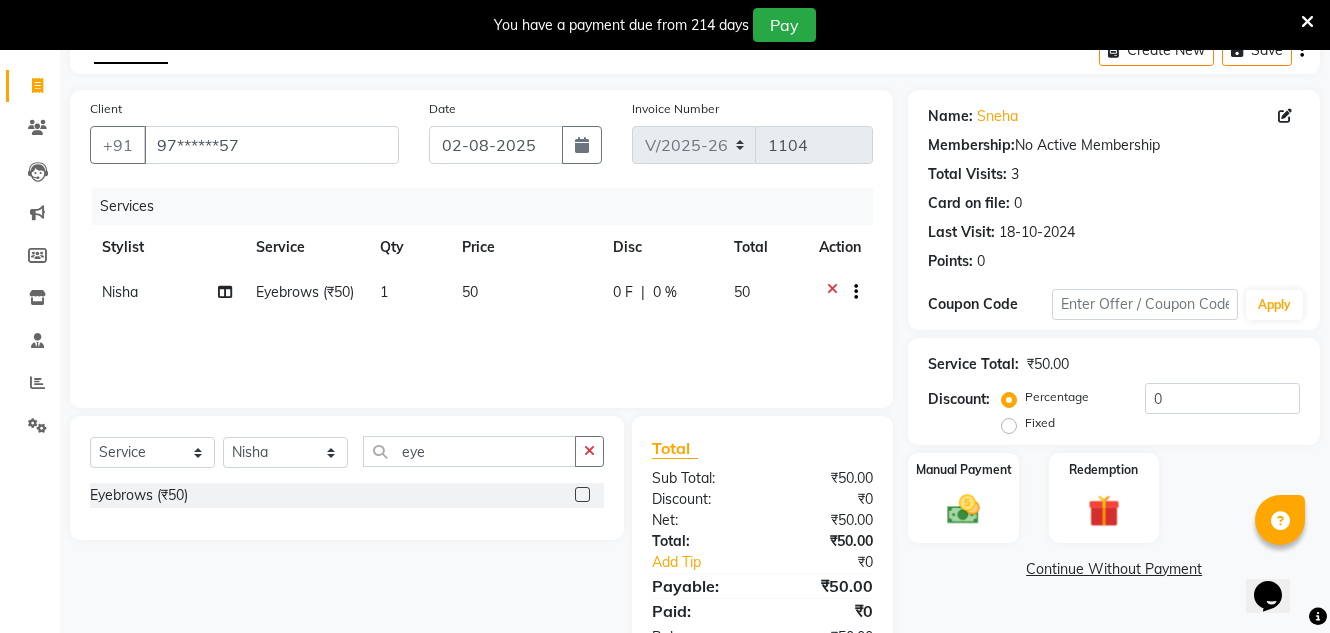 scroll, scrollTop: 175, scrollLeft: 0, axis: vertical 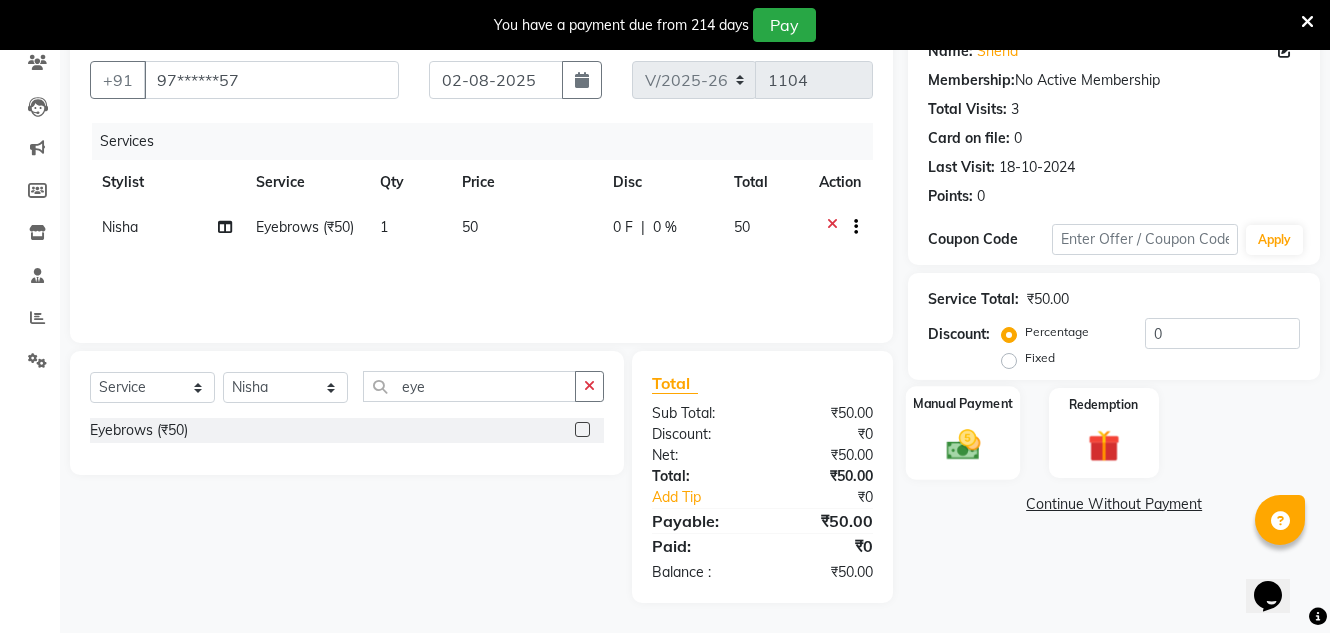 click 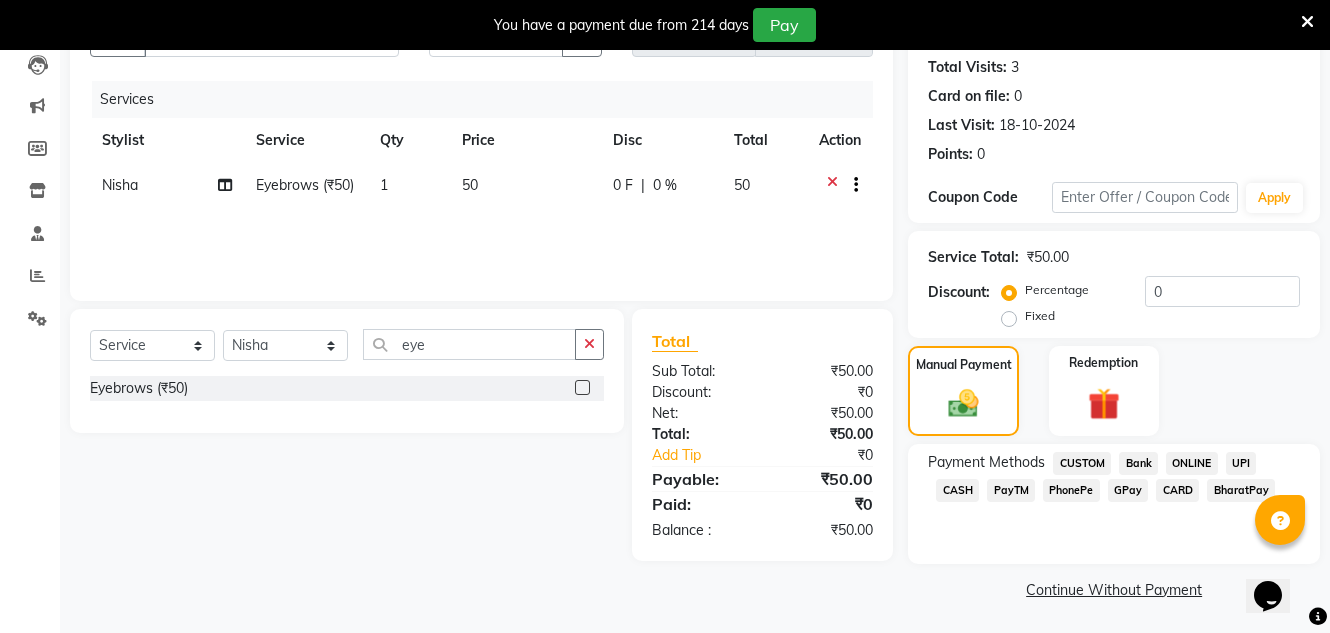 scroll, scrollTop: 219, scrollLeft: 0, axis: vertical 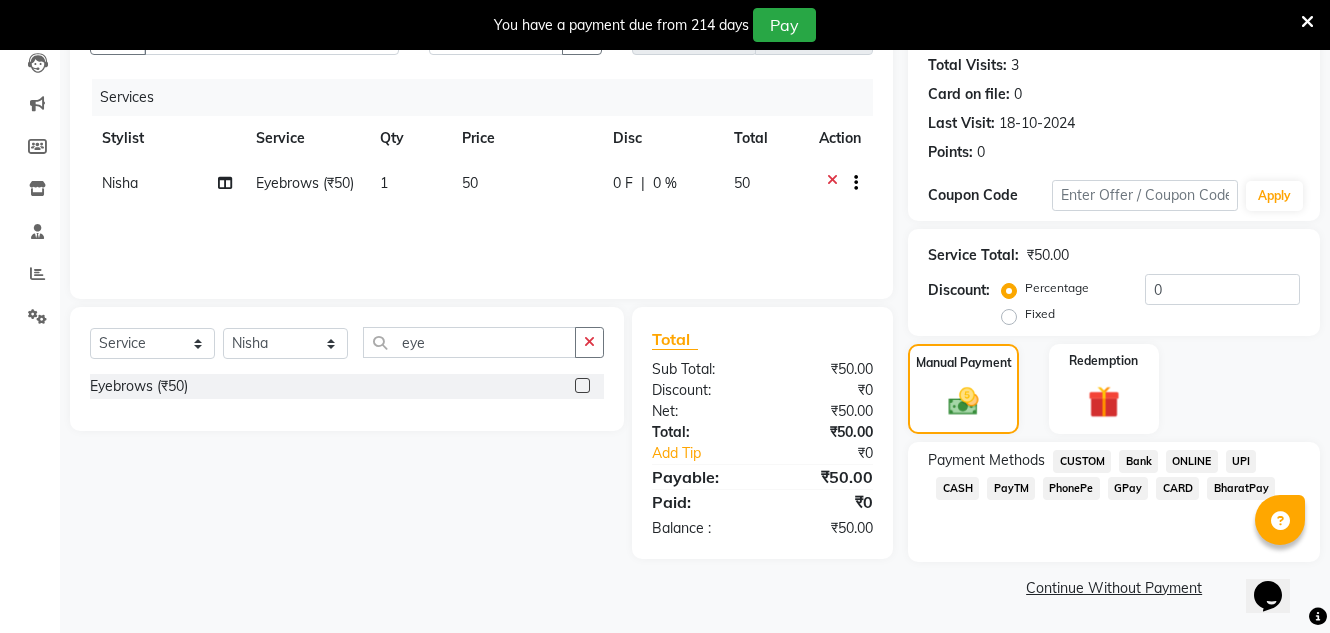 click on "GPay" 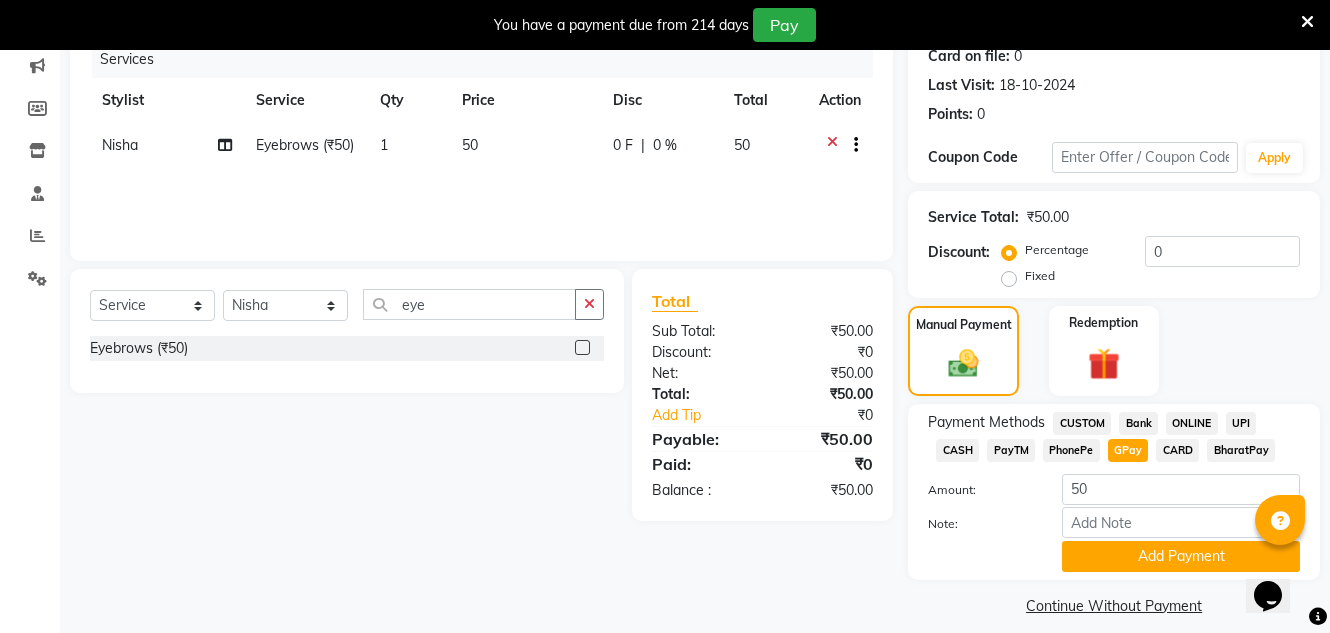 scroll, scrollTop: 275, scrollLeft: 0, axis: vertical 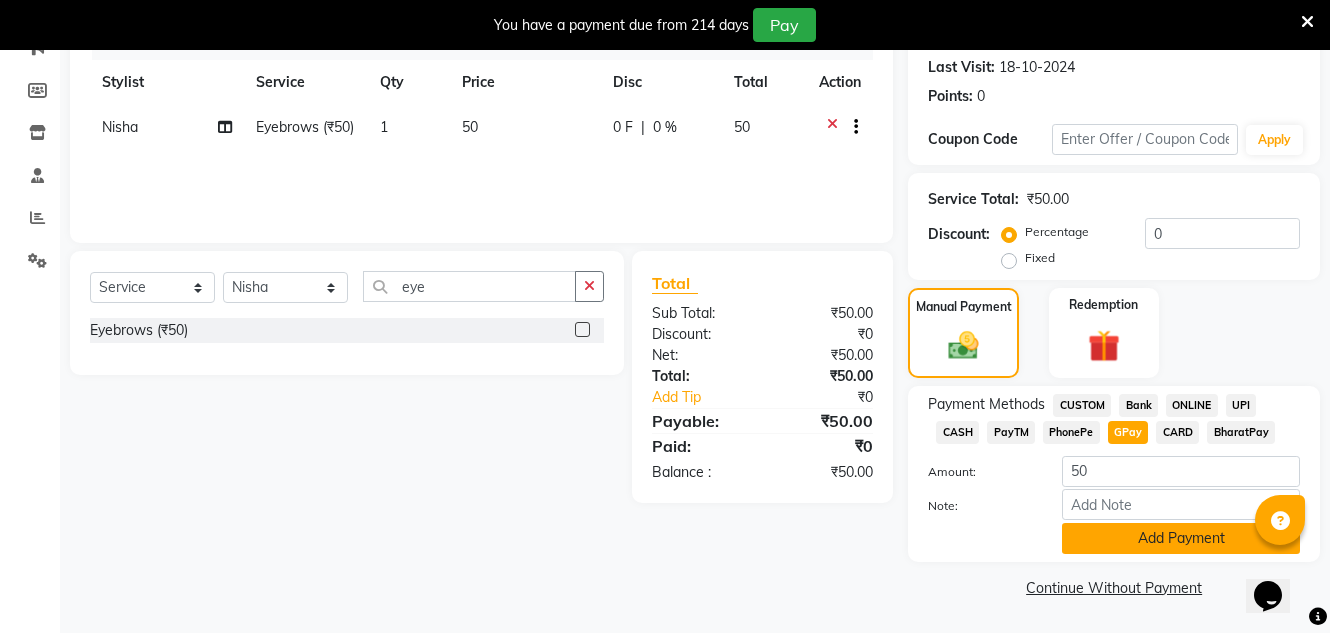 click on "Add Payment" 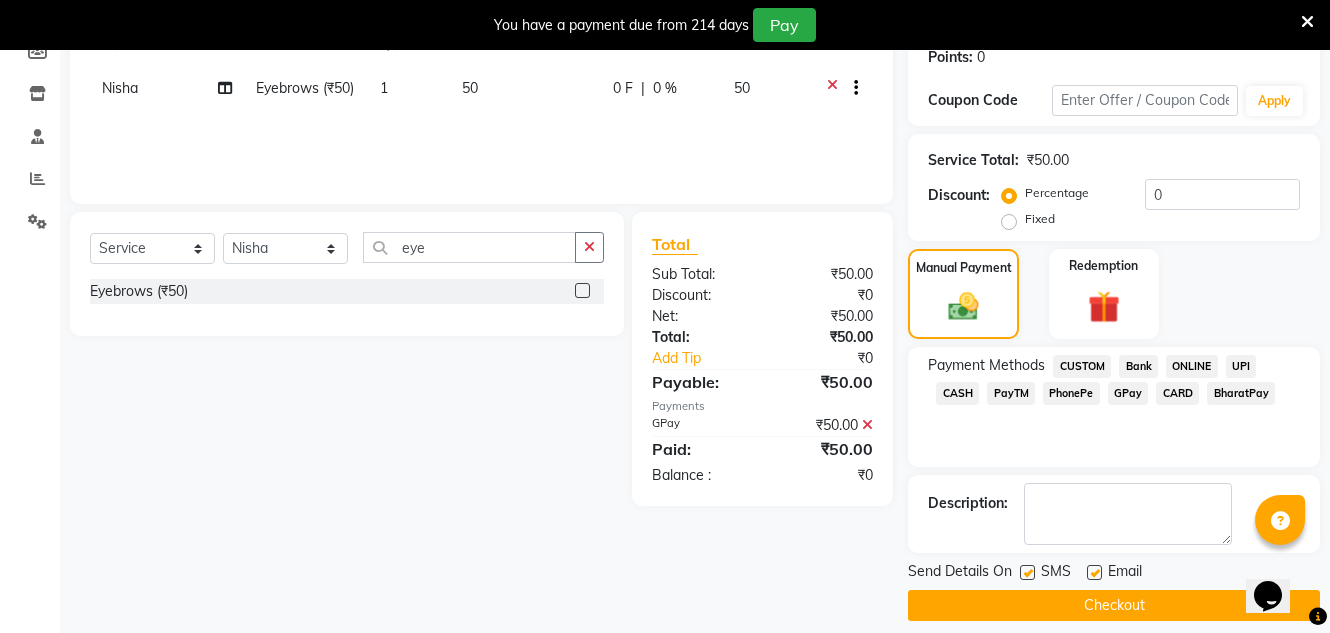scroll, scrollTop: 332, scrollLeft: 0, axis: vertical 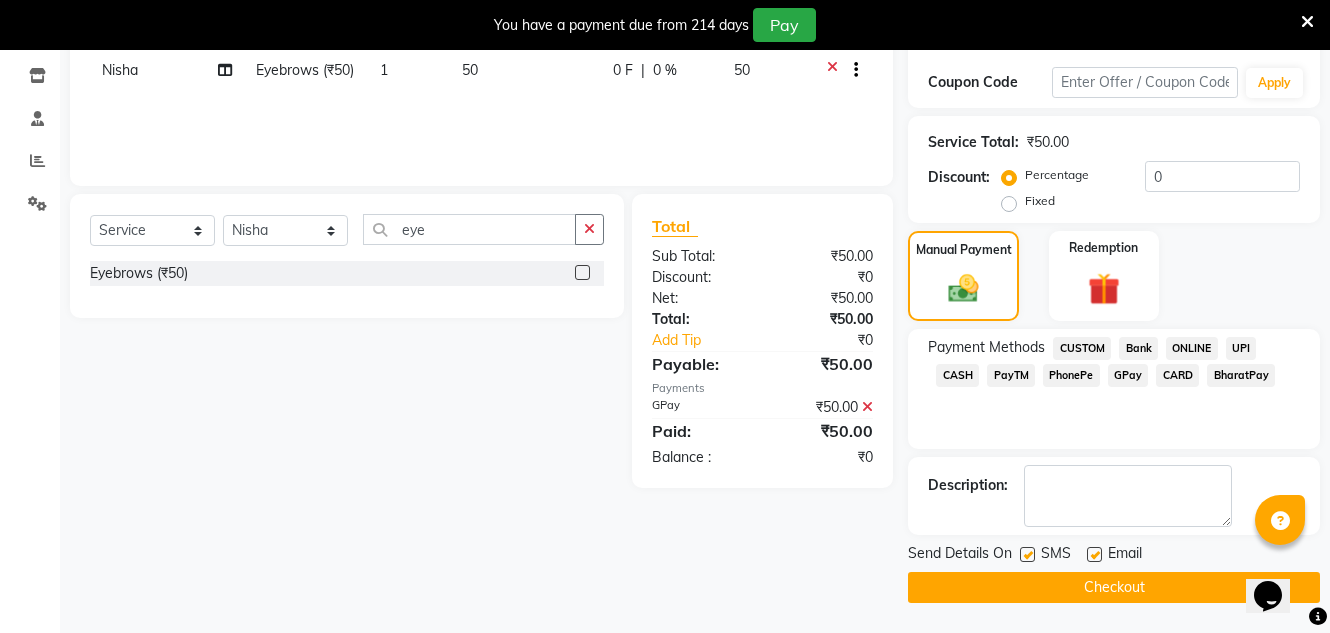 click 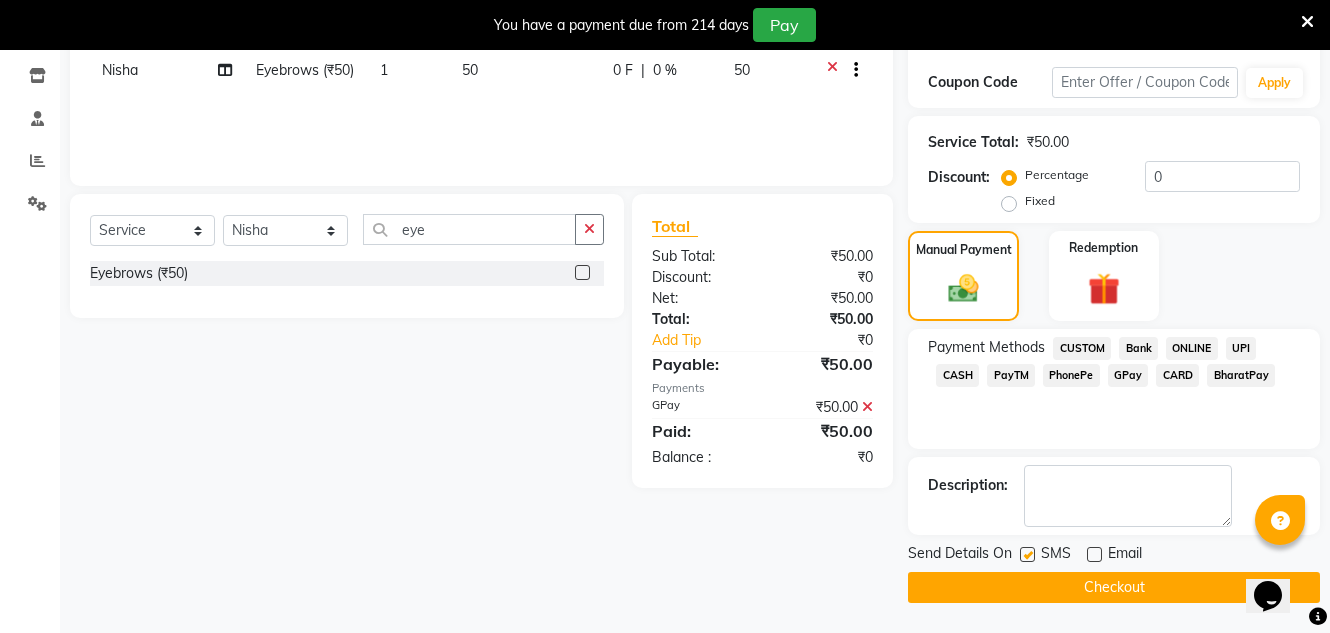 click on "Checkout" 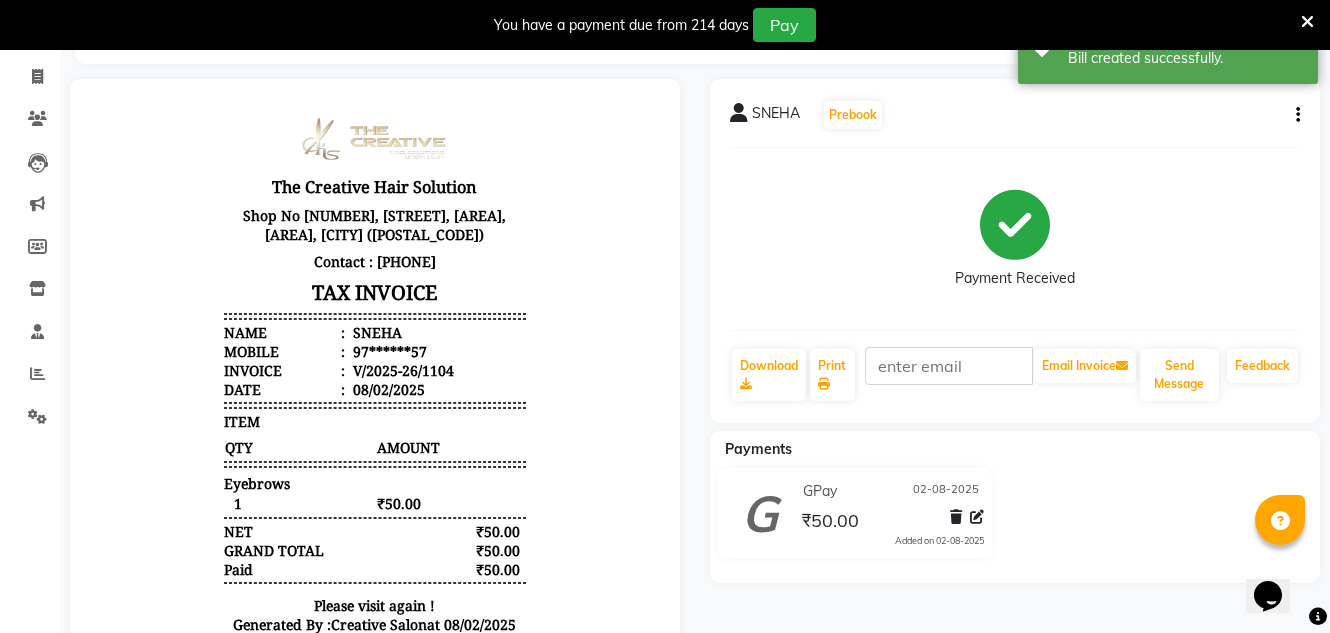 scroll, scrollTop: 0, scrollLeft: 0, axis: both 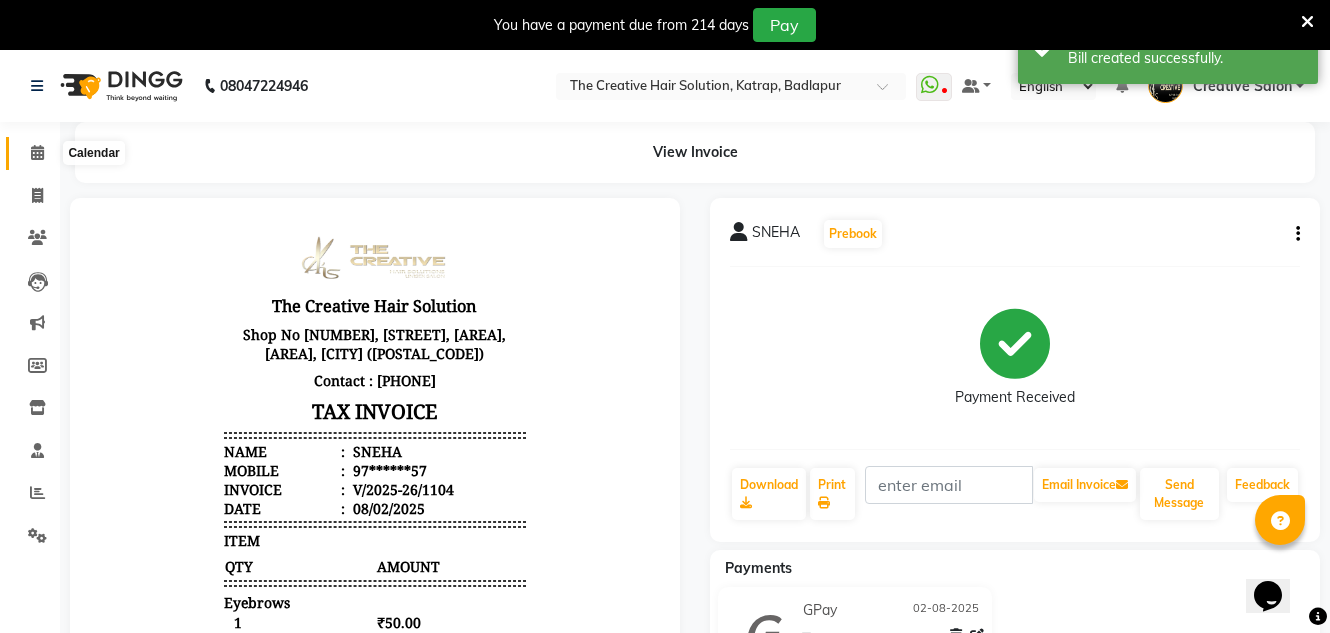 click 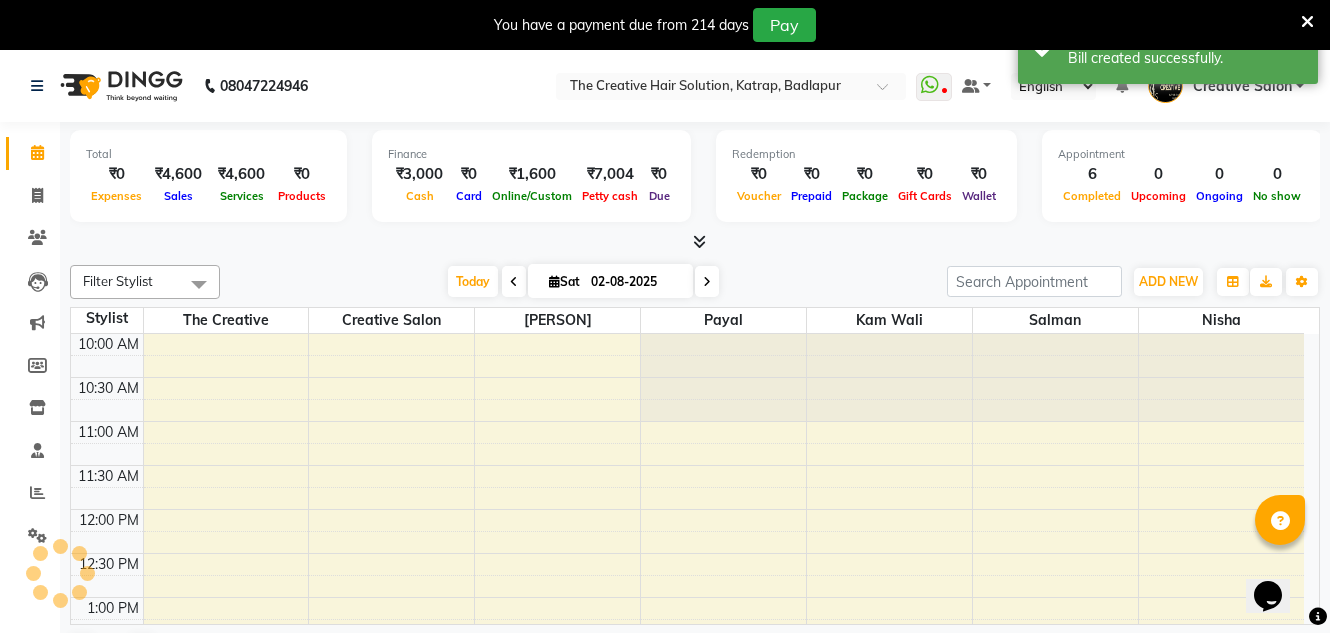 scroll, scrollTop: 0, scrollLeft: 0, axis: both 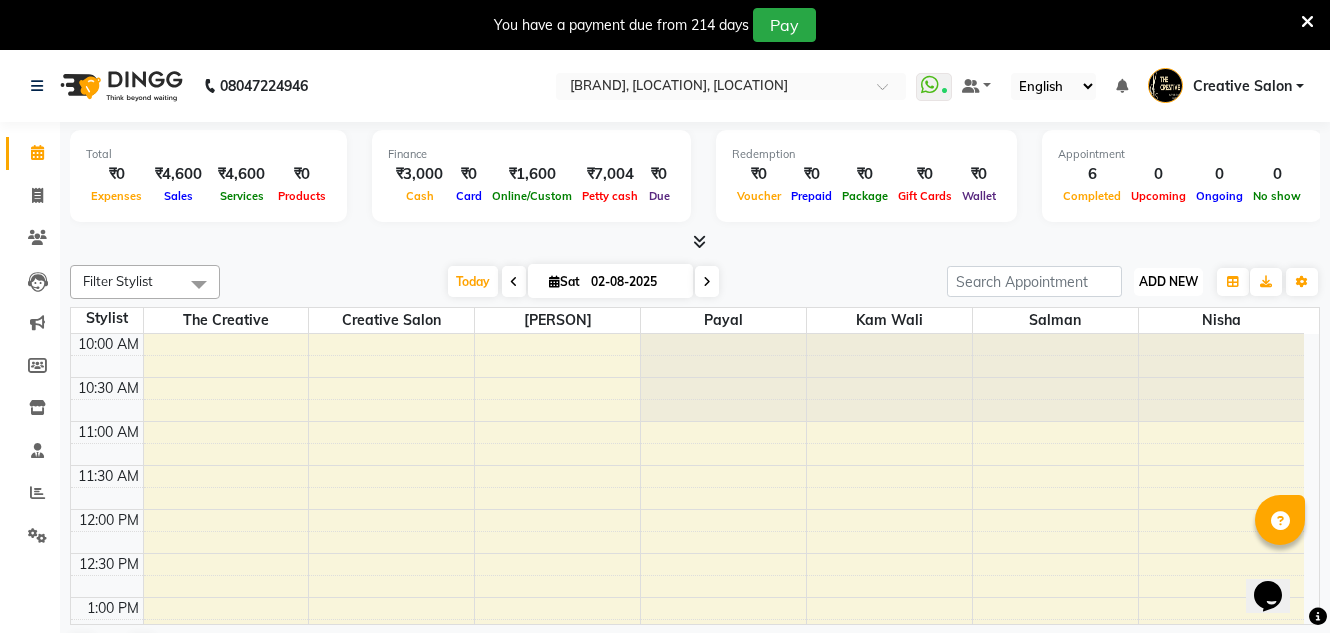 click on "ADD NEW" at bounding box center (1168, 281) 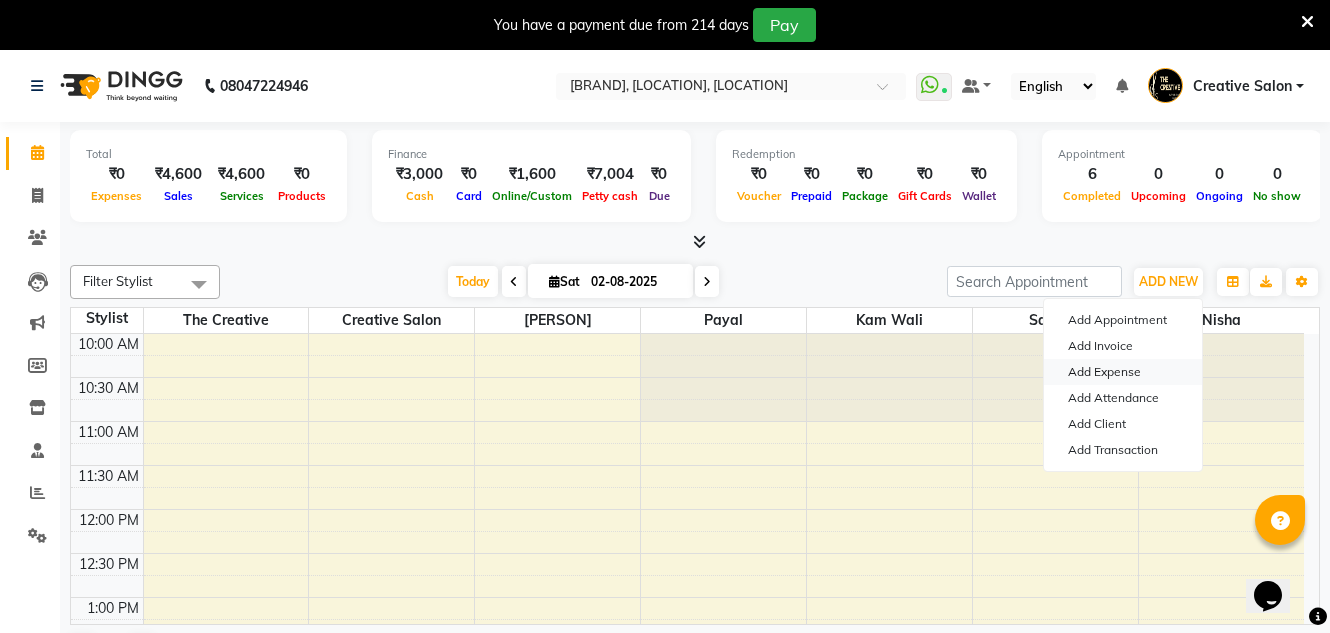 click on "Add Expense" at bounding box center [1123, 372] 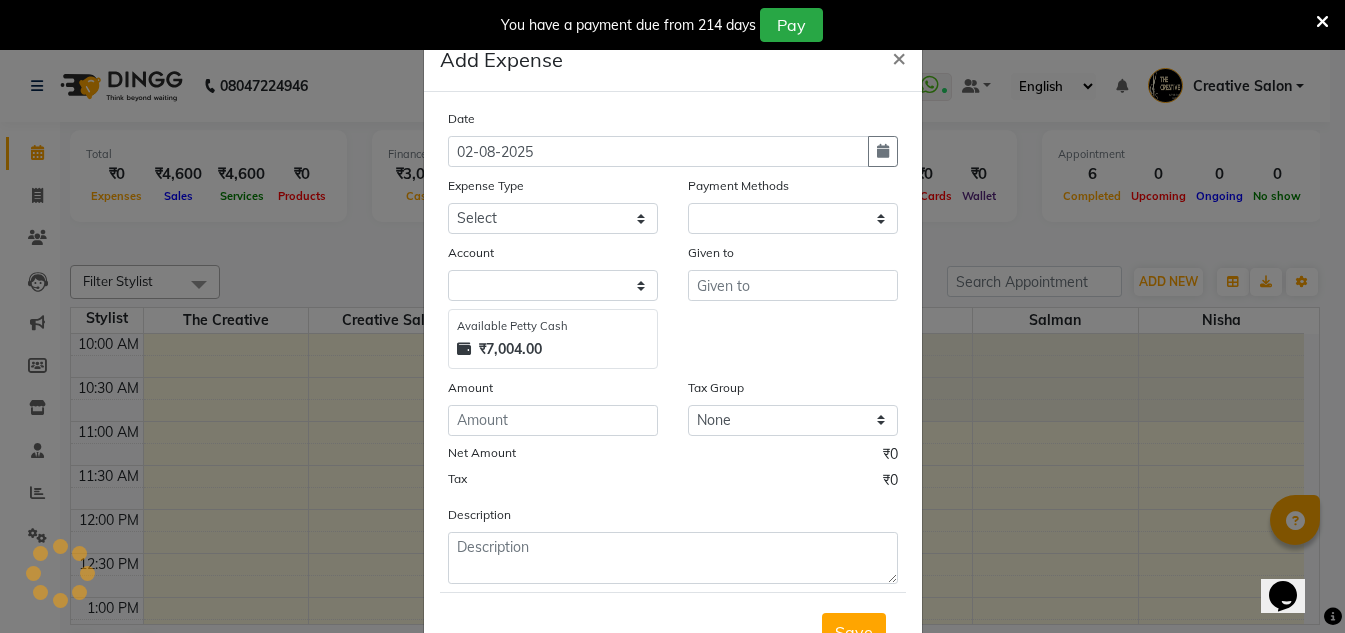select on "1" 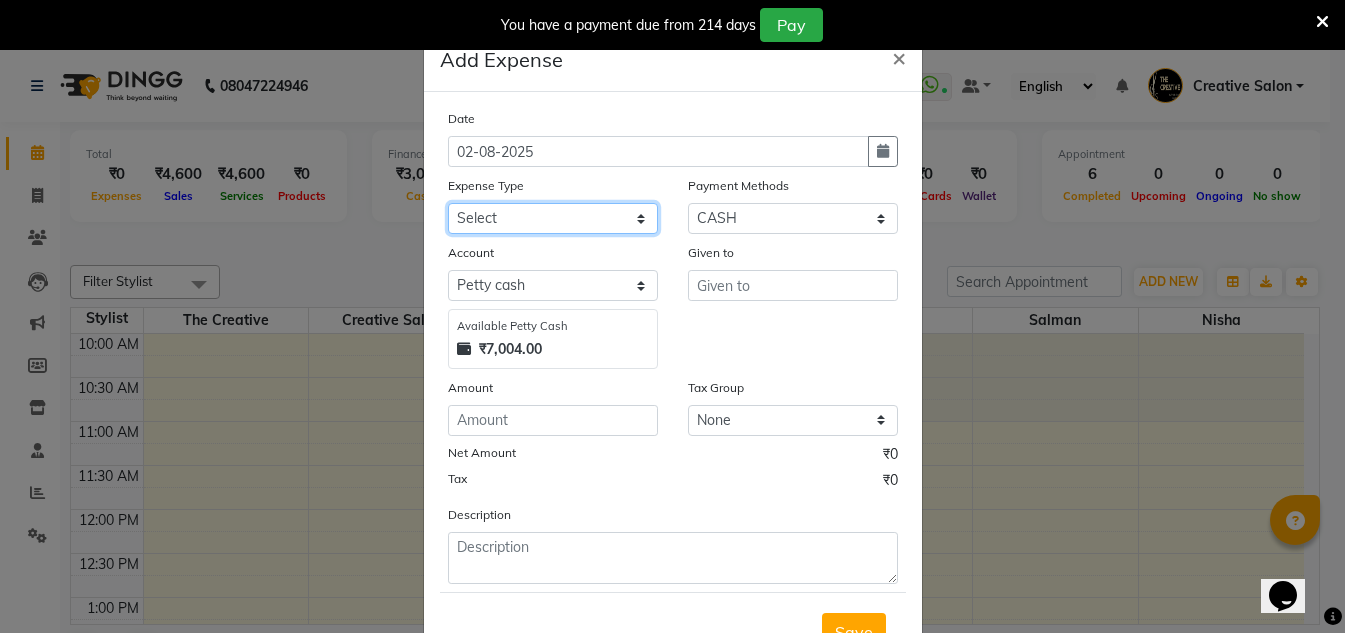 click on "Select Advance Salary Bank charges Cash Handed Over to Owner Cash transfer to bank Client Client Snacks Equipment Govt fee Incentive Kam wali salary Light Bill EXP Maintenance Marketing Miscellaneous New Product Buy Other Pantry Product Rent Salary Staff Snacks stationary Tax Tea & Refreshment tip Utilities Water" 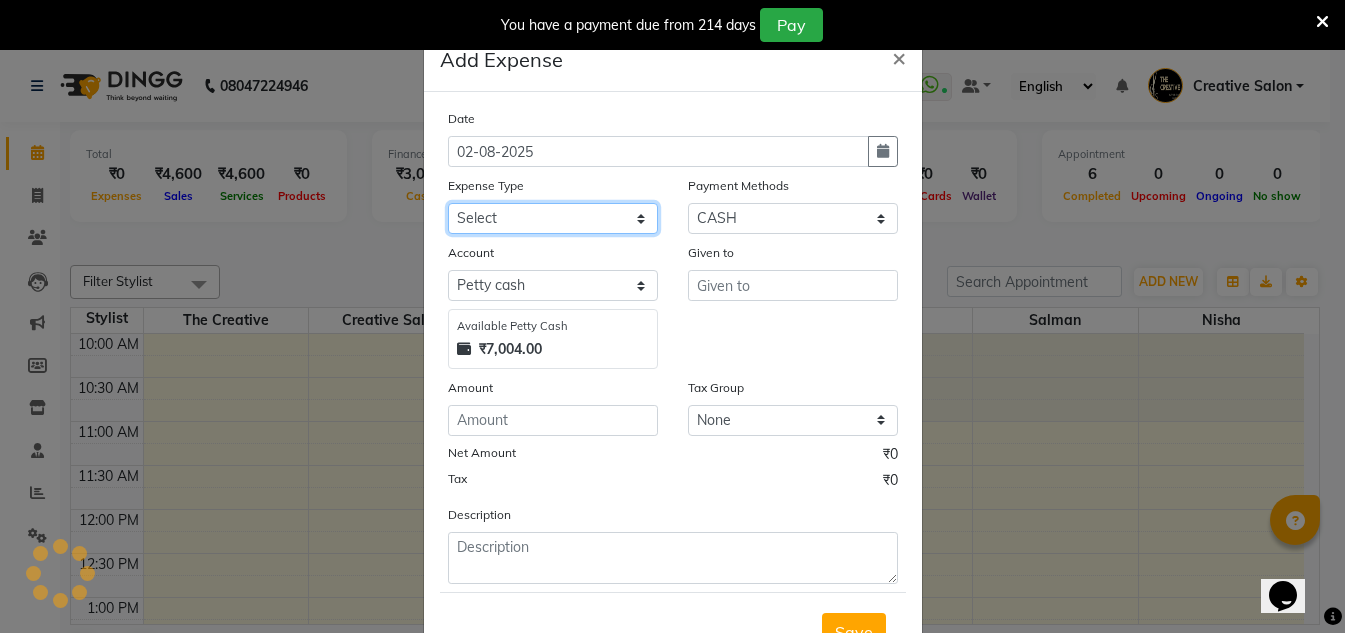 select on "12954" 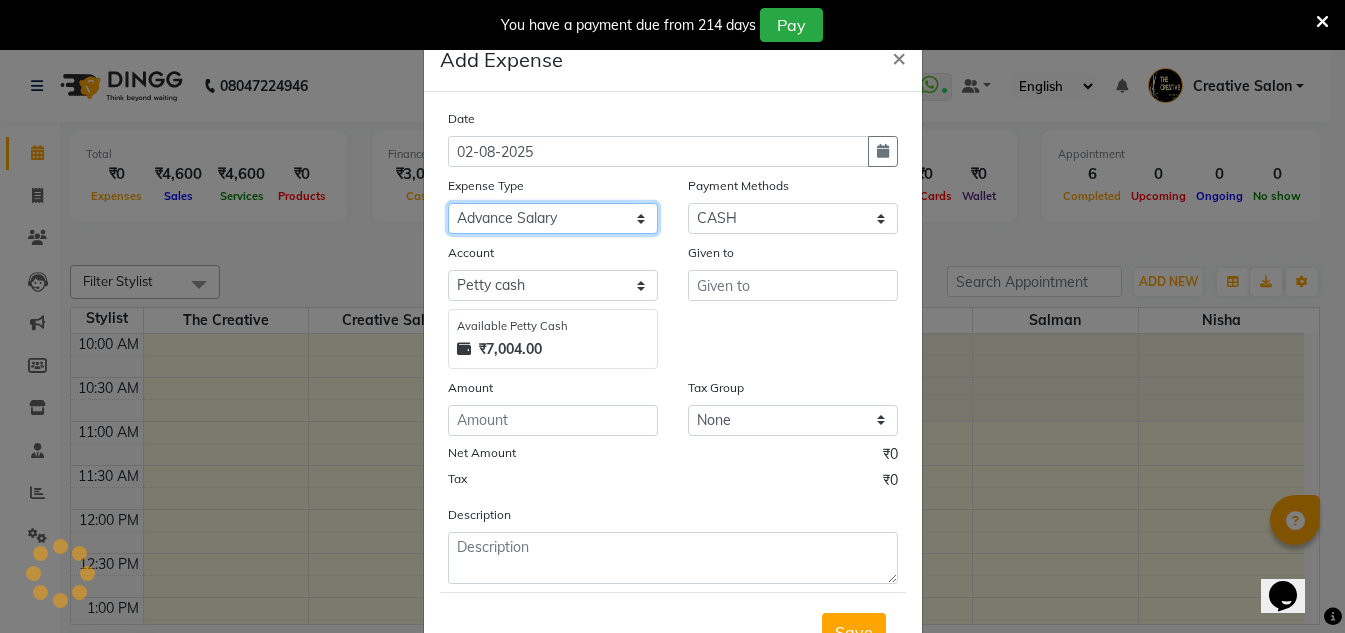 click on "Select Advance Salary Bank charges Cash Handed Over to Owner Cash transfer to bank Client Client Snacks Equipment Govt fee Incentive Kam wali salary Light Bill EXP Maintenance Marketing Miscellaneous New Product Buy Other Pantry Product Rent Salary Staff Snacks stationary Tax Tea & Refreshment tip Utilities Water" 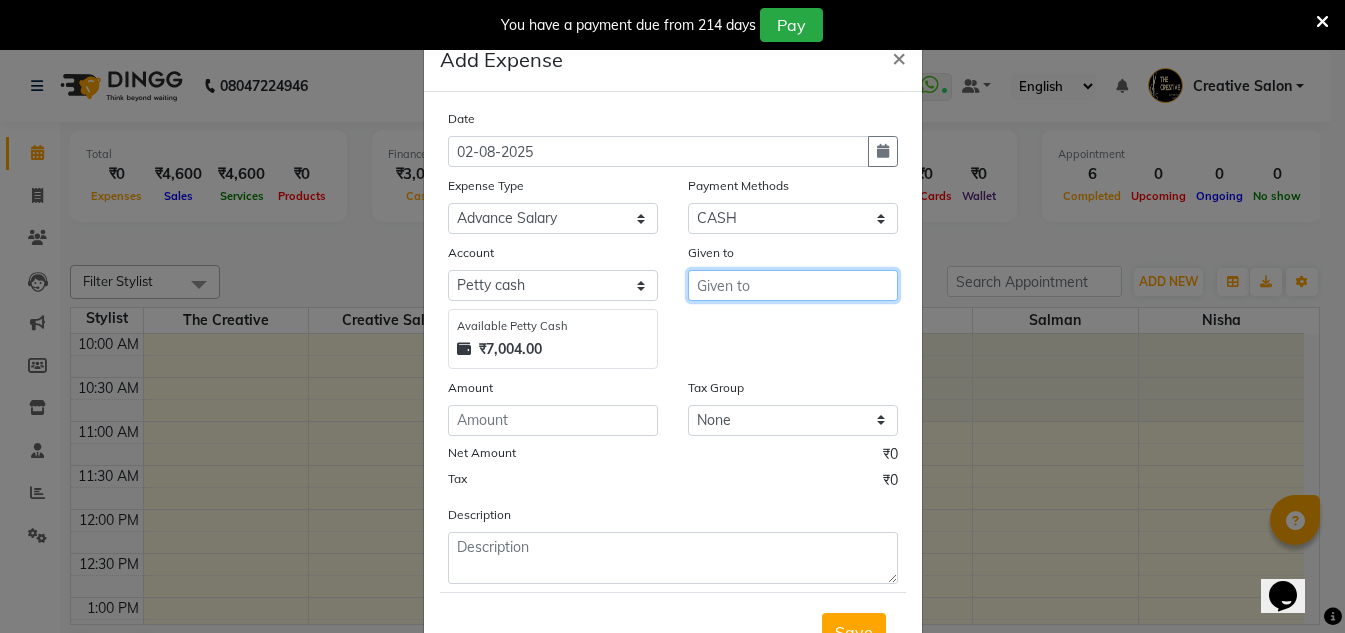 drag, startPoint x: 703, startPoint y: 284, endPoint x: 677, endPoint y: 289, distance: 26.476404 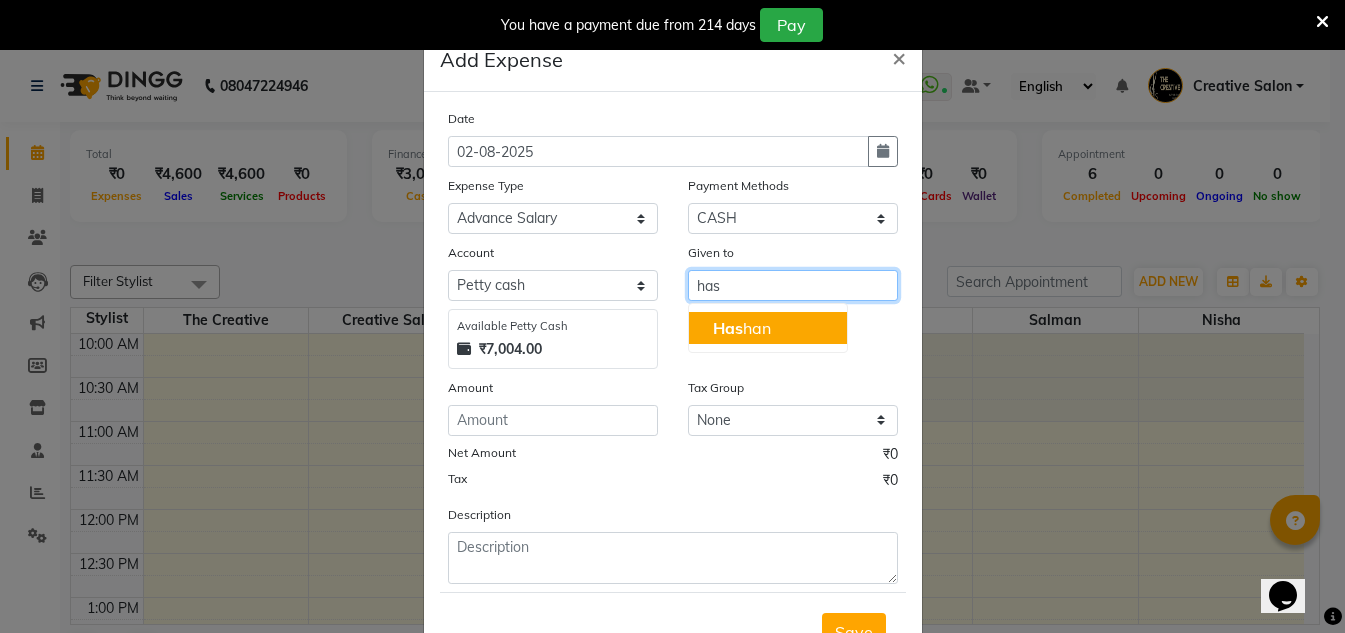 click on "Has" 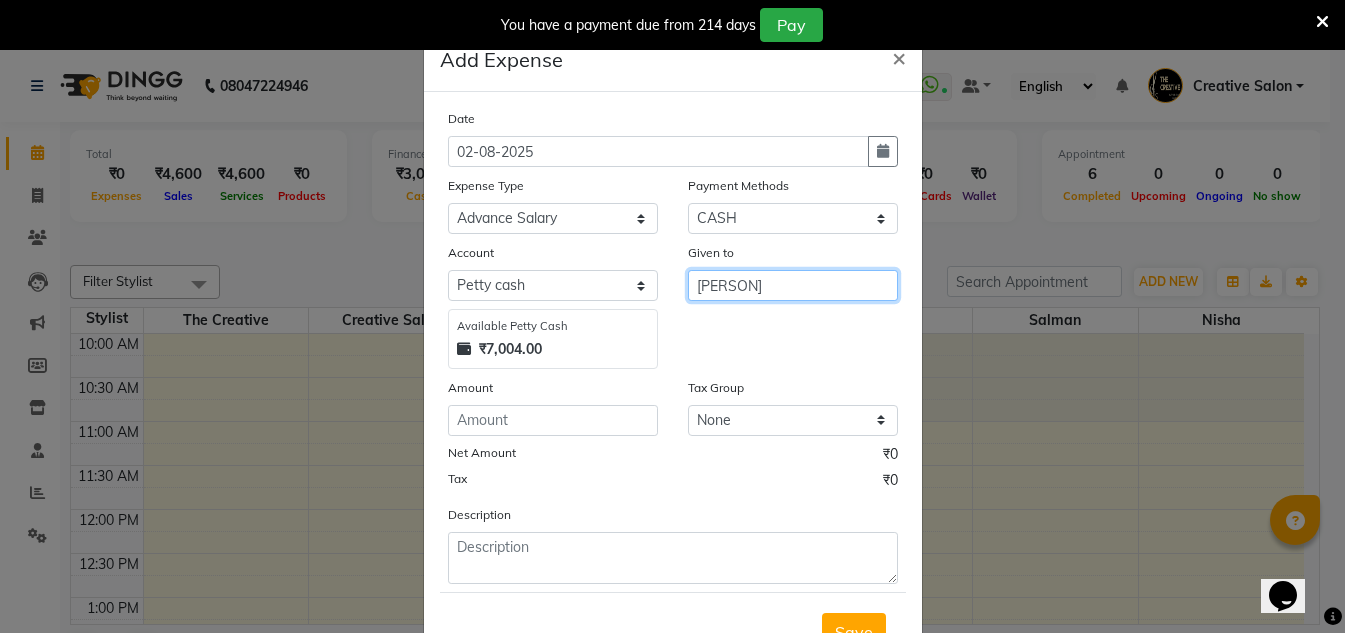 type on "[PERSON]" 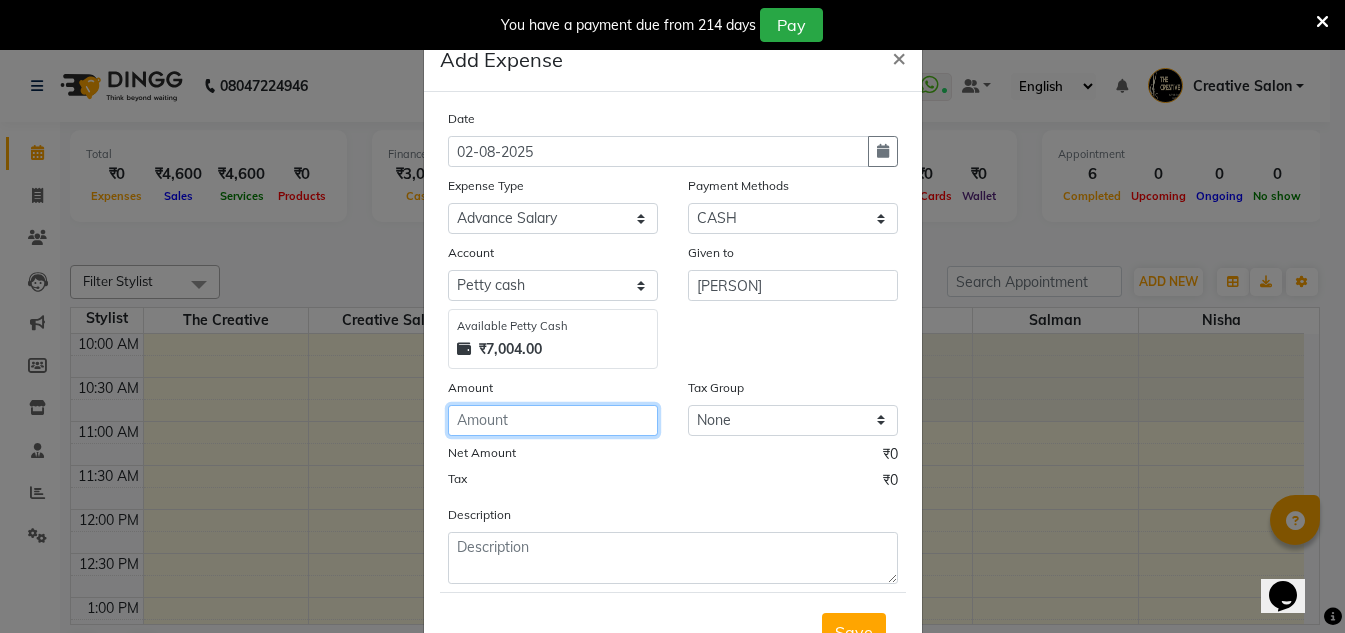 click 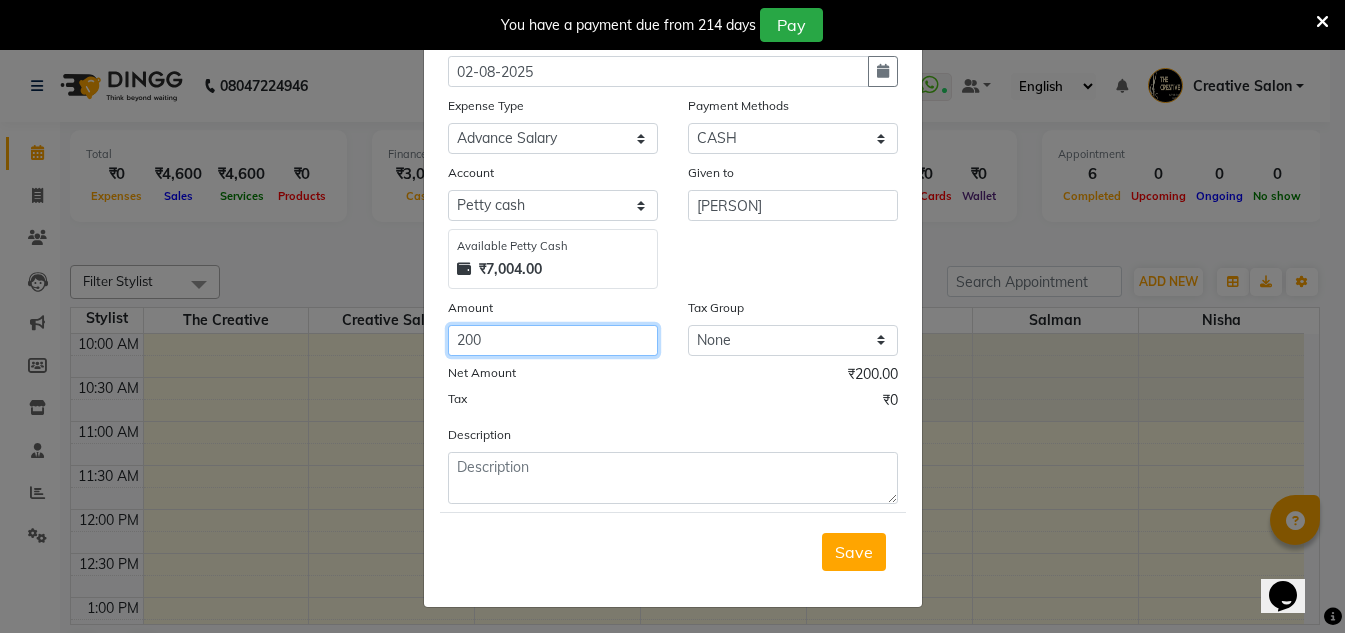 scroll, scrollTop: 83, scrollLeft: 0, axis: vertical 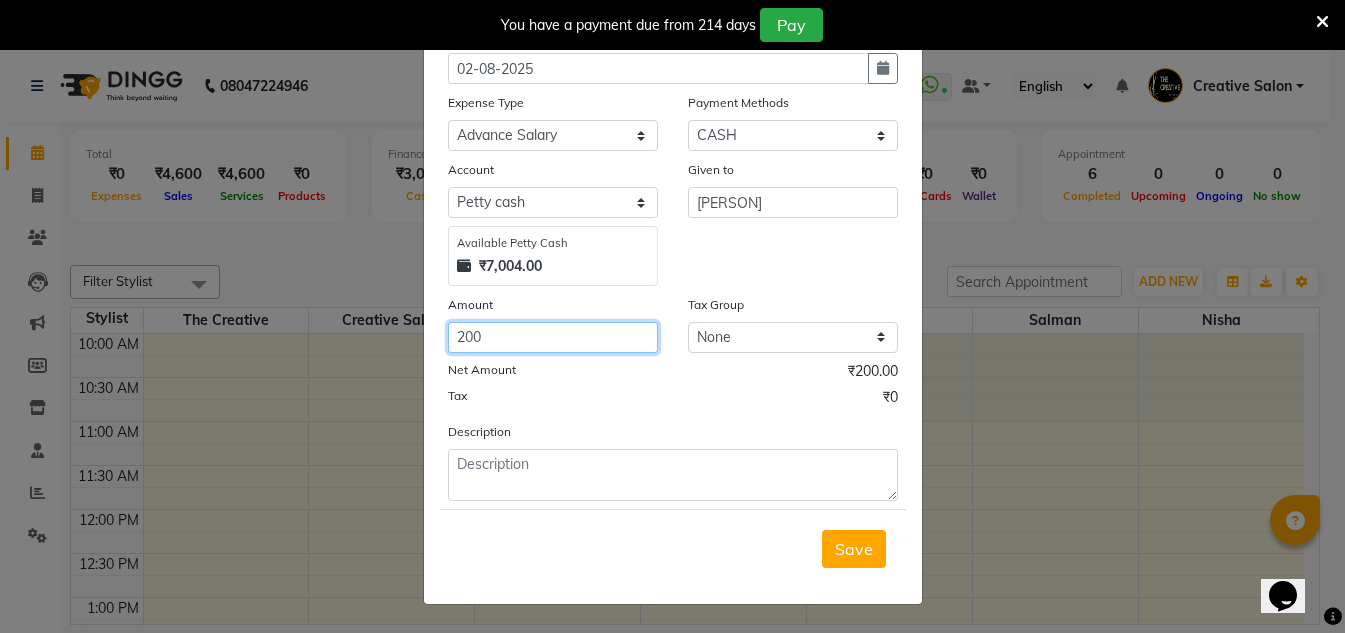 type on "200" 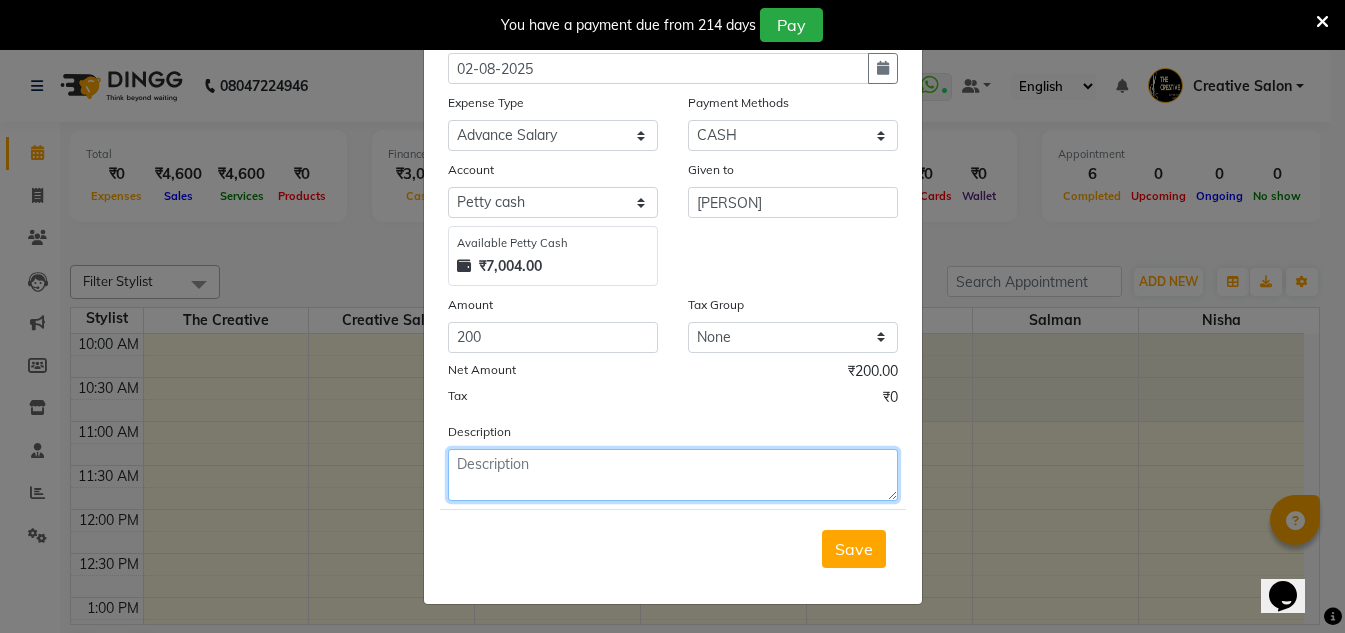 drag, startPoint x: 620, startPoint y: 493, endPoint x: 627, endPoint y: 476, distance: 18.384777 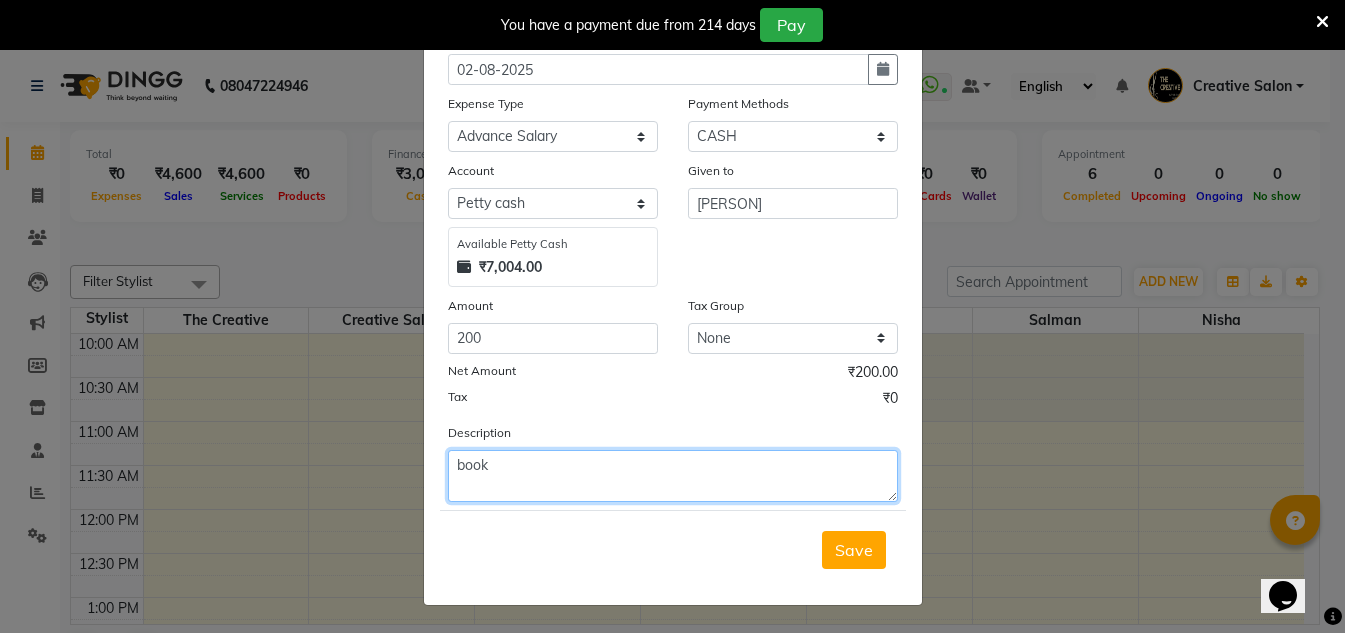 scroll, scrollTop: 83, scrollLeft: 0, axis: vertical 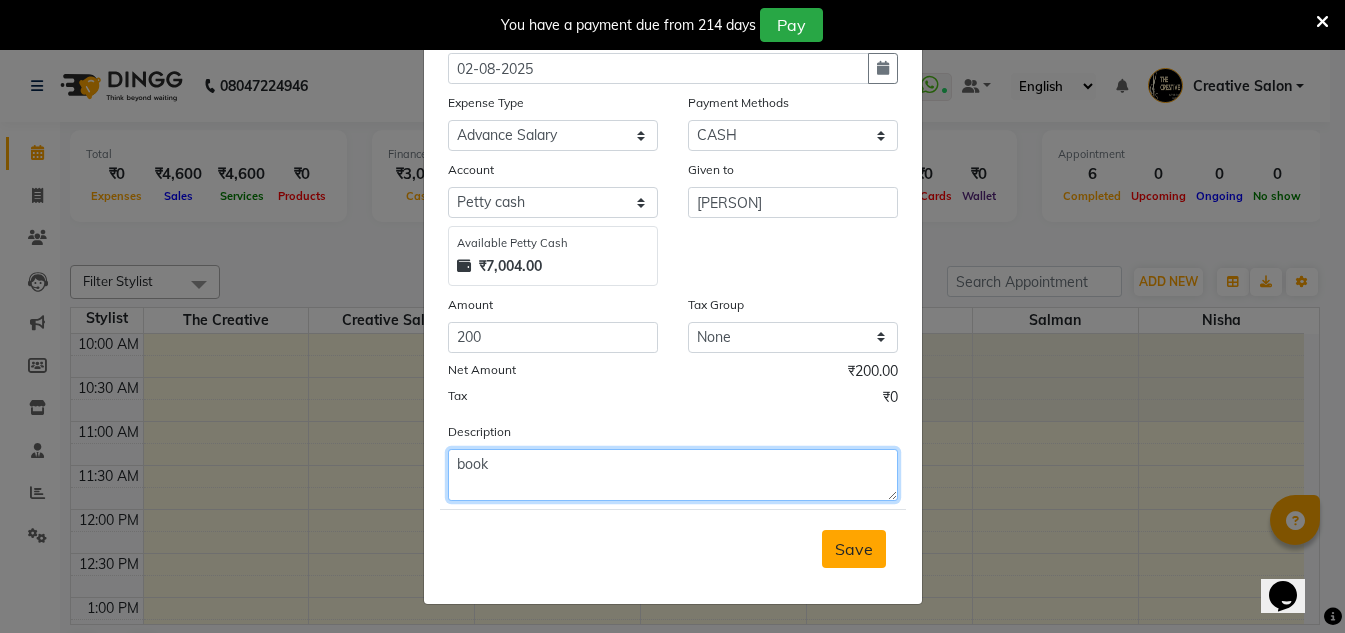 type on "book" 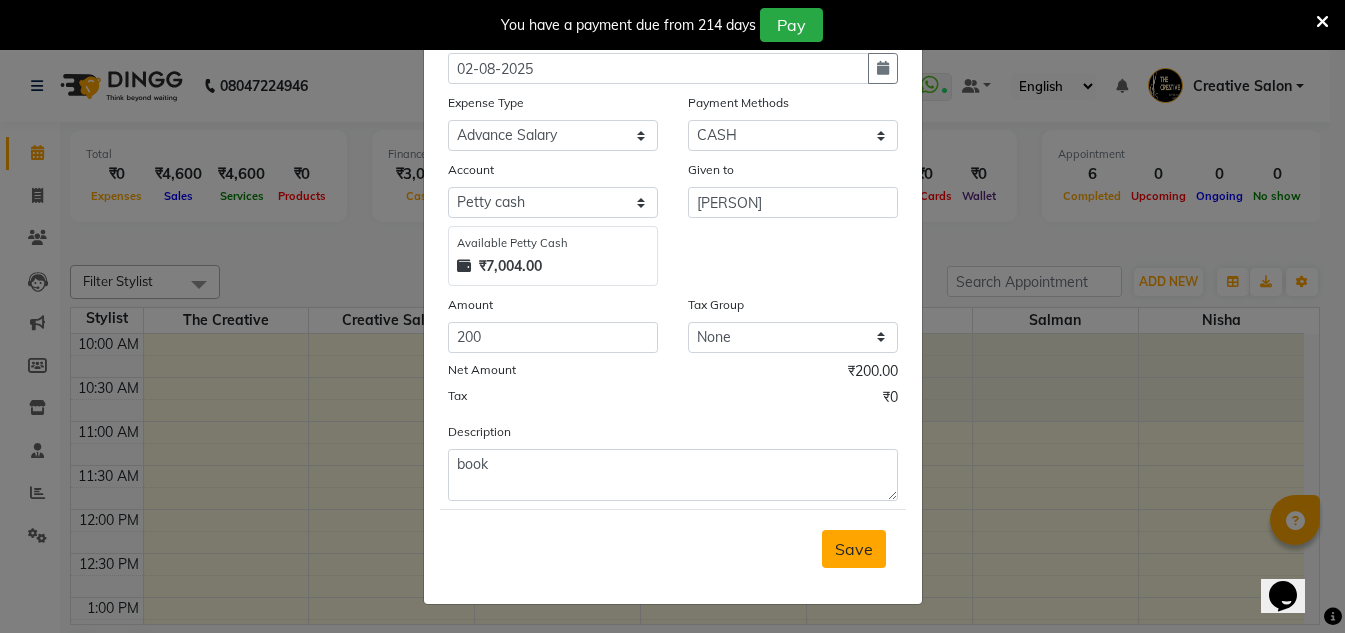 click on "Save" at bounding box center (854, 549) 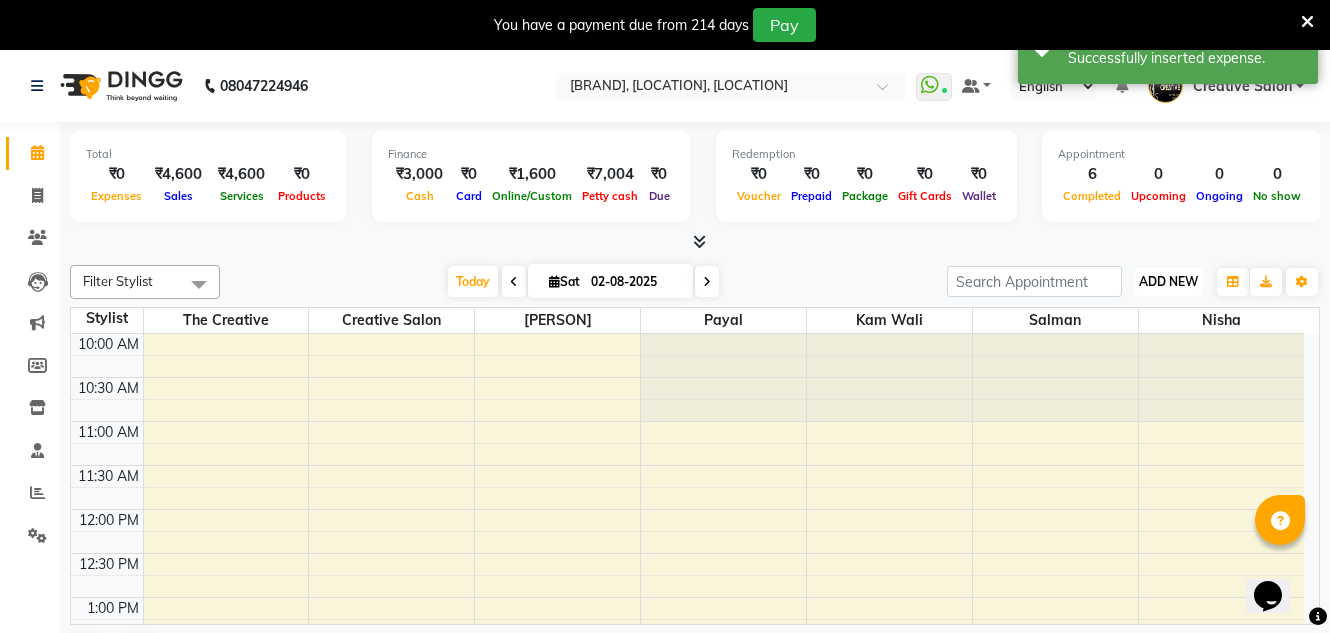 click on "ADD NEW" at bounding box center [1168, 281] 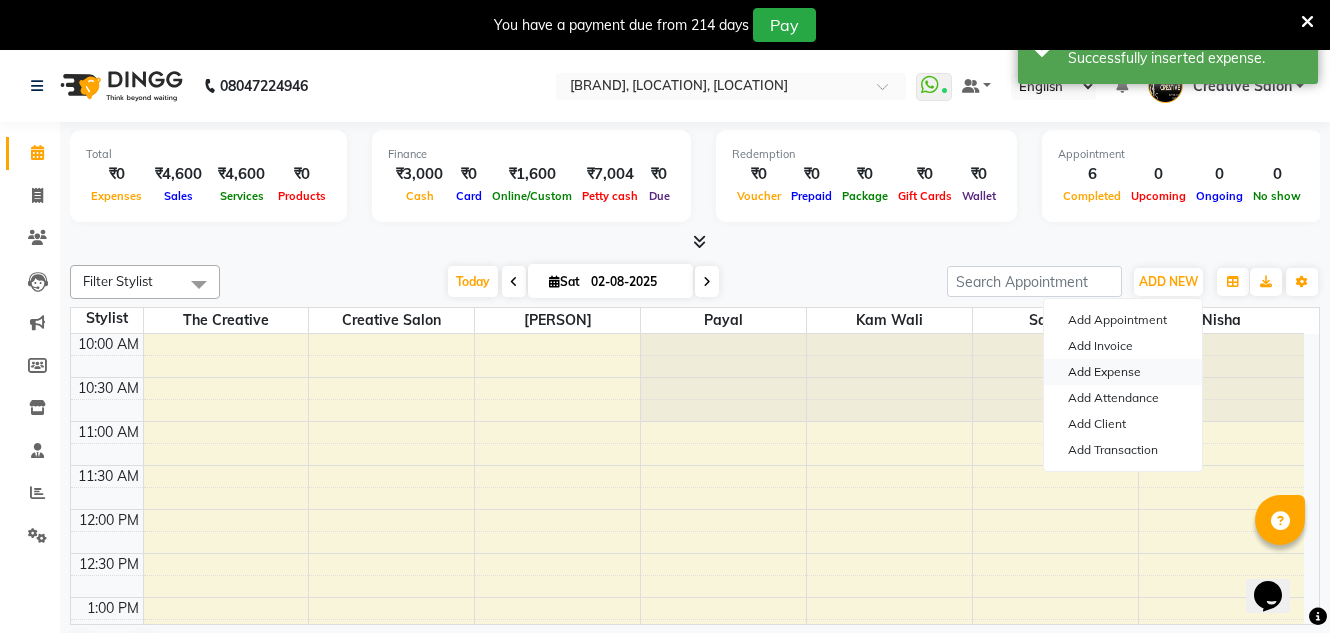 click on "Add Expense" at bounding box center (1123, 372) 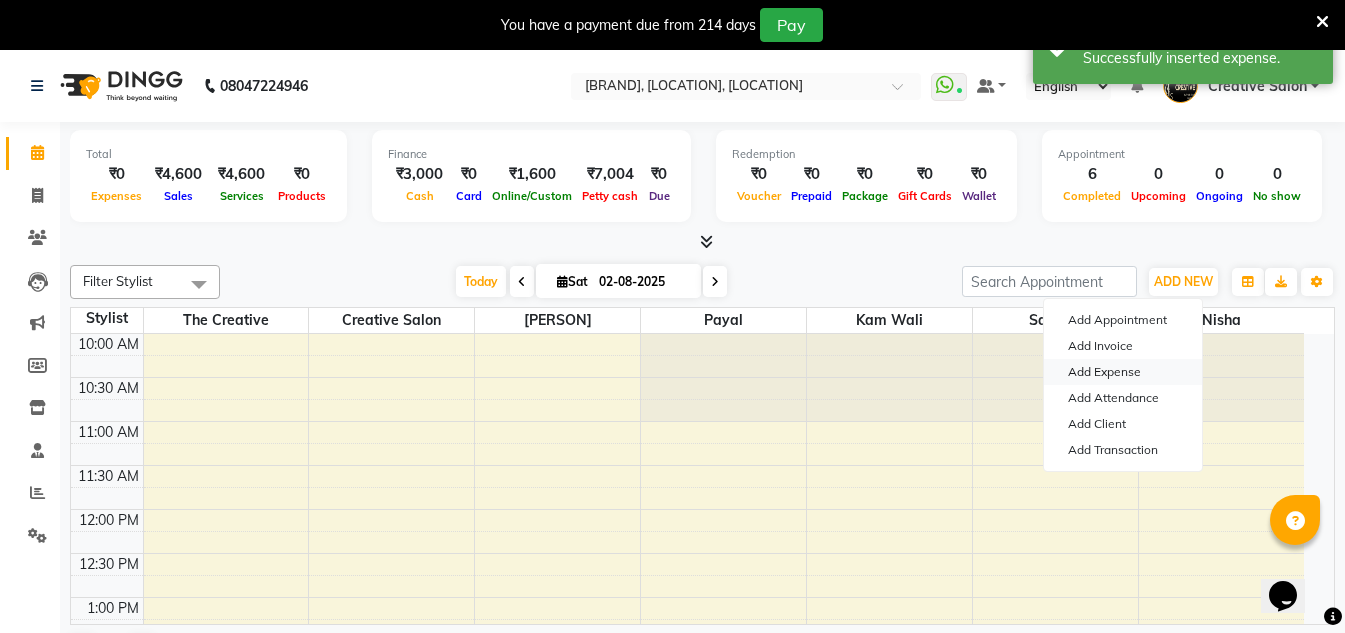 select on "1" 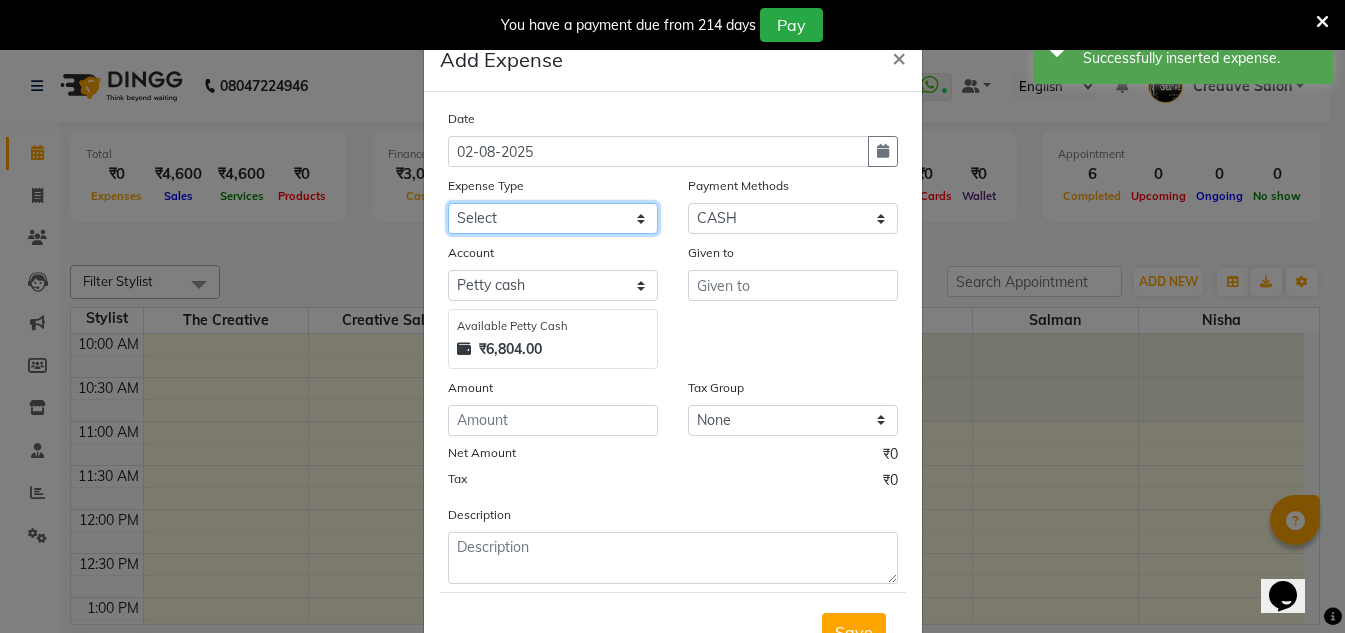 click on "Select Advance Salary Bank charges Cash Handed Over to Owner Cash transfer to bank Client Client Snacks Equipment Govt fee Incentive Kam wali salary Light Bill EXP Maintenance Marketing Miscellaneous New Product Buy Other Pantry Product Rent Salary Staff Snacks stationary Tax Tea & Refreshment tip Utilities Water" 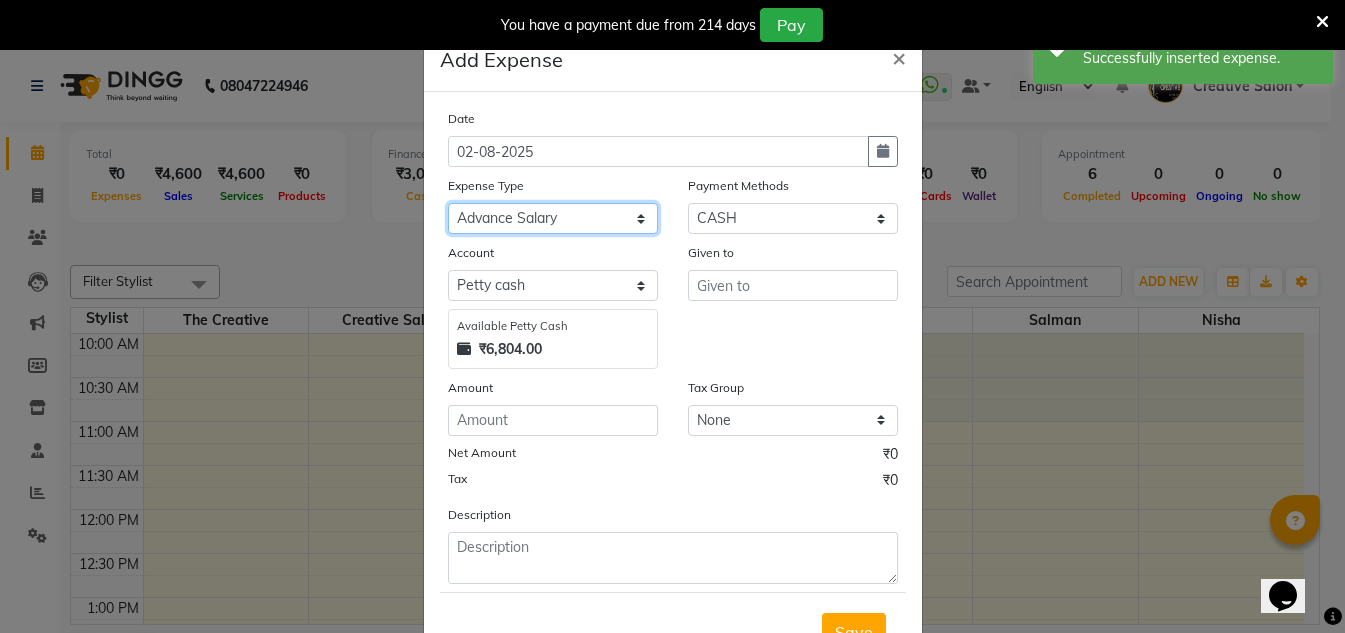 click on "Select Advance Salary Bank charges Cash Handed Over to Owner Cash transfer to bank Client Client Snacks Equipment Govt fee Incentive Kam wali salary Light Bill EXP Maintenance Marketing Miscellaneous New Product Buy Other Pantry Product Rent Salary Staff Snacks stationary Tax Tea & Refreshment tip Utilities Water" 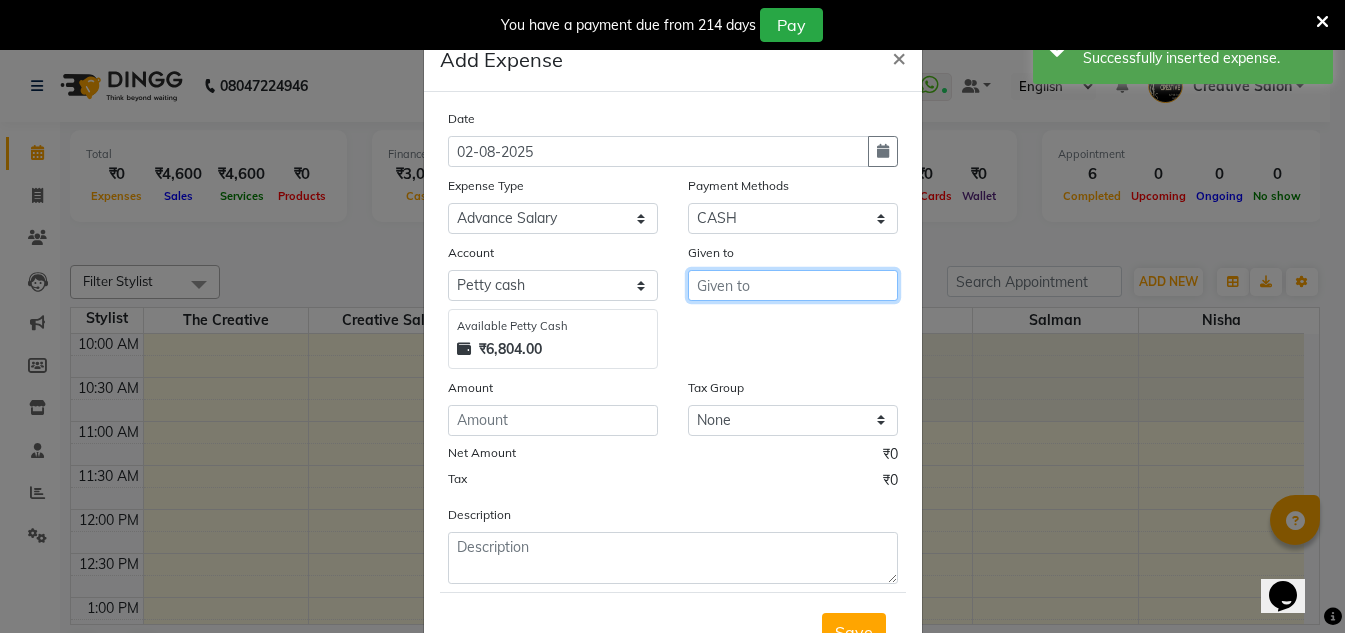 click at bounding box center [793, 285] 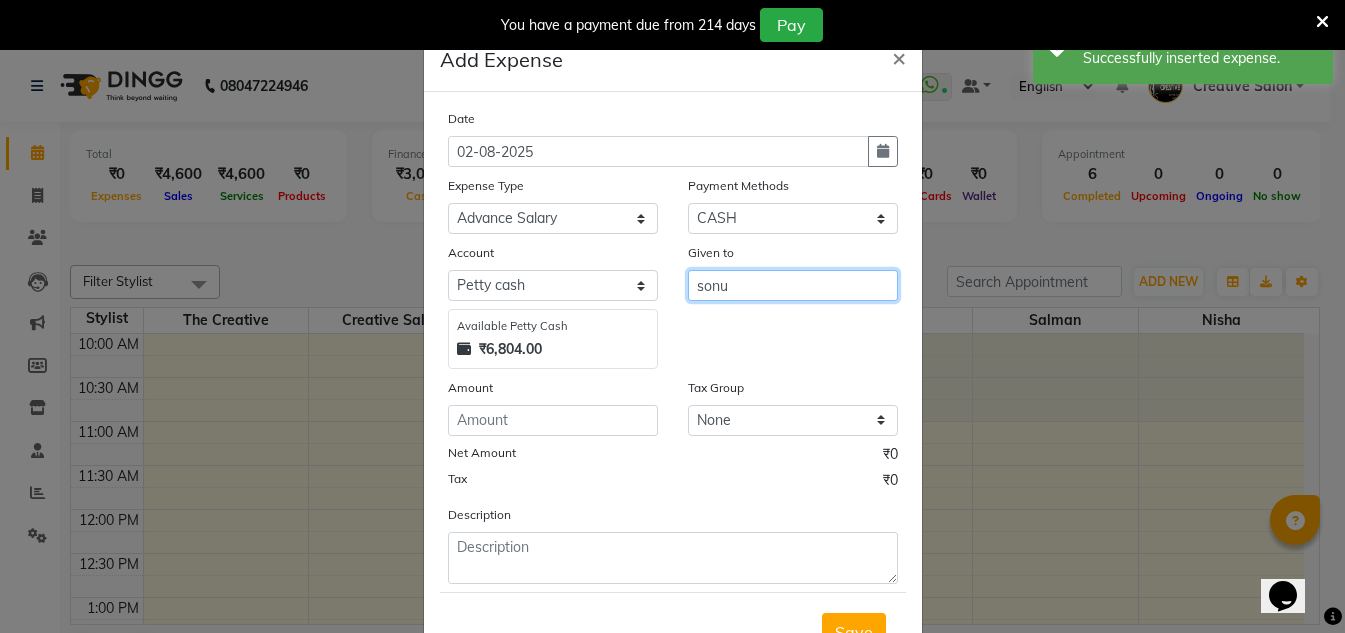 type on "sonu" 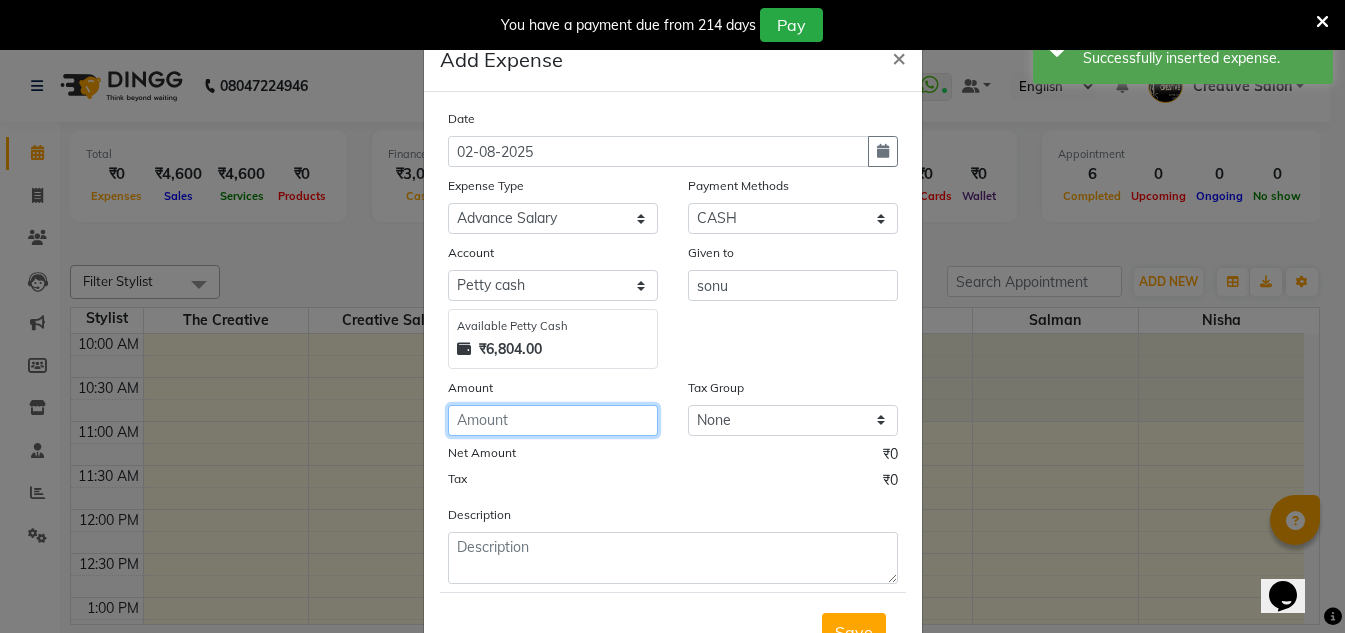 click 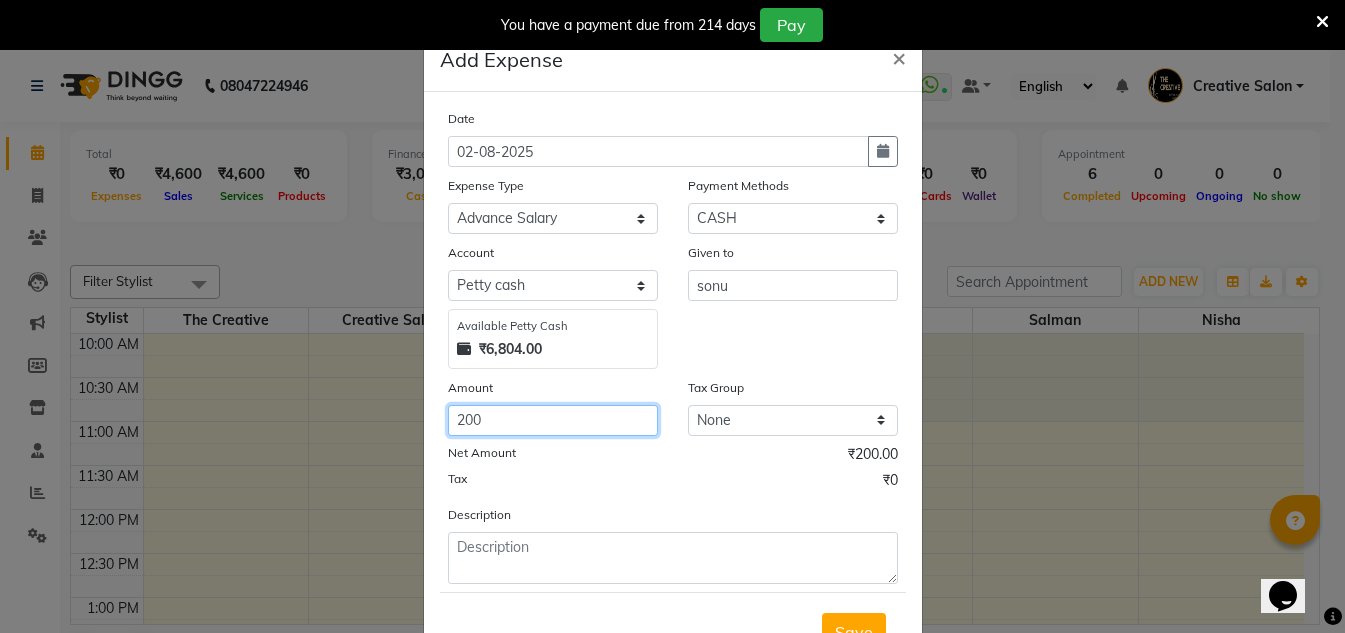 type on "200" 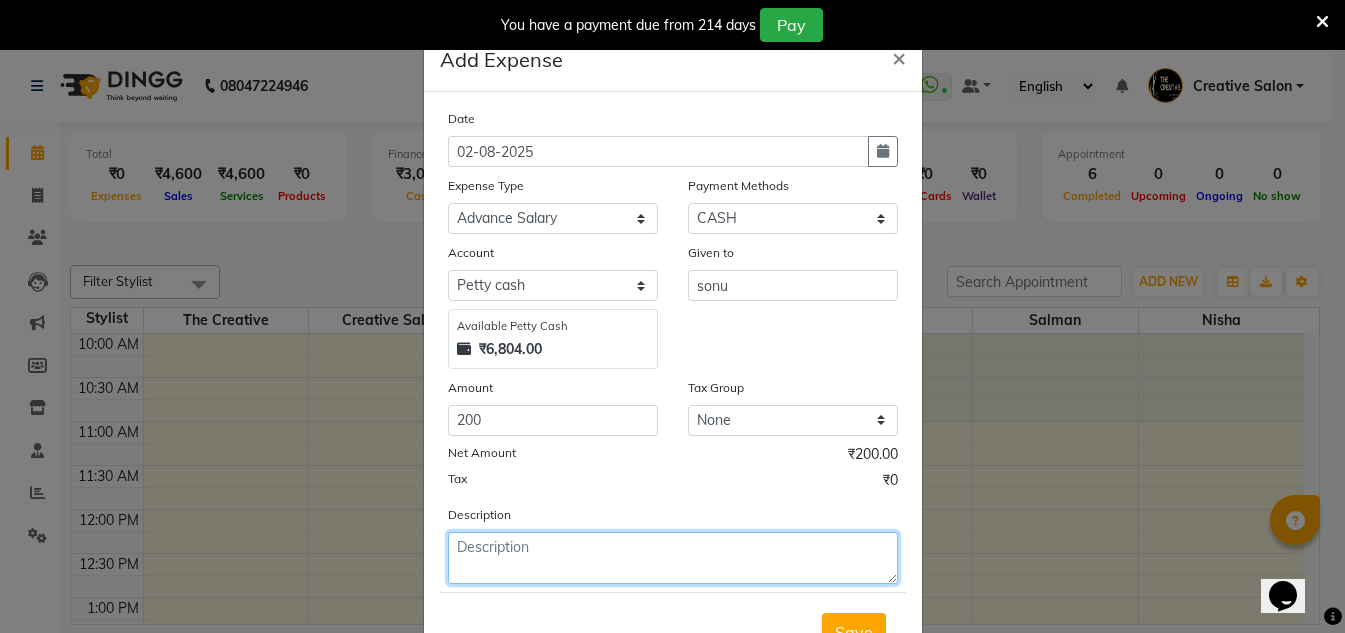 click 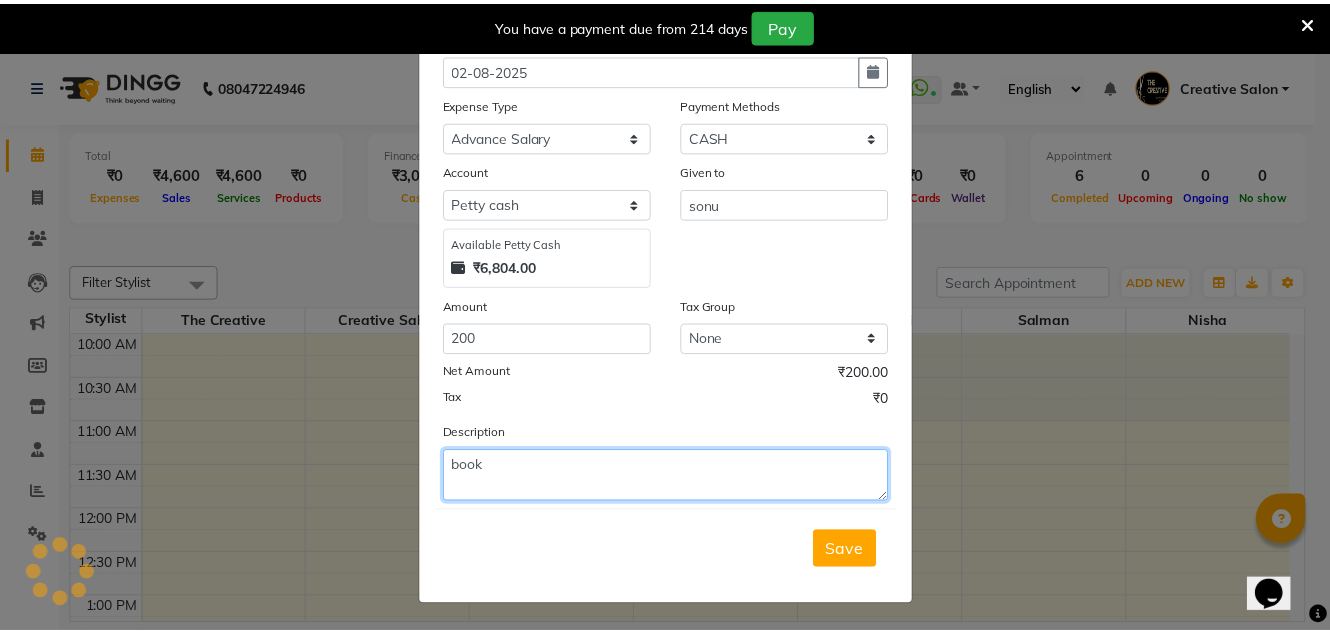 scroll, scrollTop: 83, scrollLeft: 0, axis: vertical 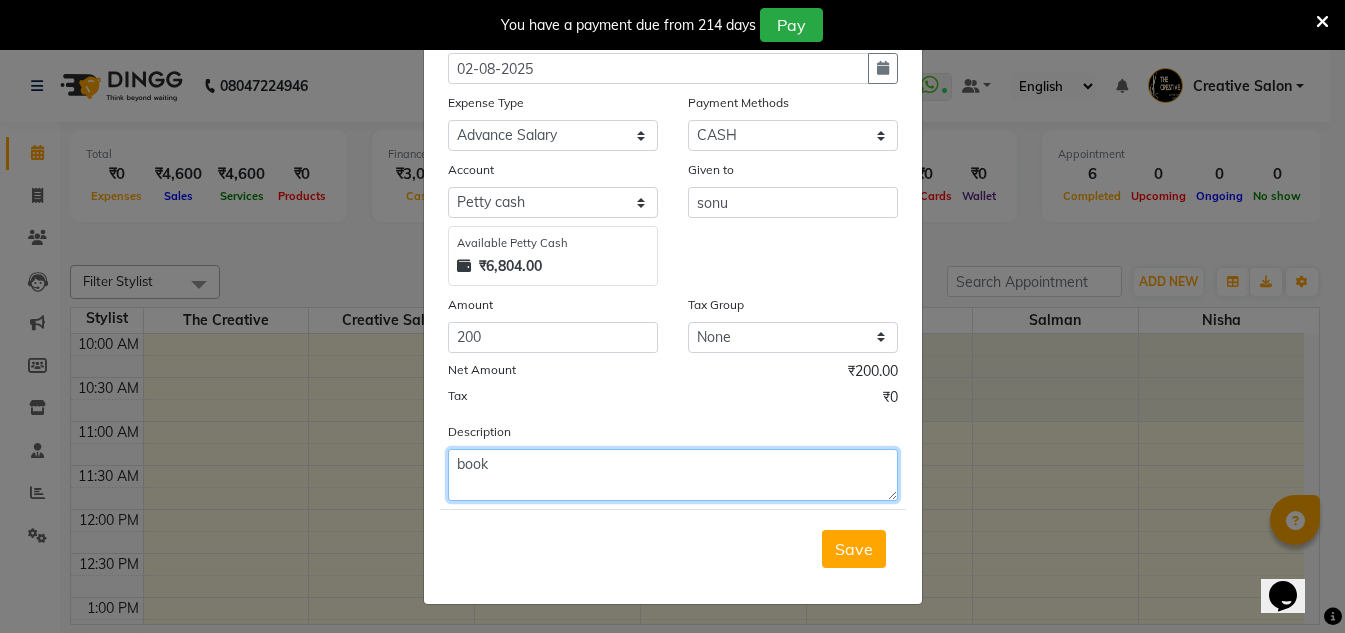 type on "book" 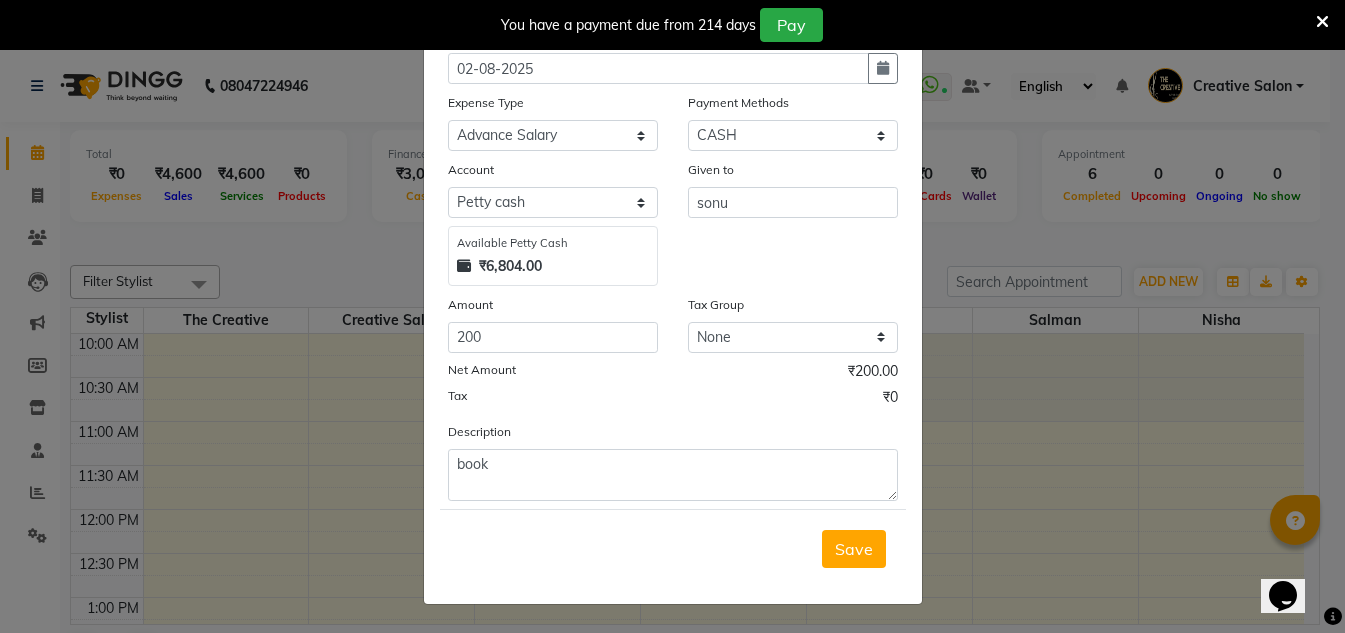 click on "Save" at bounding box center (854, 549) 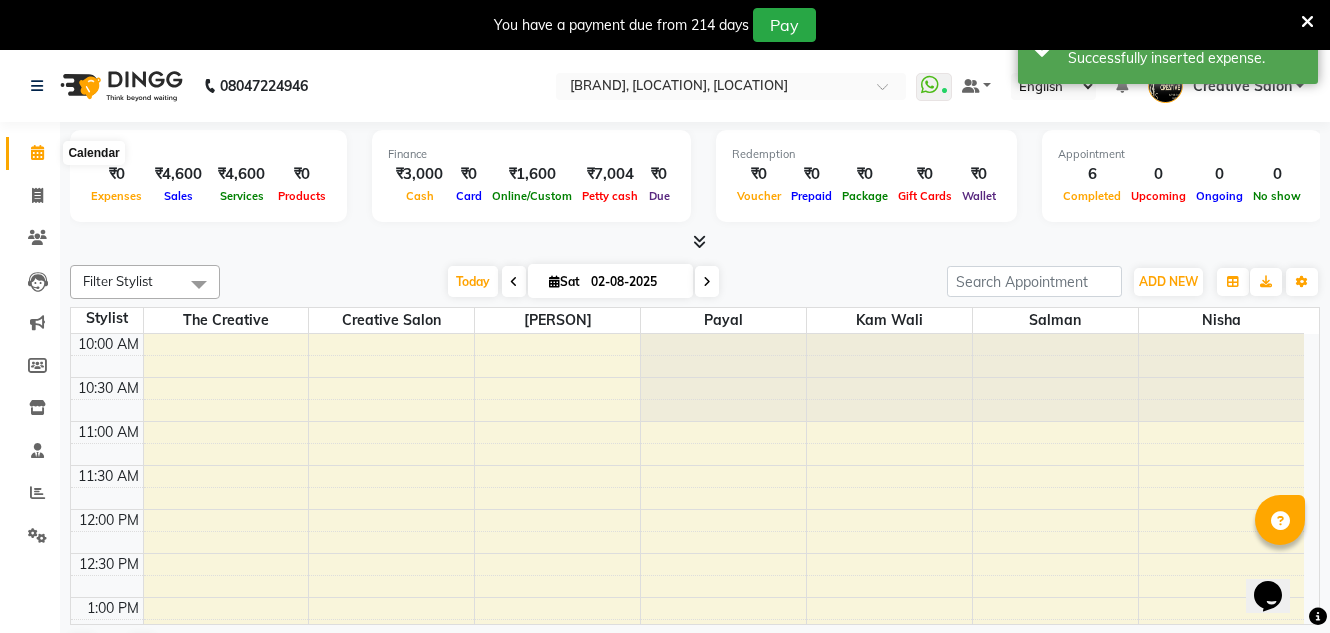 drag, startPoint x: 34, startPoint y: 158, endPoint x: 104, endPoint y: 15, distance: 159.2137 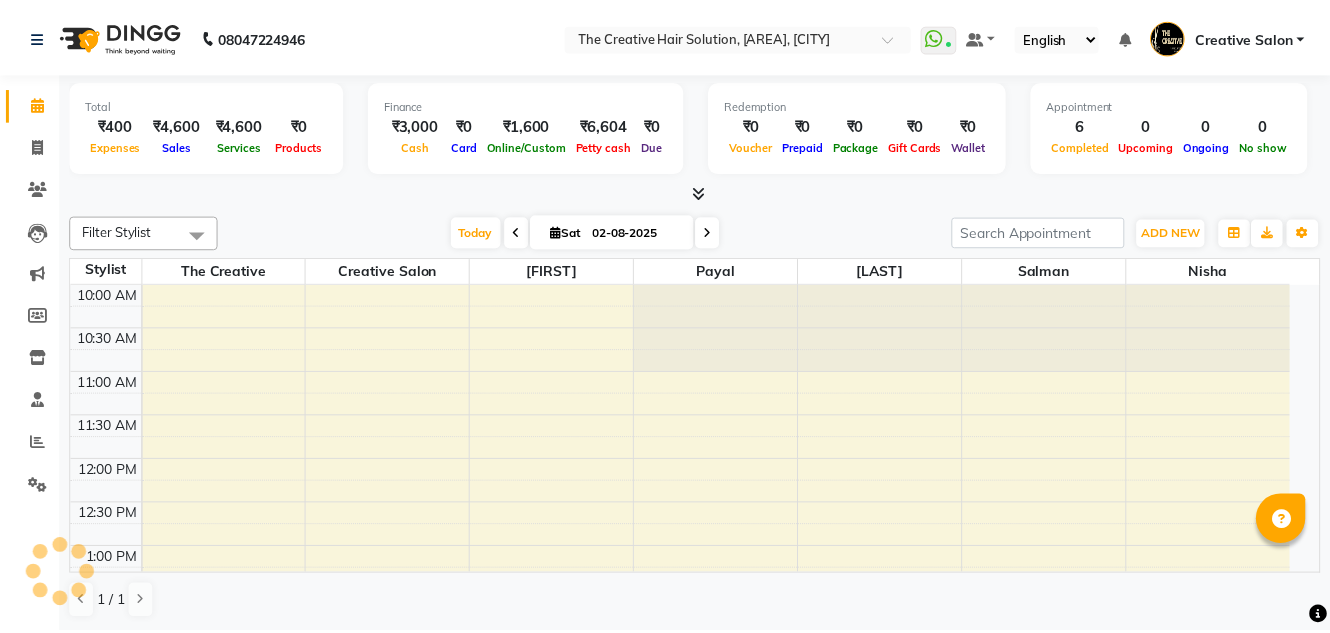 scroll, scrollTop: 0, scrollLeft: 0, axis: both 